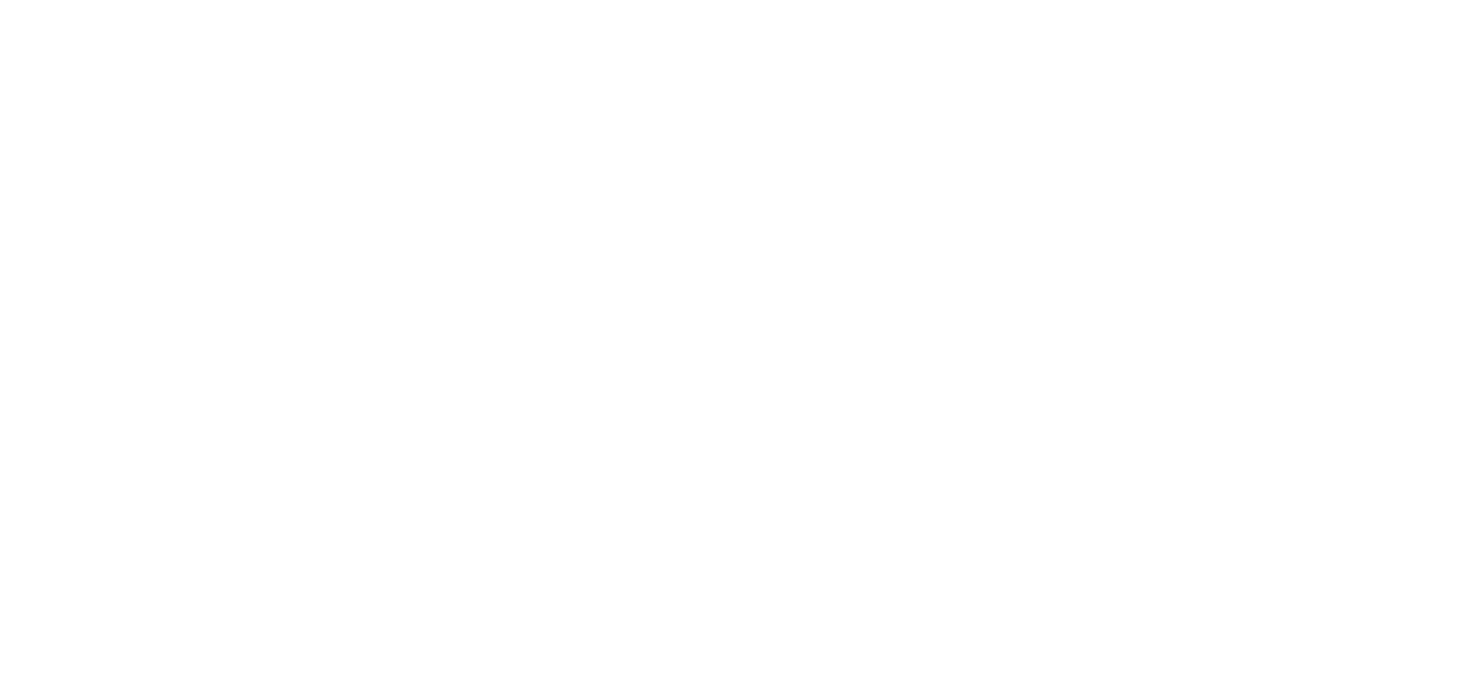 scroll, scrollTop: 0, scrollLeft: 0, axis: both 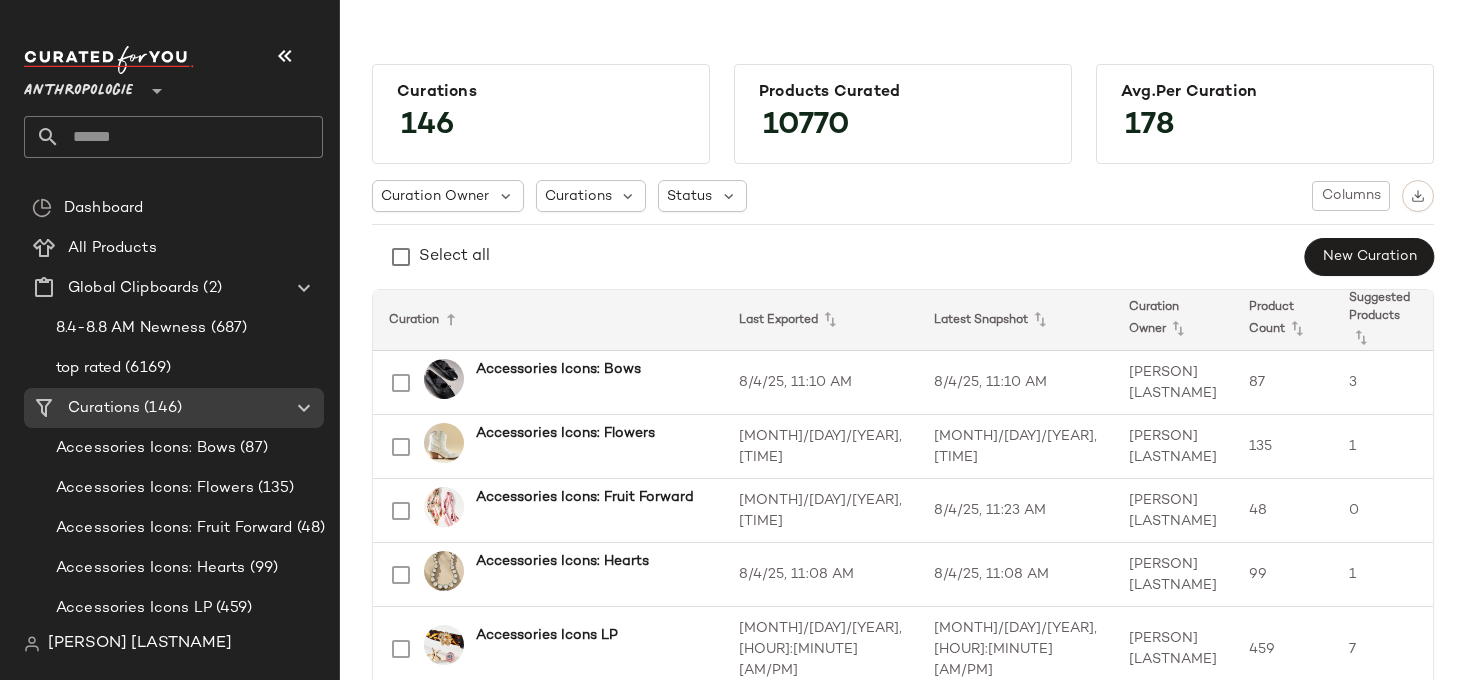 click on "Anthropologie **" 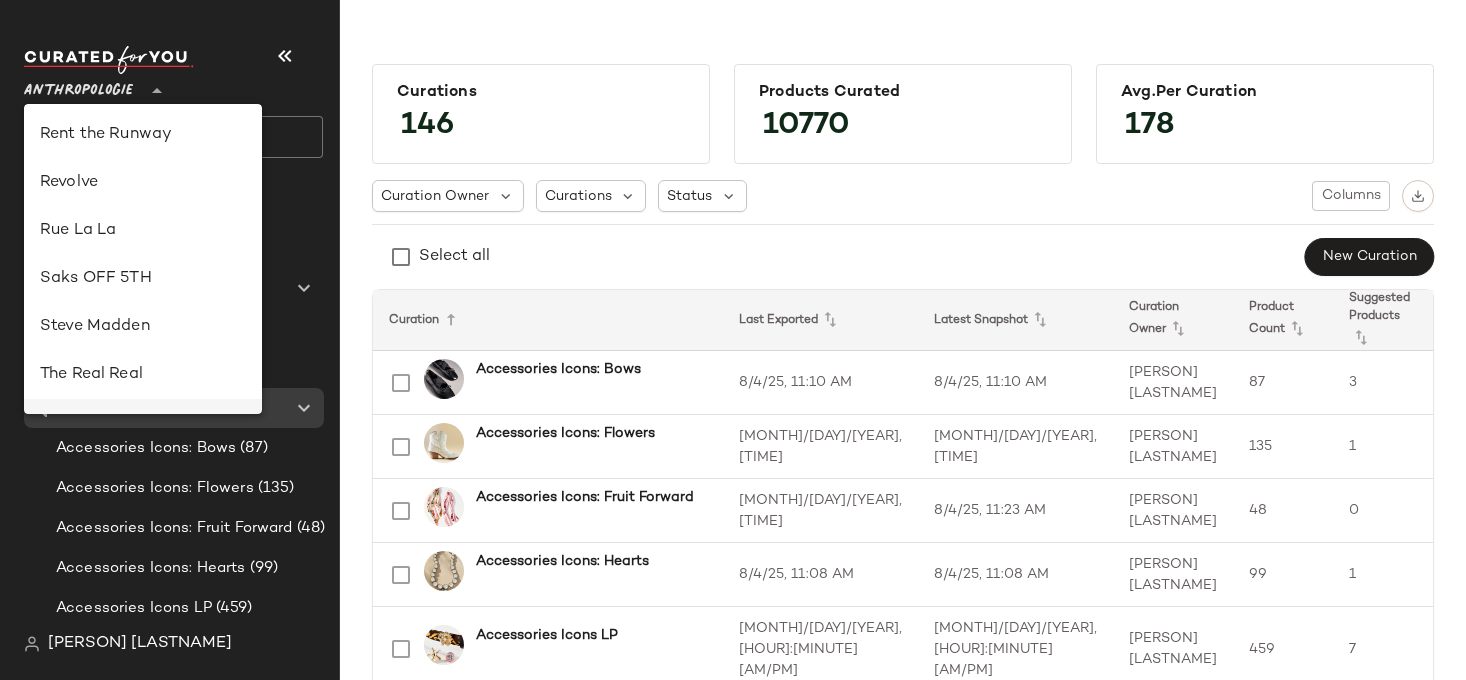 scroll, scrollTop: 959, scrollLeft: 0, axis: vertical 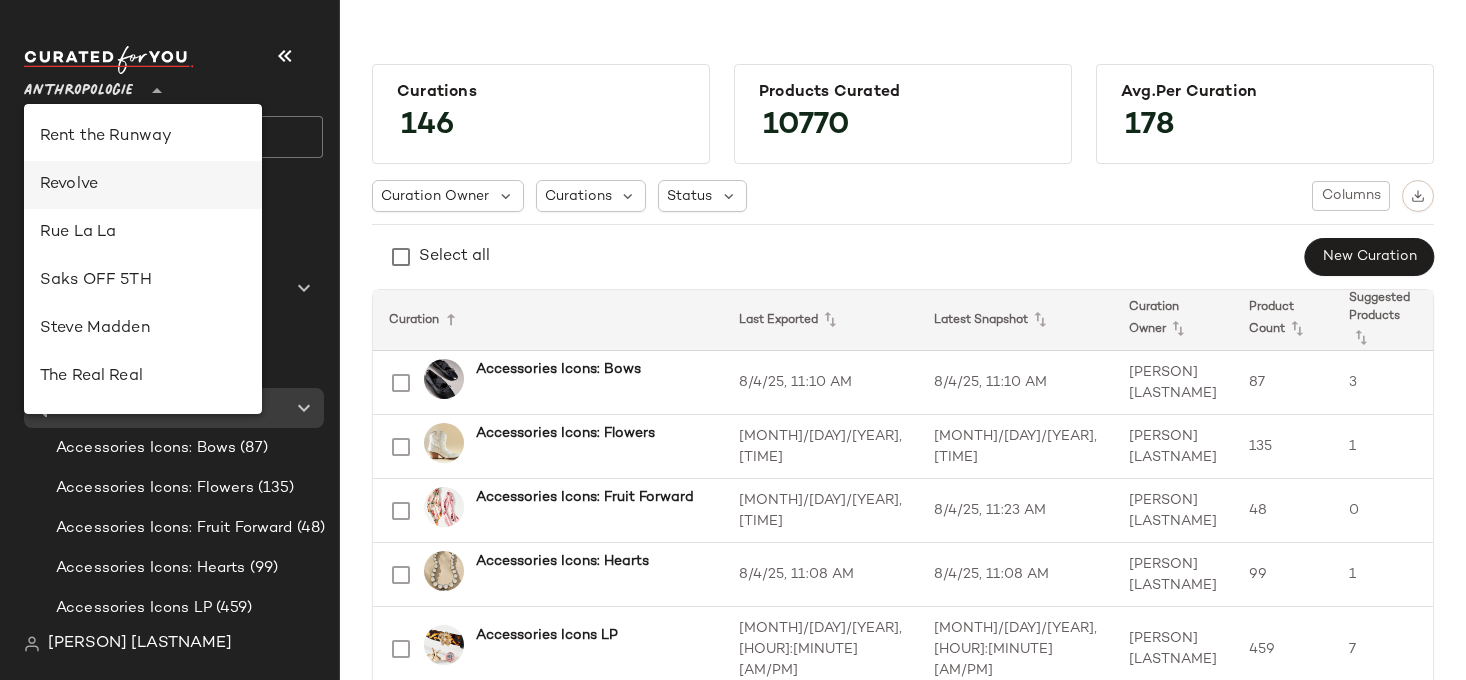 click on "Revolve" at bounding box center [143, 185] 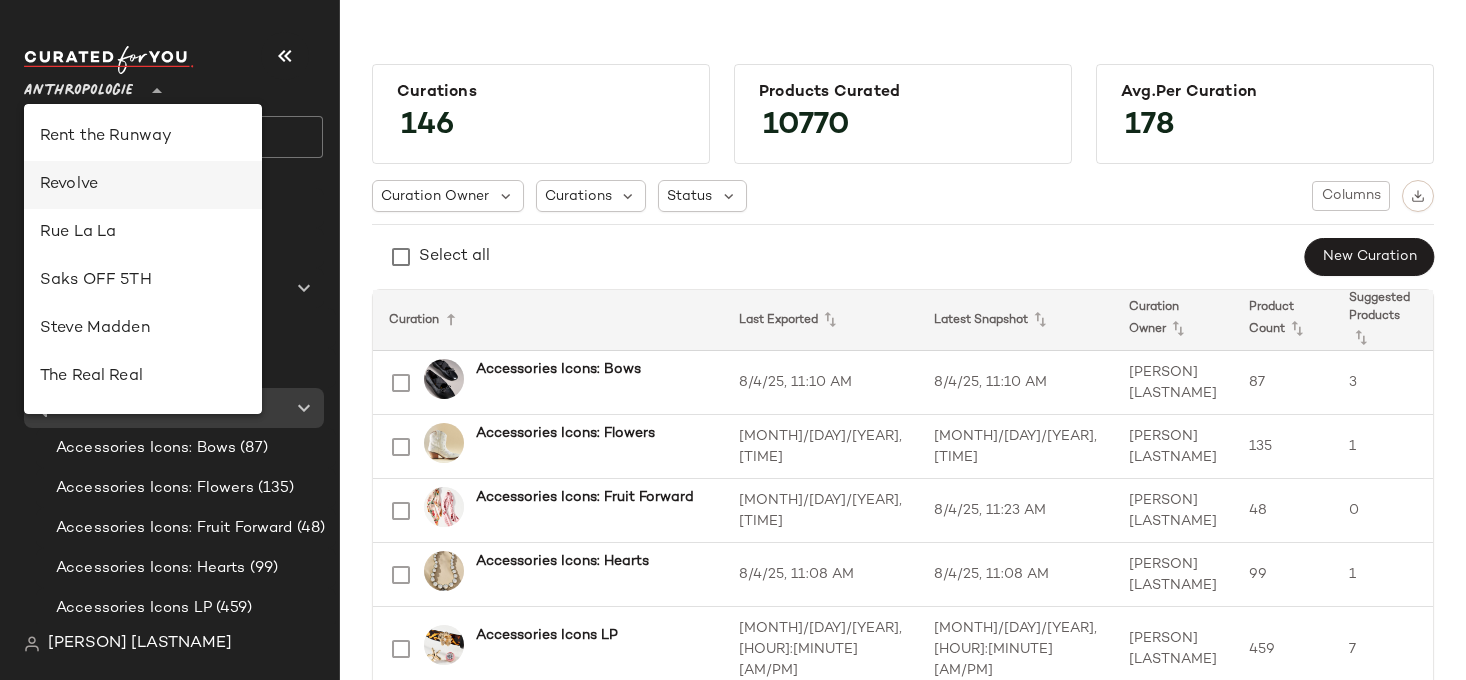type on "**" 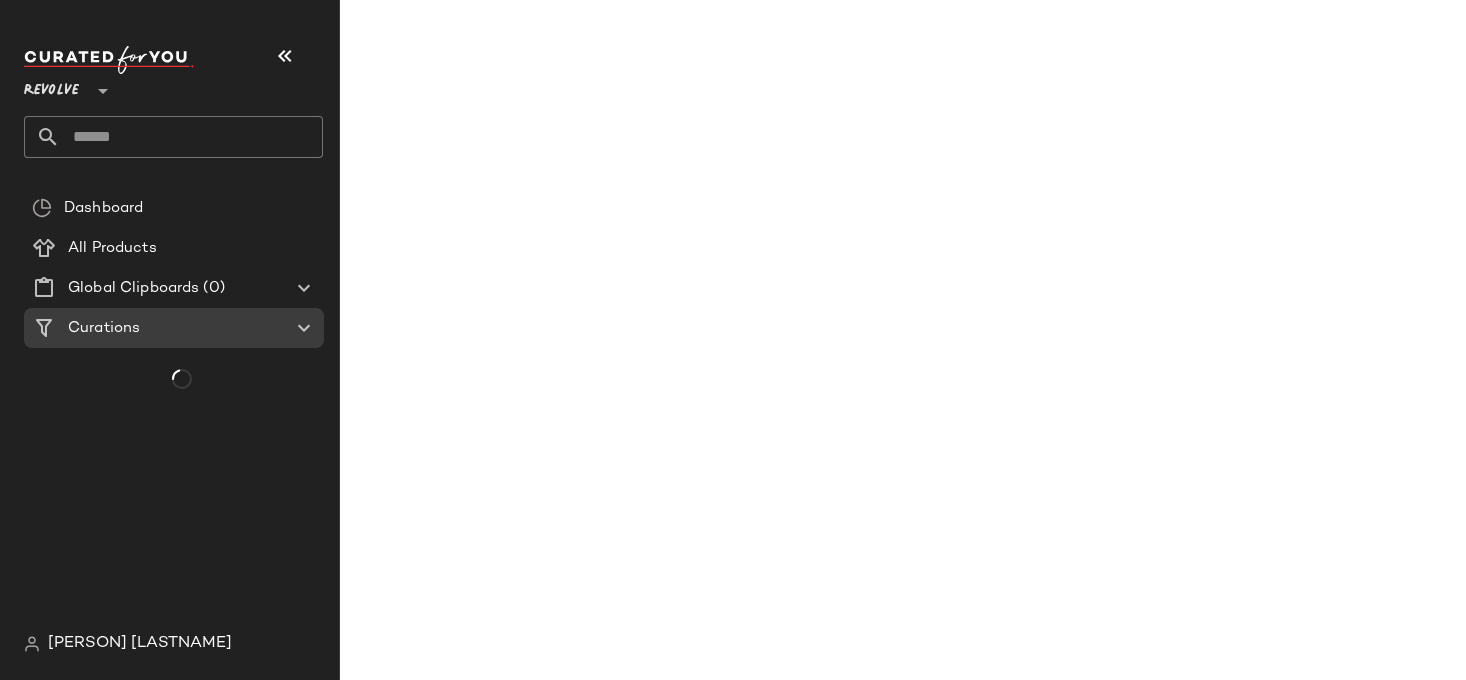 click 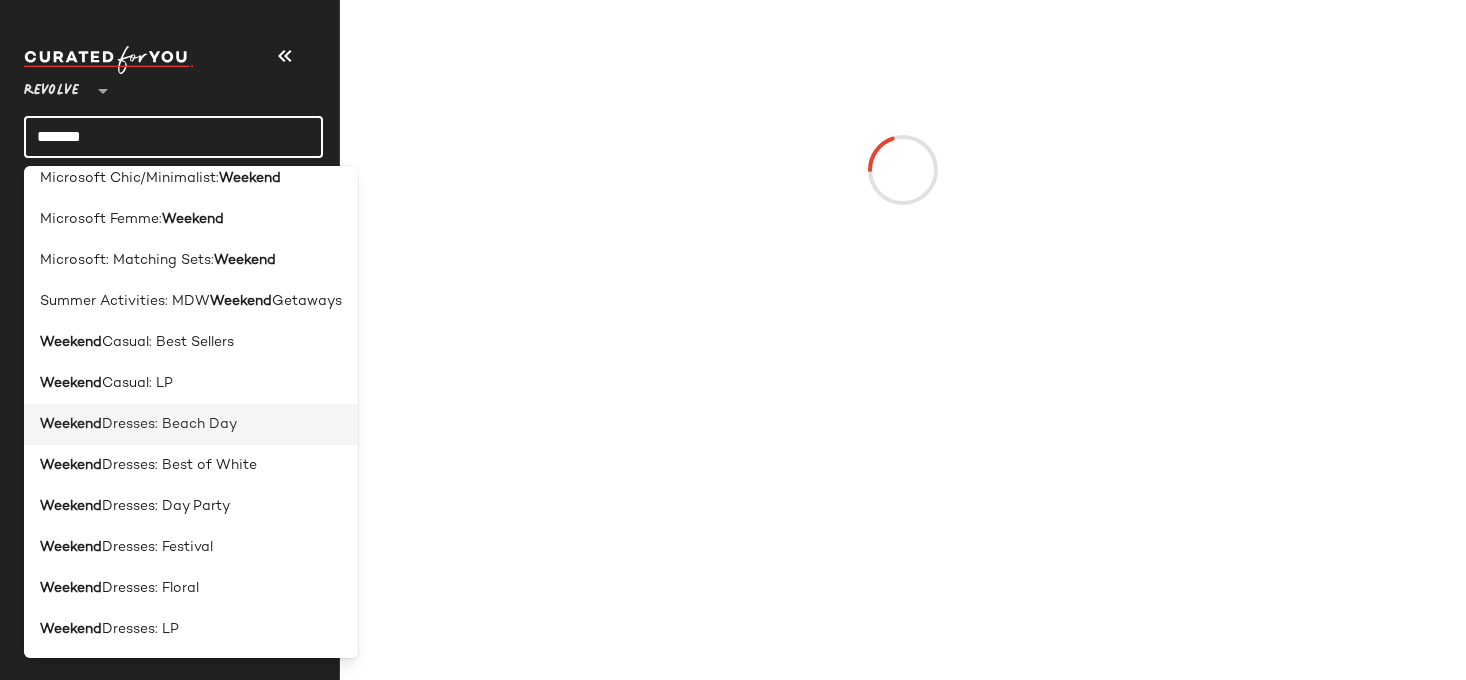 scroll, scrollTop: 15, scrollLeft: 0, axis: vertical 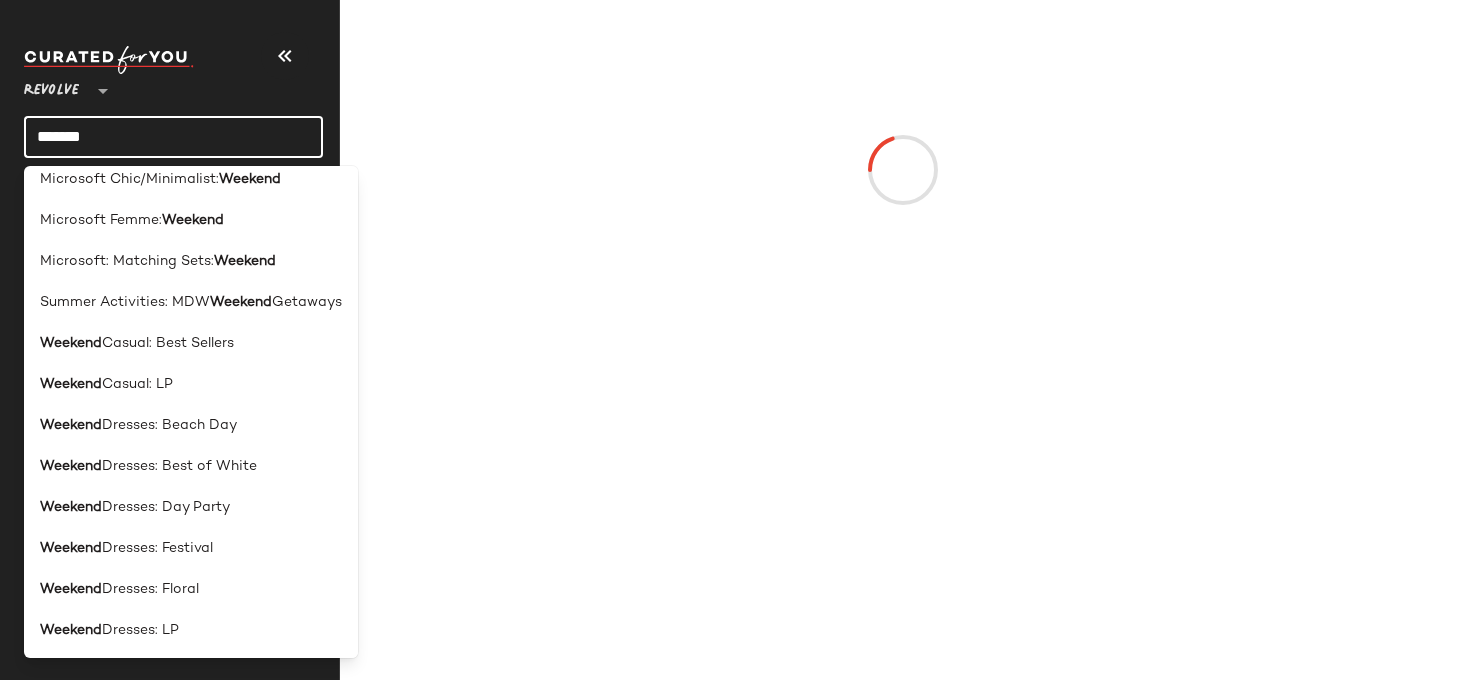 click 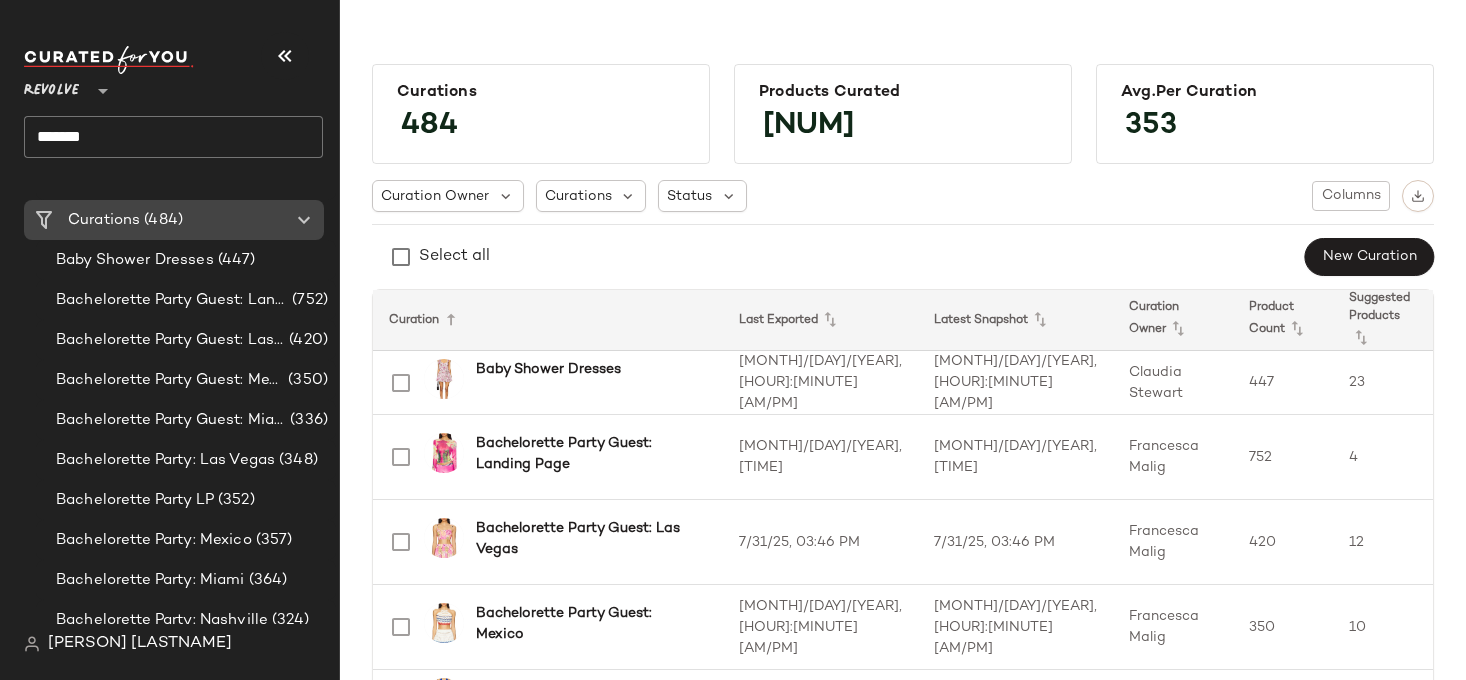 scroll, scrollTop: 523, scrollLeft: 0, axis: vertical 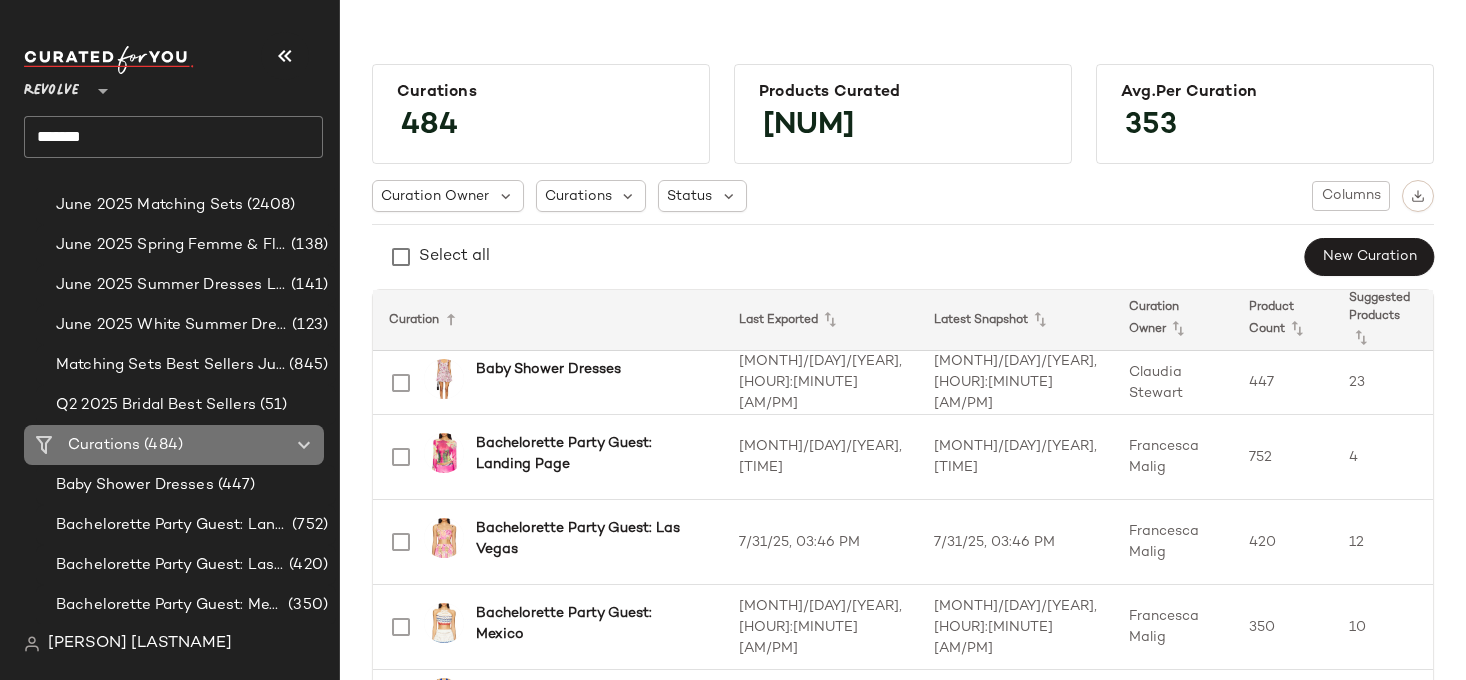 click on "(484)" at bounding box center (161, 445) 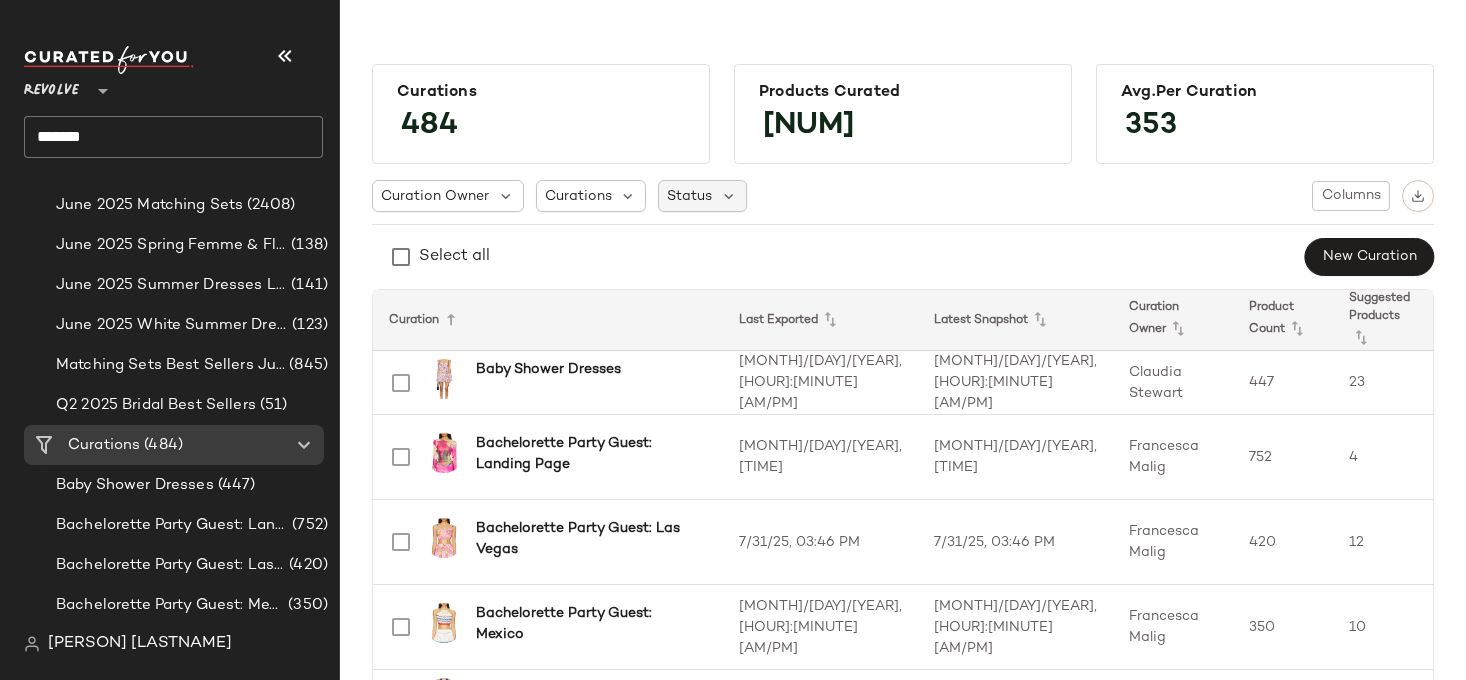 click on "Status" at bounding box center (689, 196) 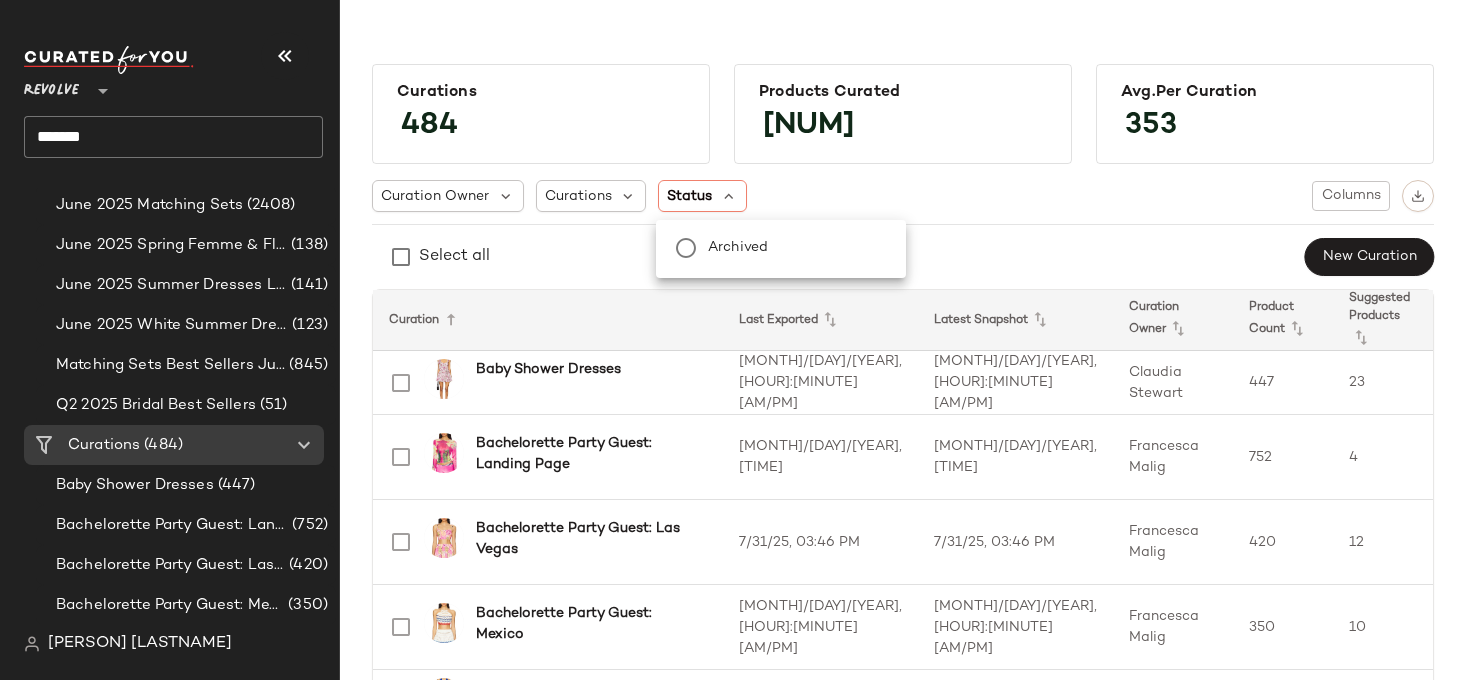 click on "Archived" at bounding box center (738, 248) 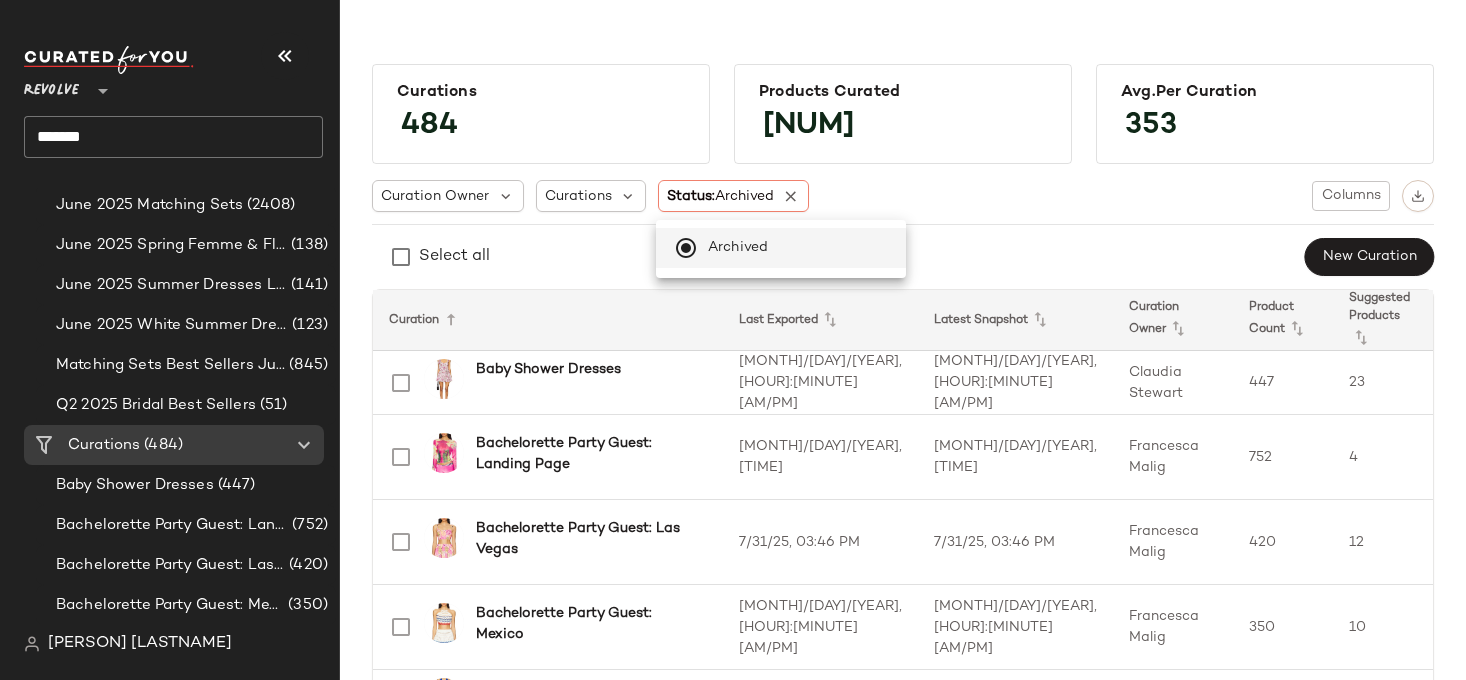 click on "Select all [CATEGORY] [CURATION]" 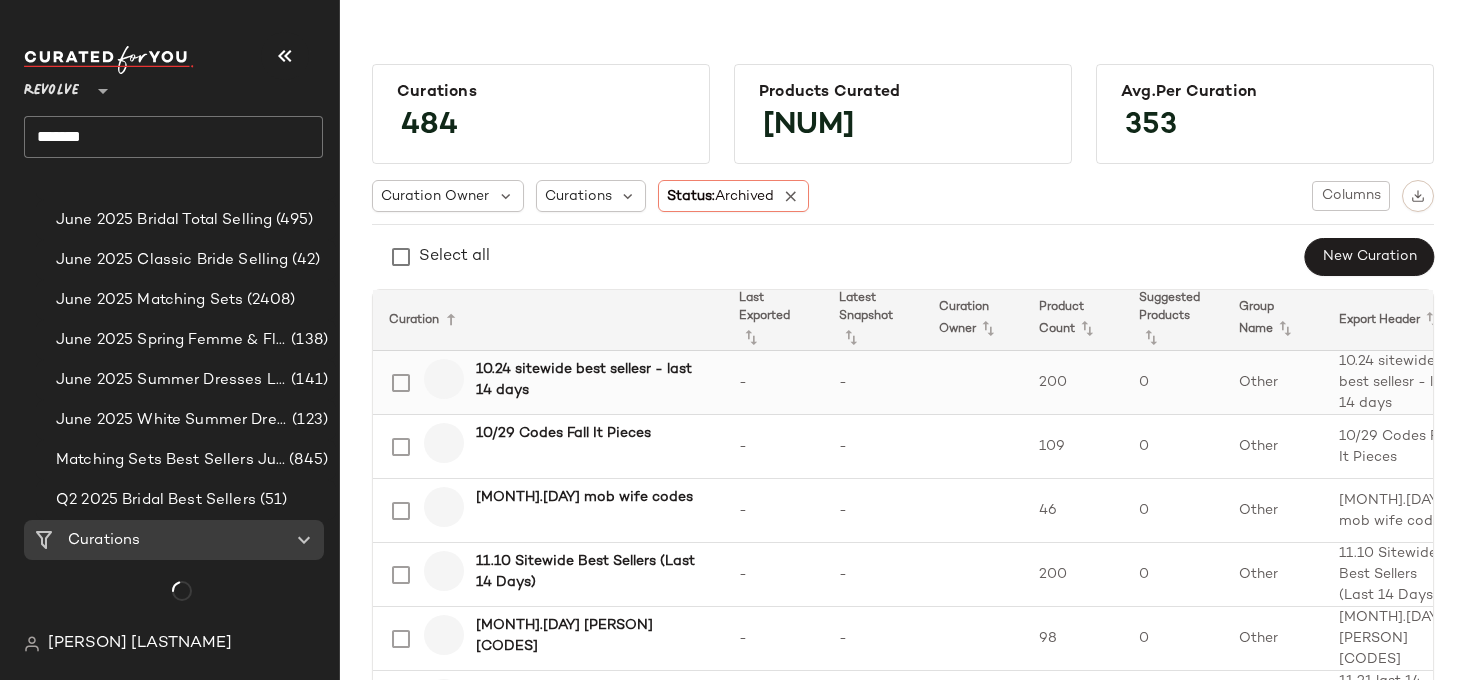 scroll, scrollTop: 523, scrollLeft: 0, axis: vertical 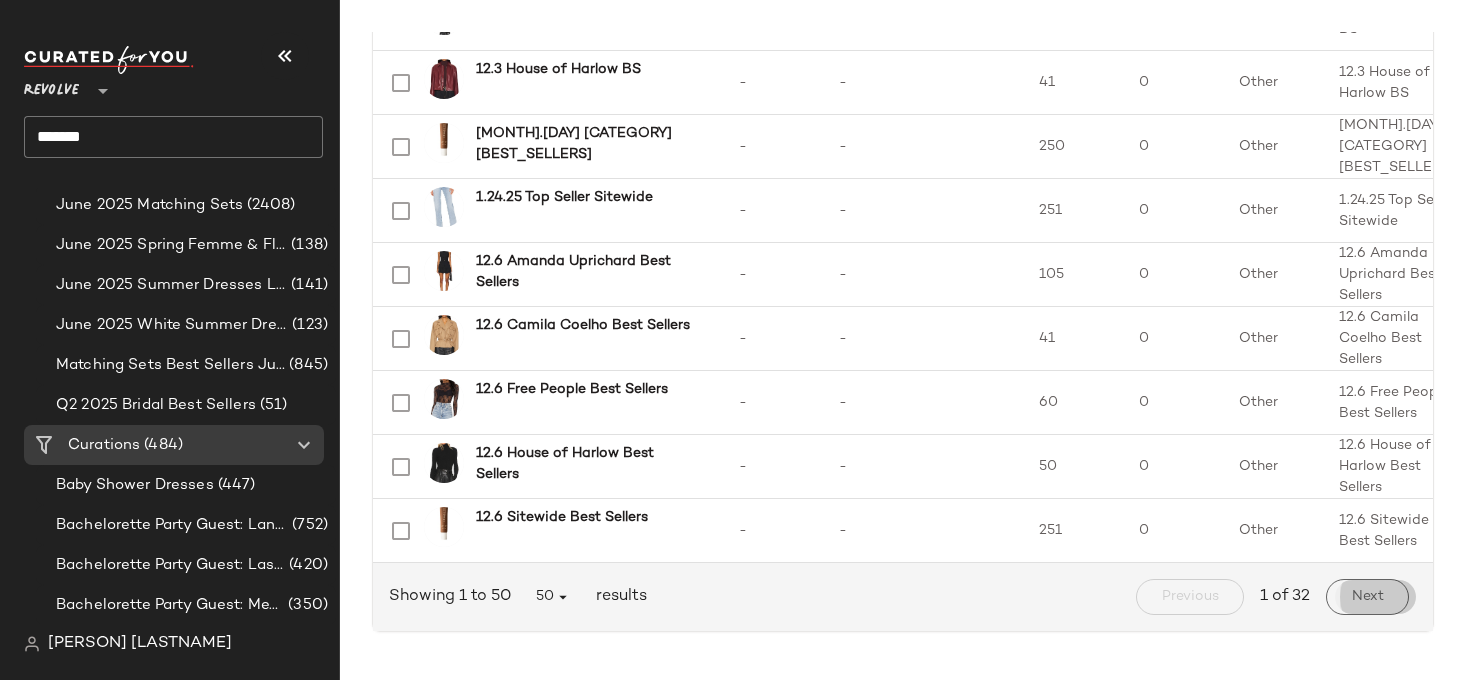 click on "Next" 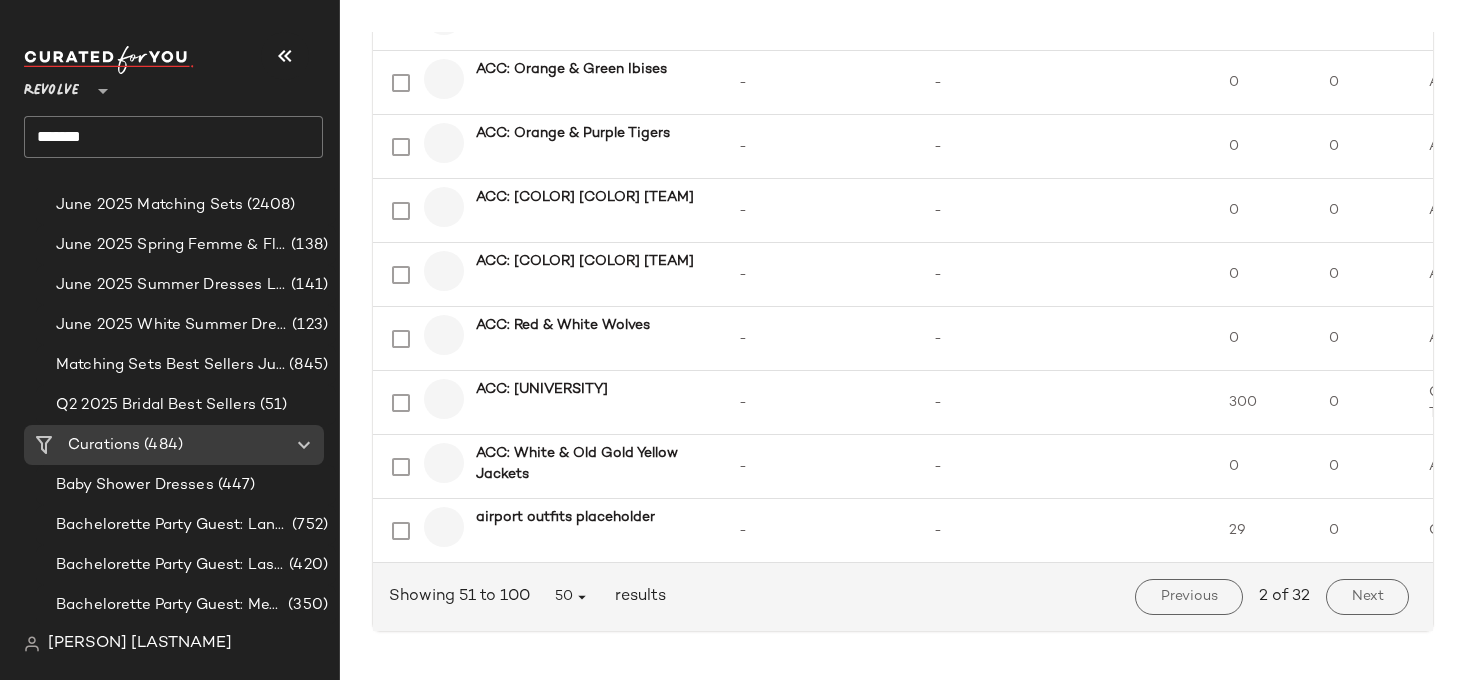 scroll, scrollTop: 3823, scrollLeft: 0, axis: vertical 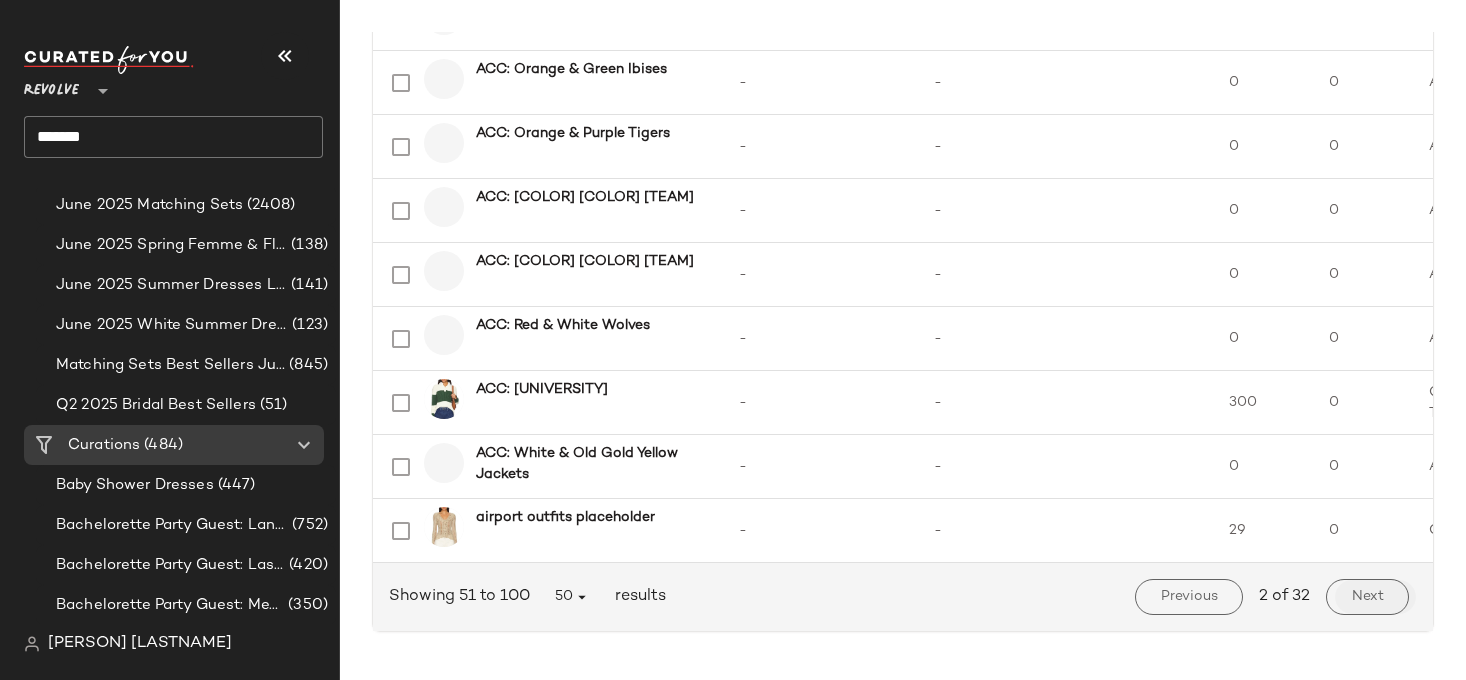 click on "Next" 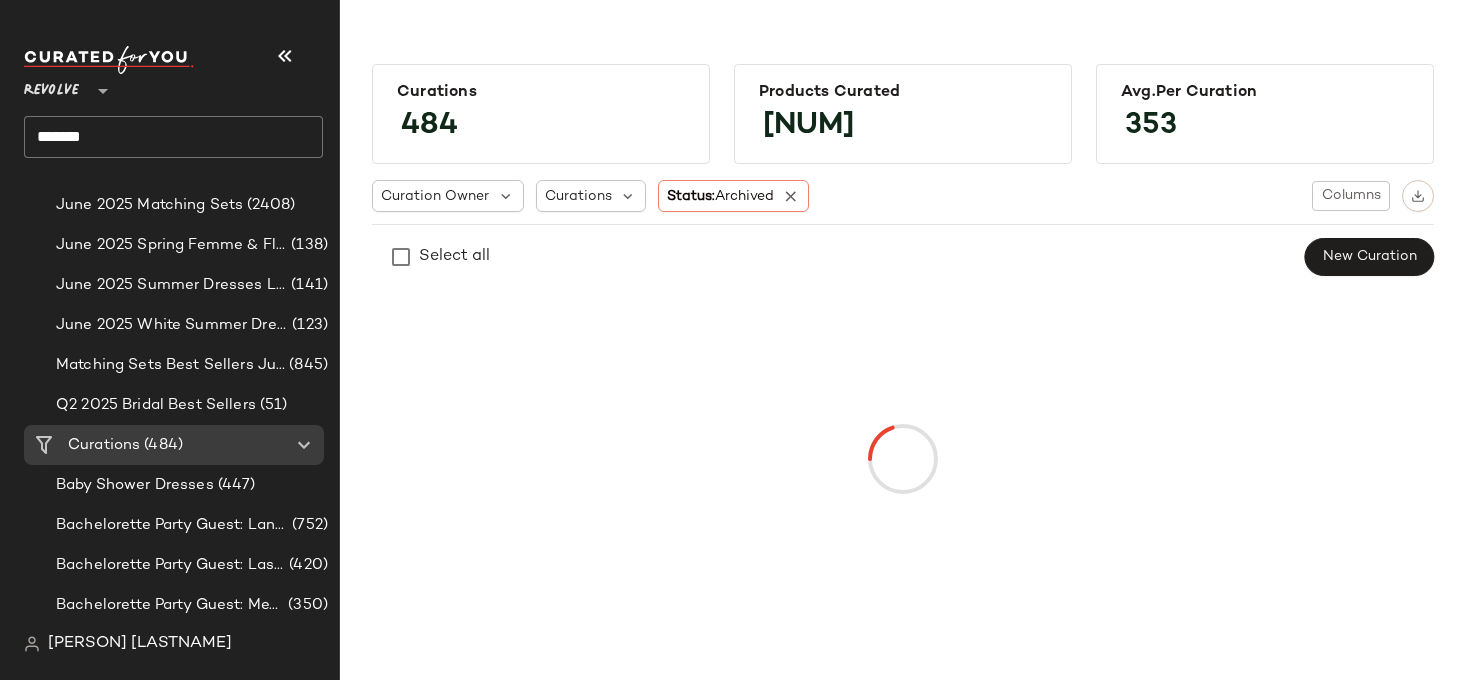 scroll, scrollTop: 0, scrollLeft: 0, axis: both 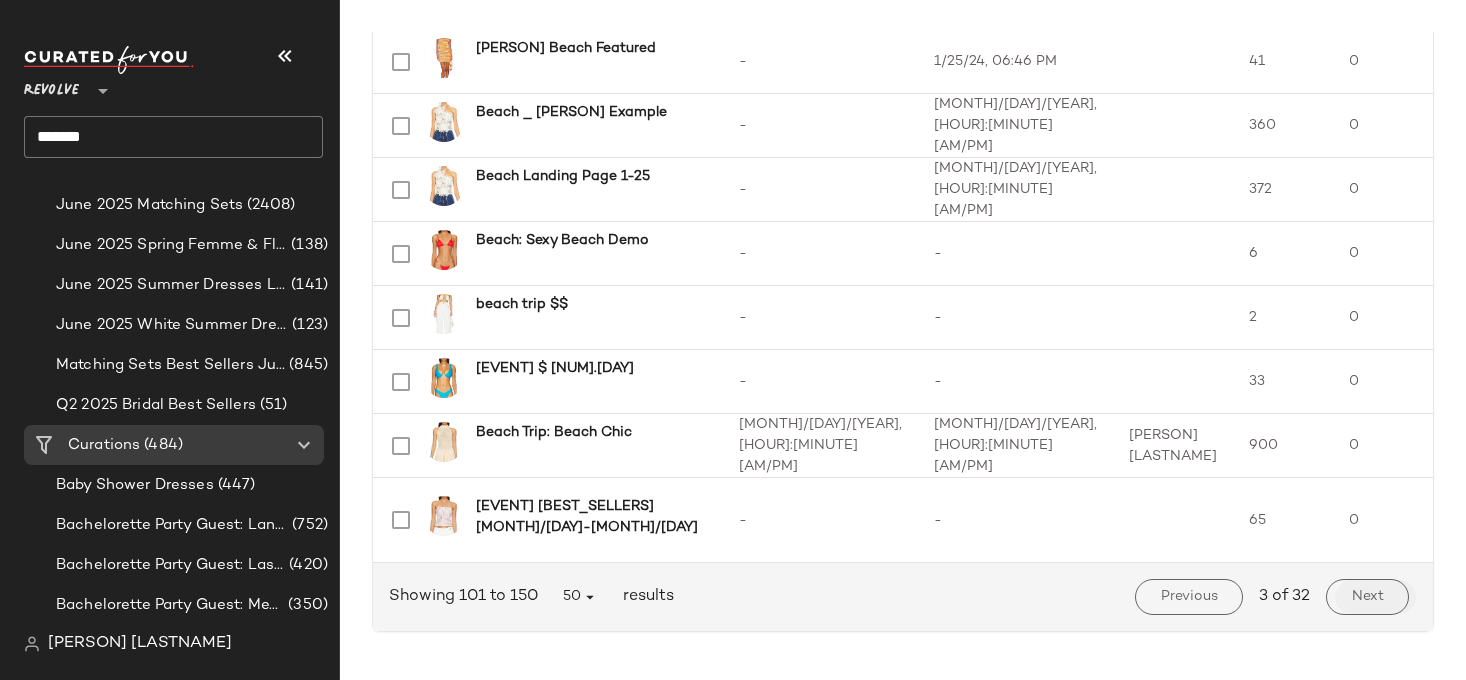 click on "Next" 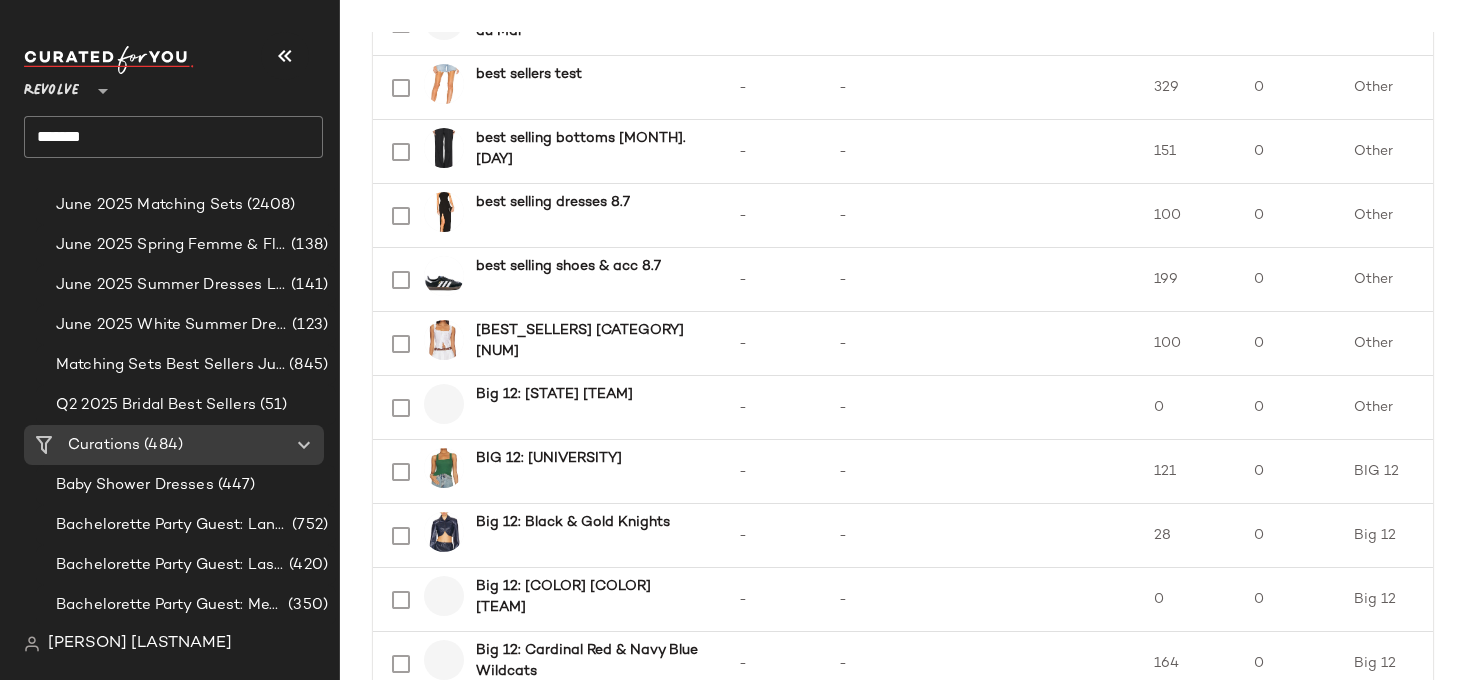 scroll, scrollTop: 3004, scrollLeft: 0, axis: vertical 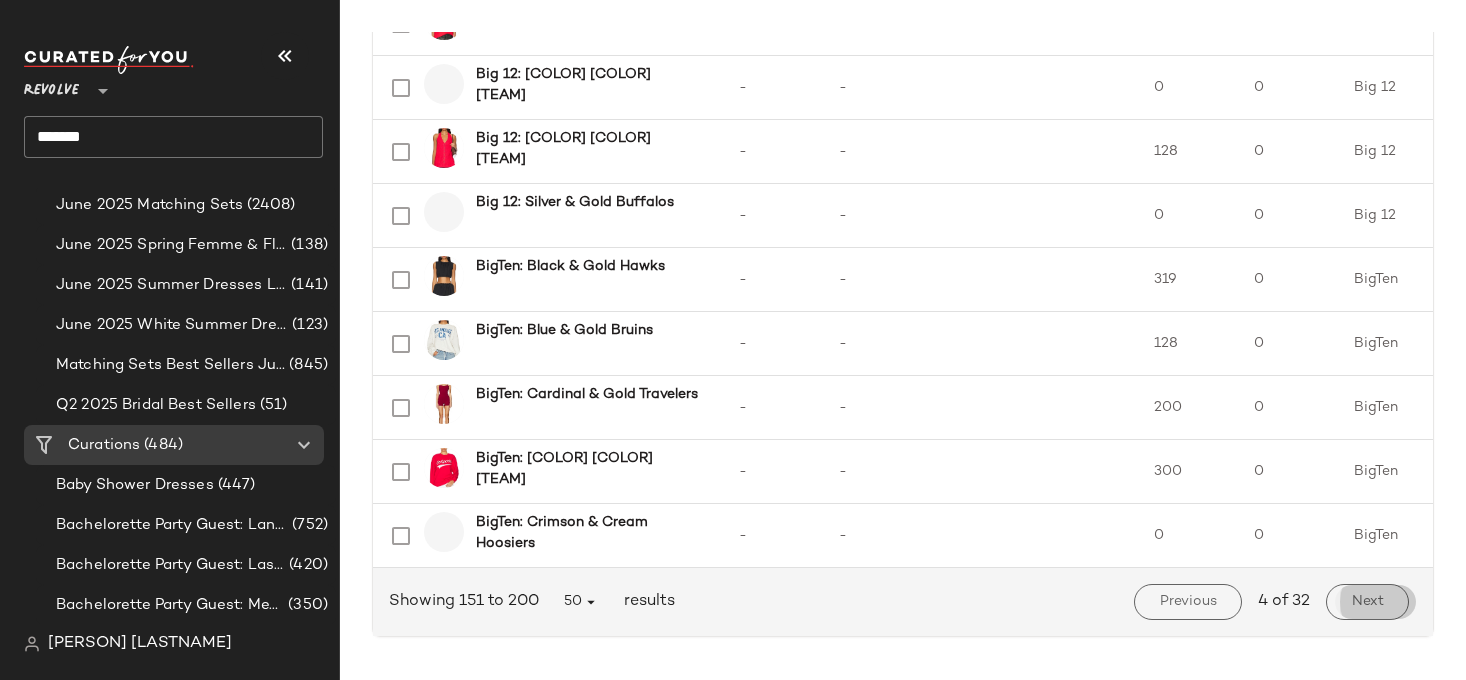 click on "Next" at bounding box center (1367, 602) 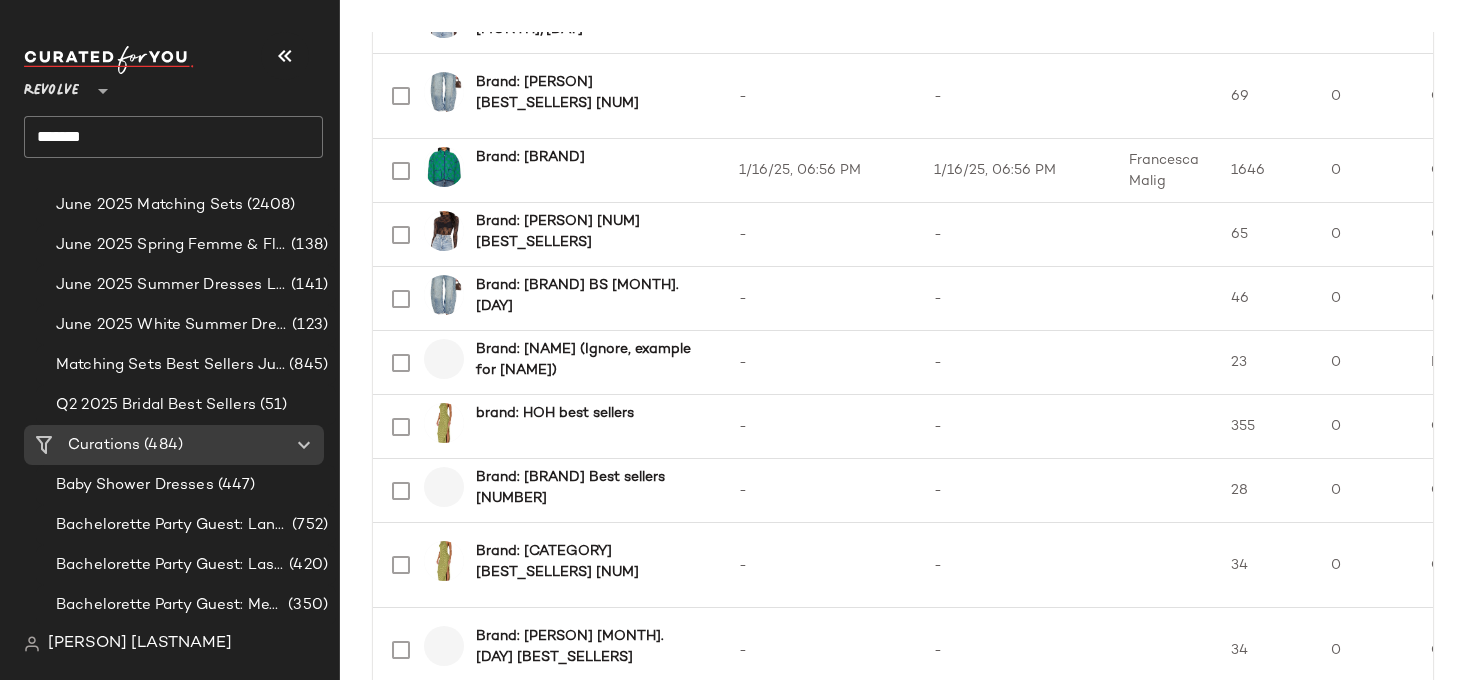 scroll, scrollTop: 3151, scrollLeft: 0, axis: vertical 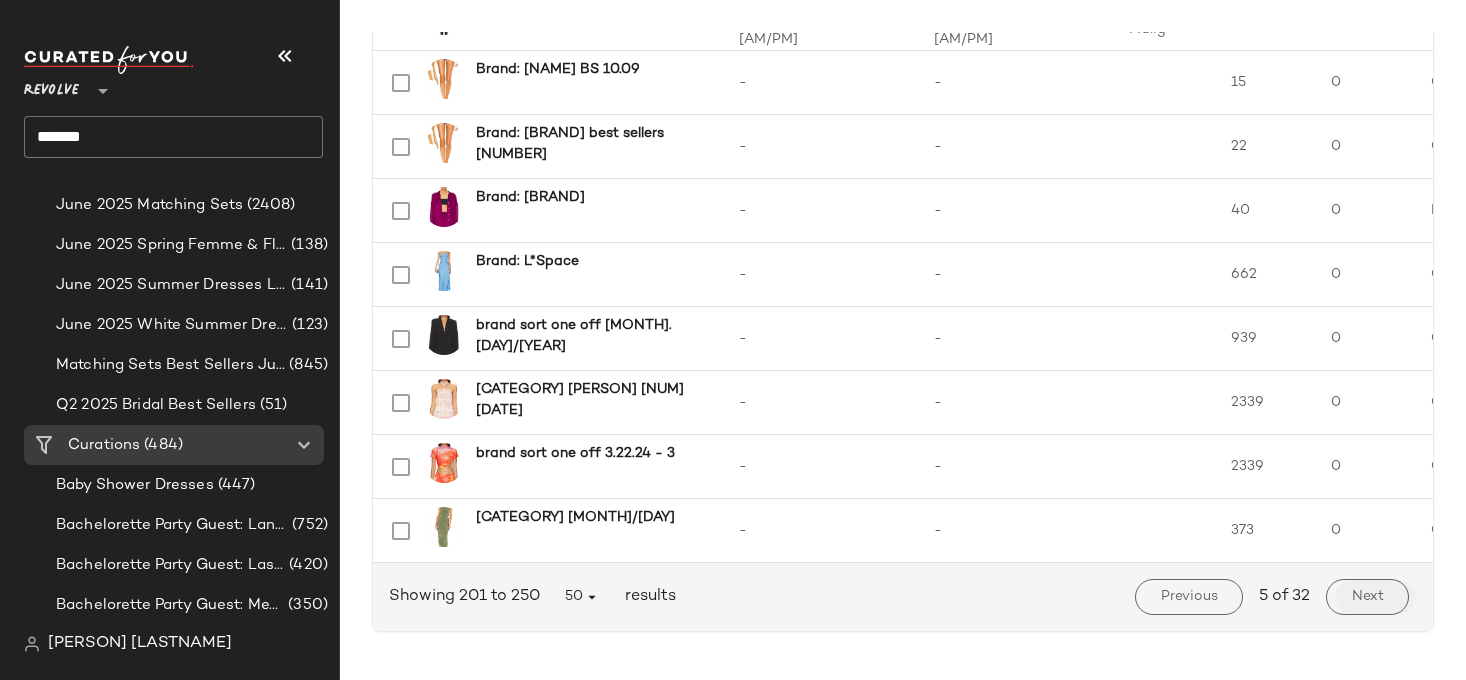 click on "Next" 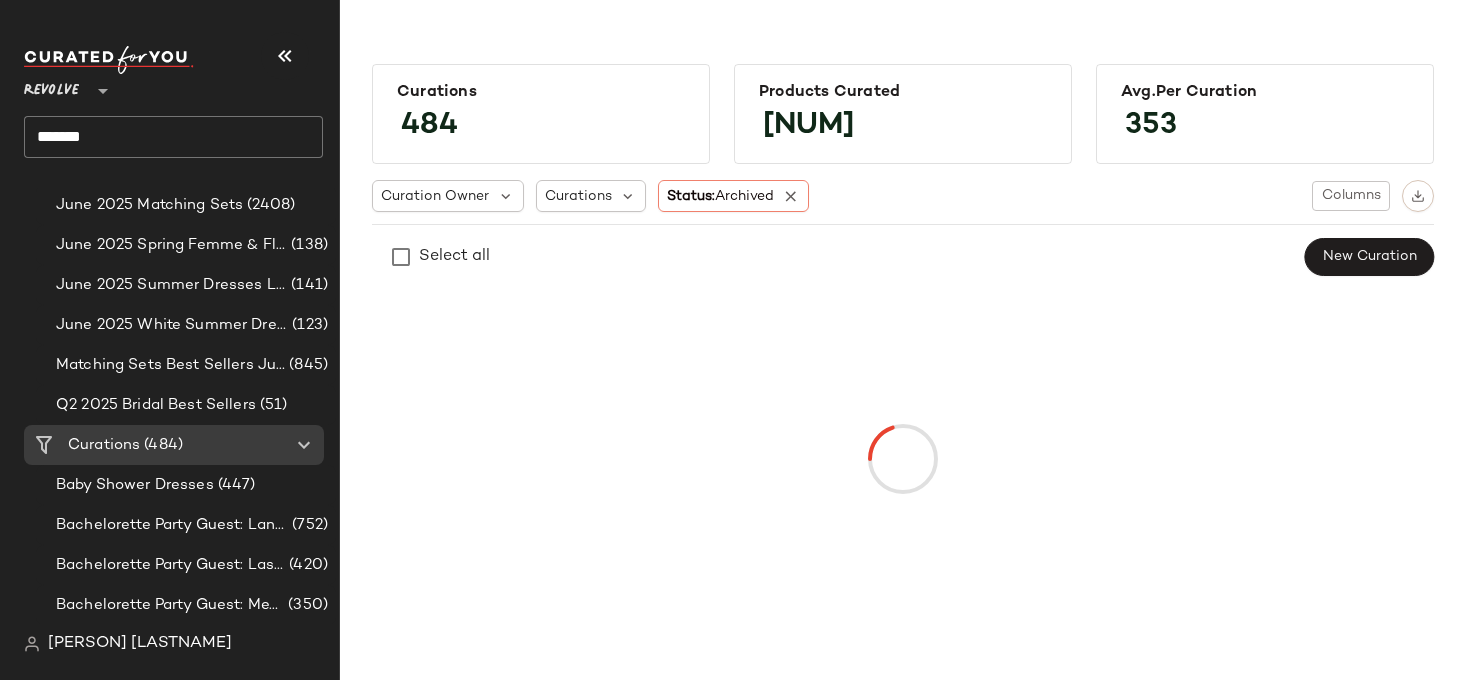 scroll, scrollTop: 0, scrollLeft: 0, axis: both 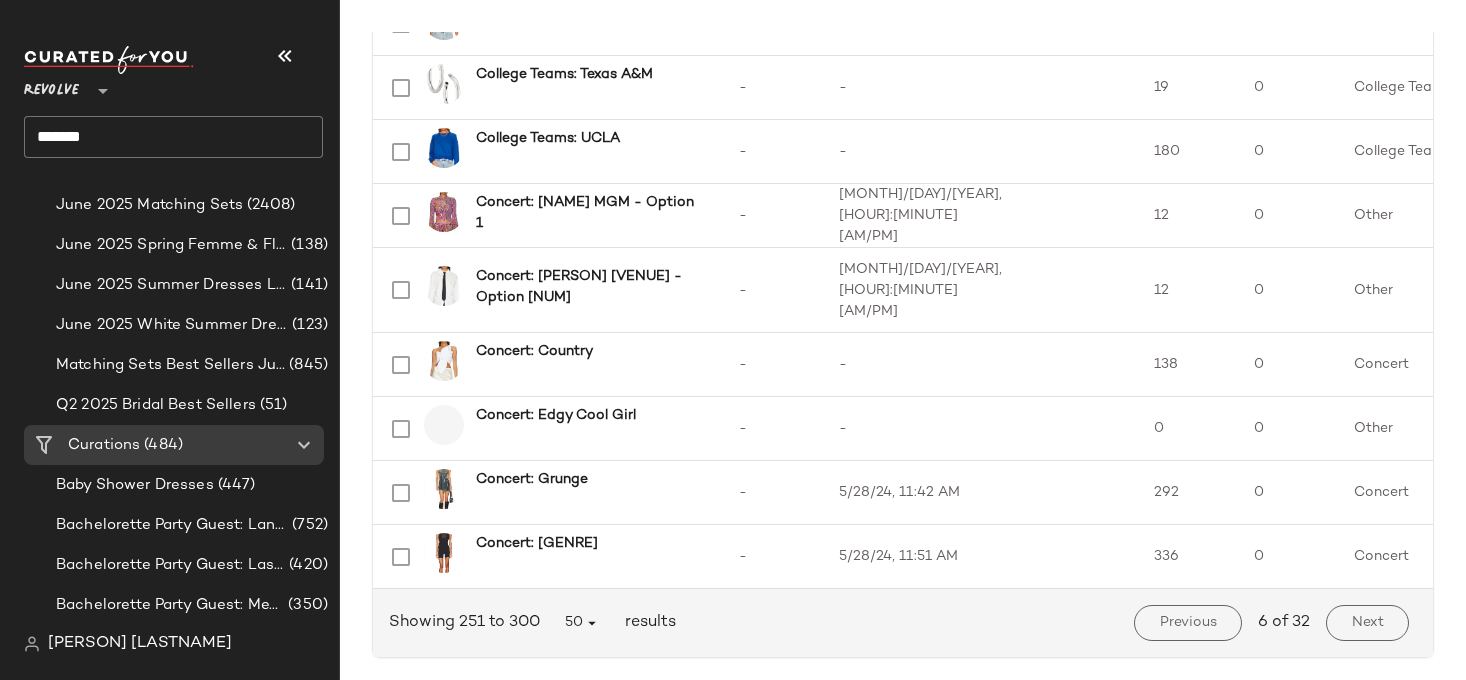 click on "Next" at bounding box center [1367, 623] 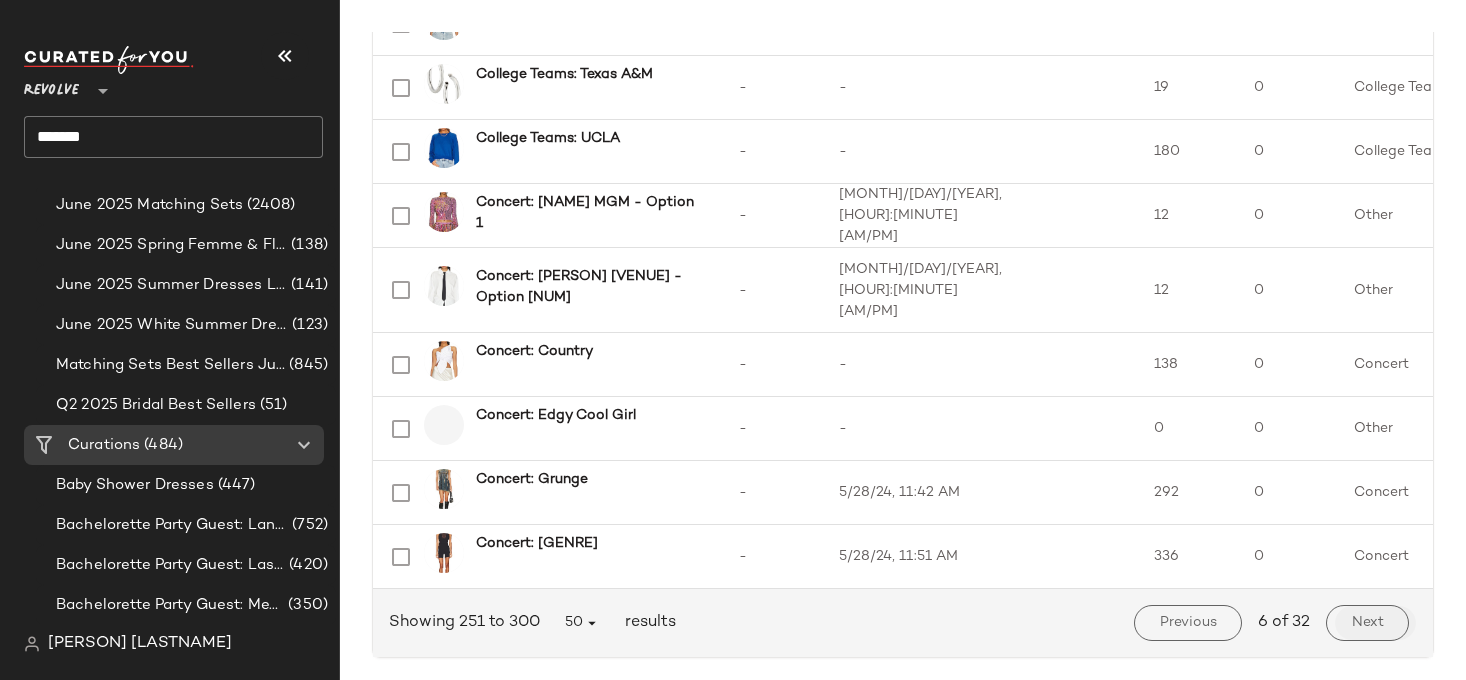 click on "Next" at bounding box center [1367, 623] 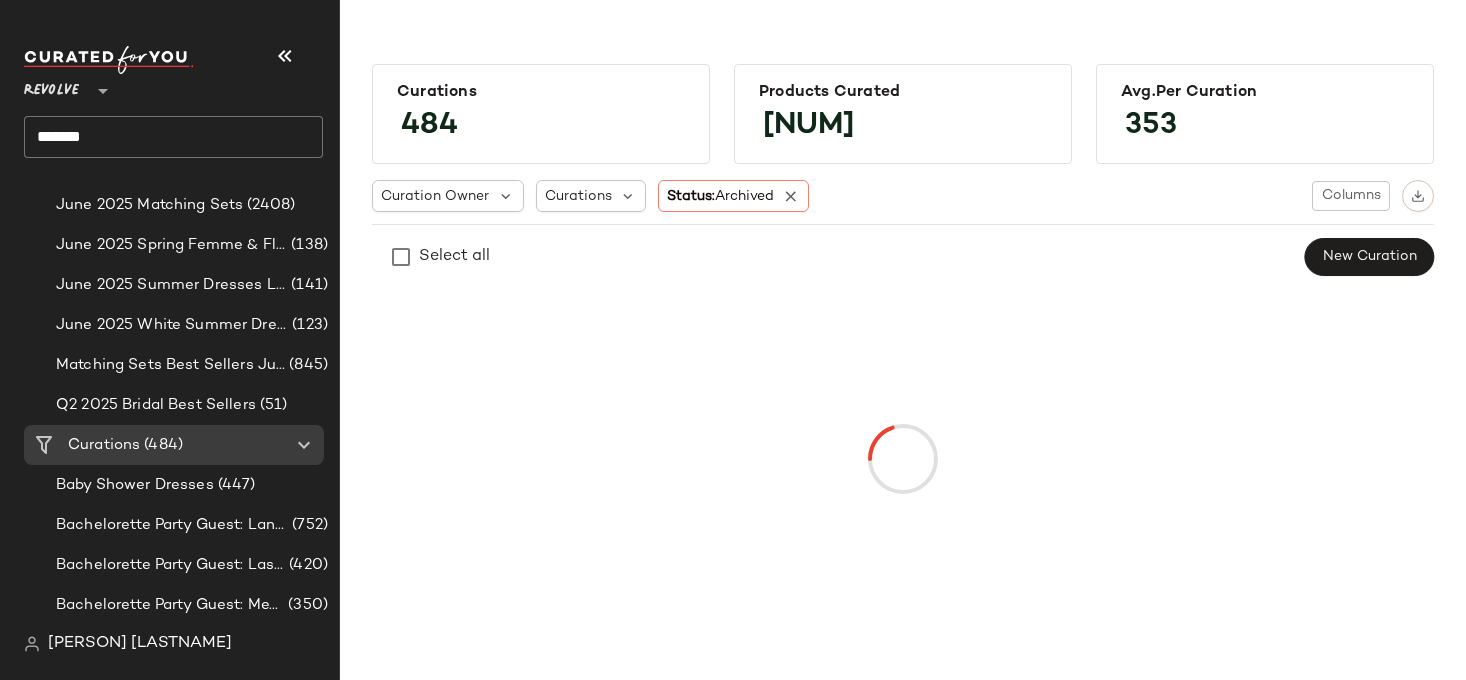scroll, scrollTop: 0, scrollLeft: 0, axis: both 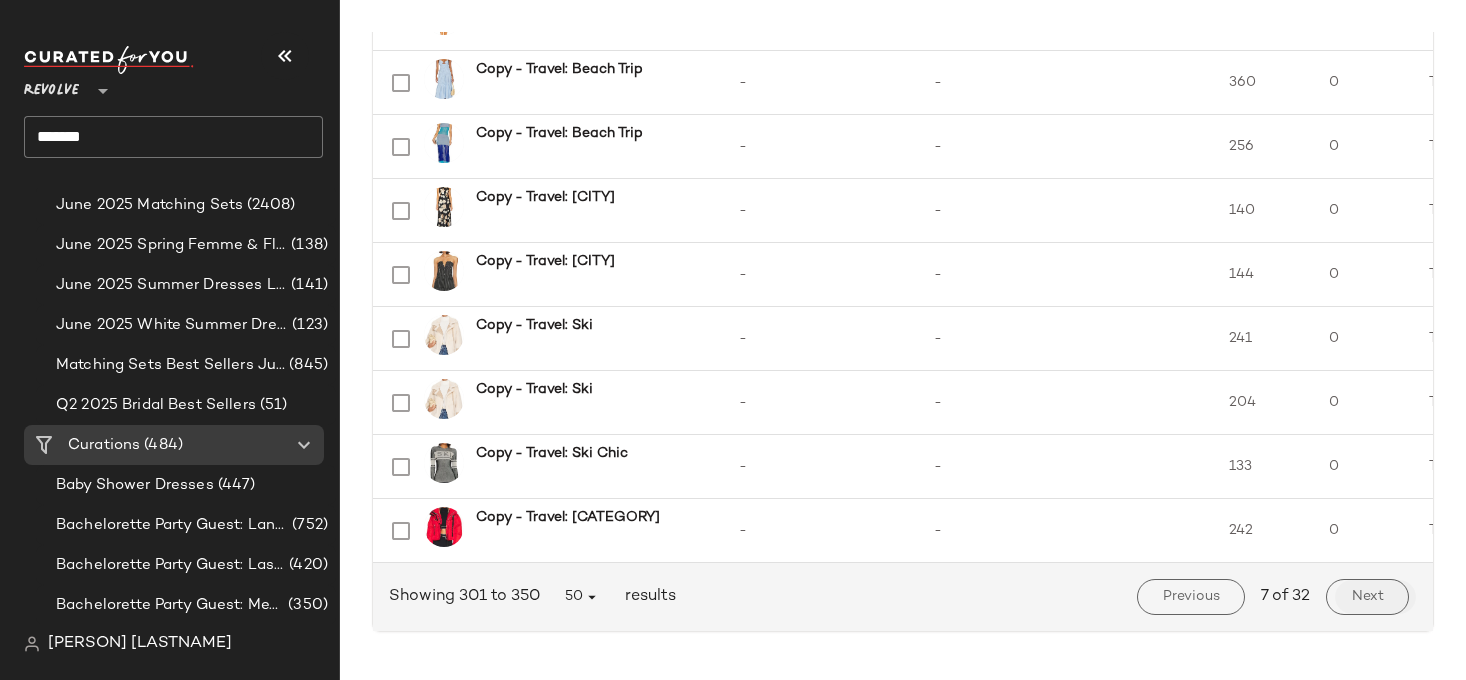 click on "Next" 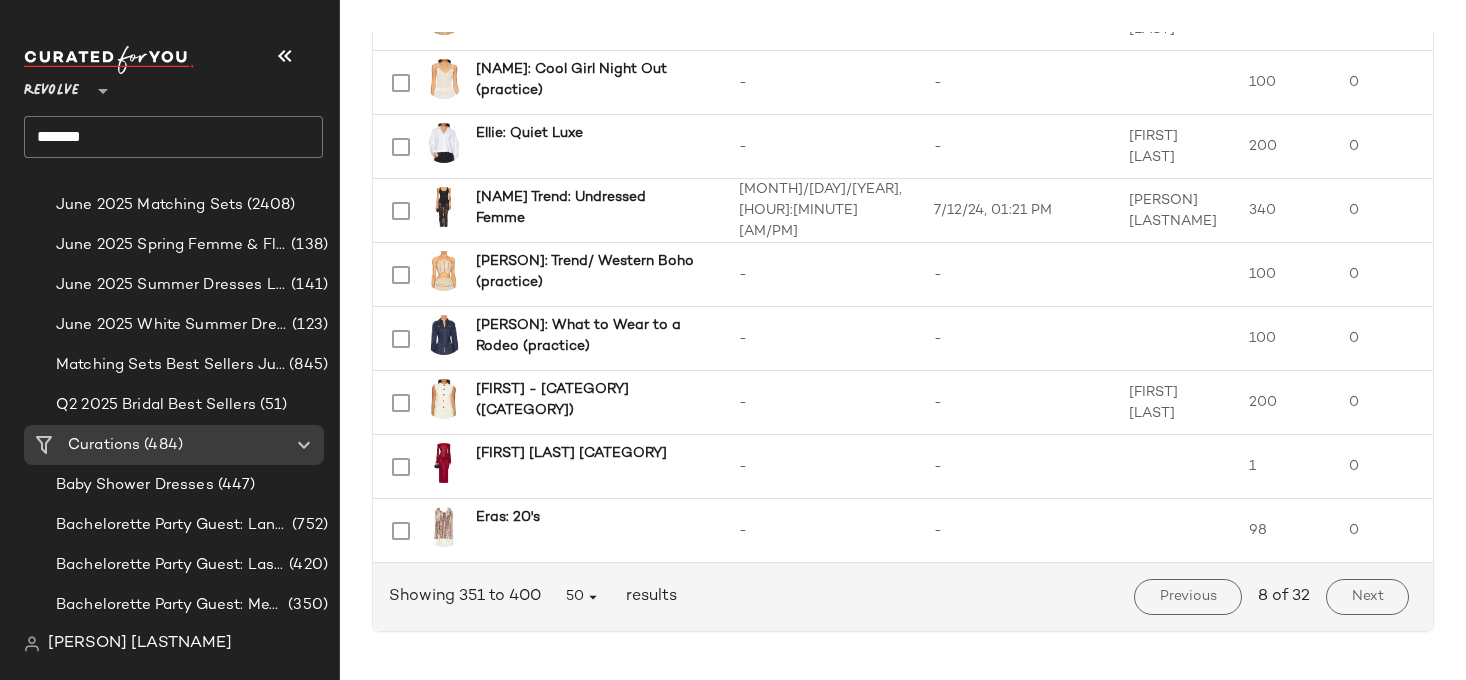 scroll, scrollTop: 3403, scrollLeft: 0, axis: vertical 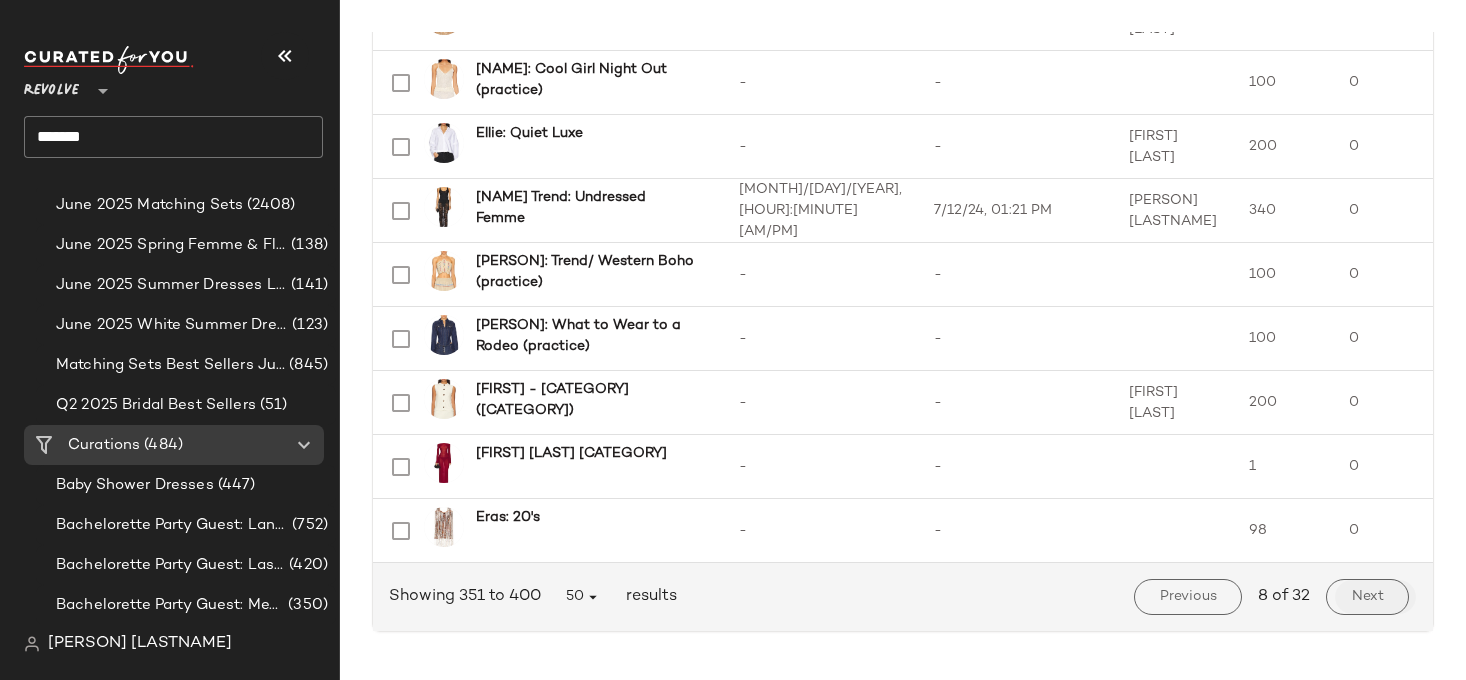 click on "Next" at bounding box center [1367, 597] 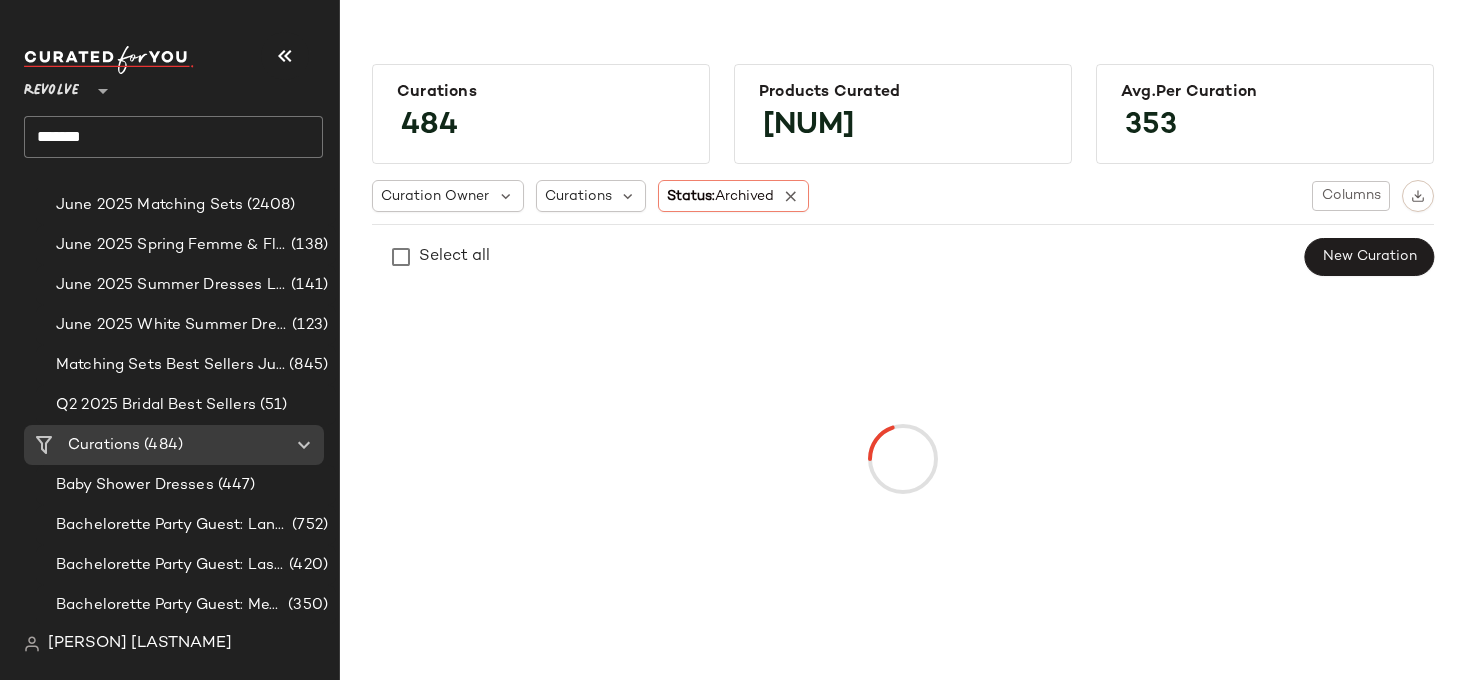 scroll, scrollTop: 0, scrollLeft: 0, axis: both 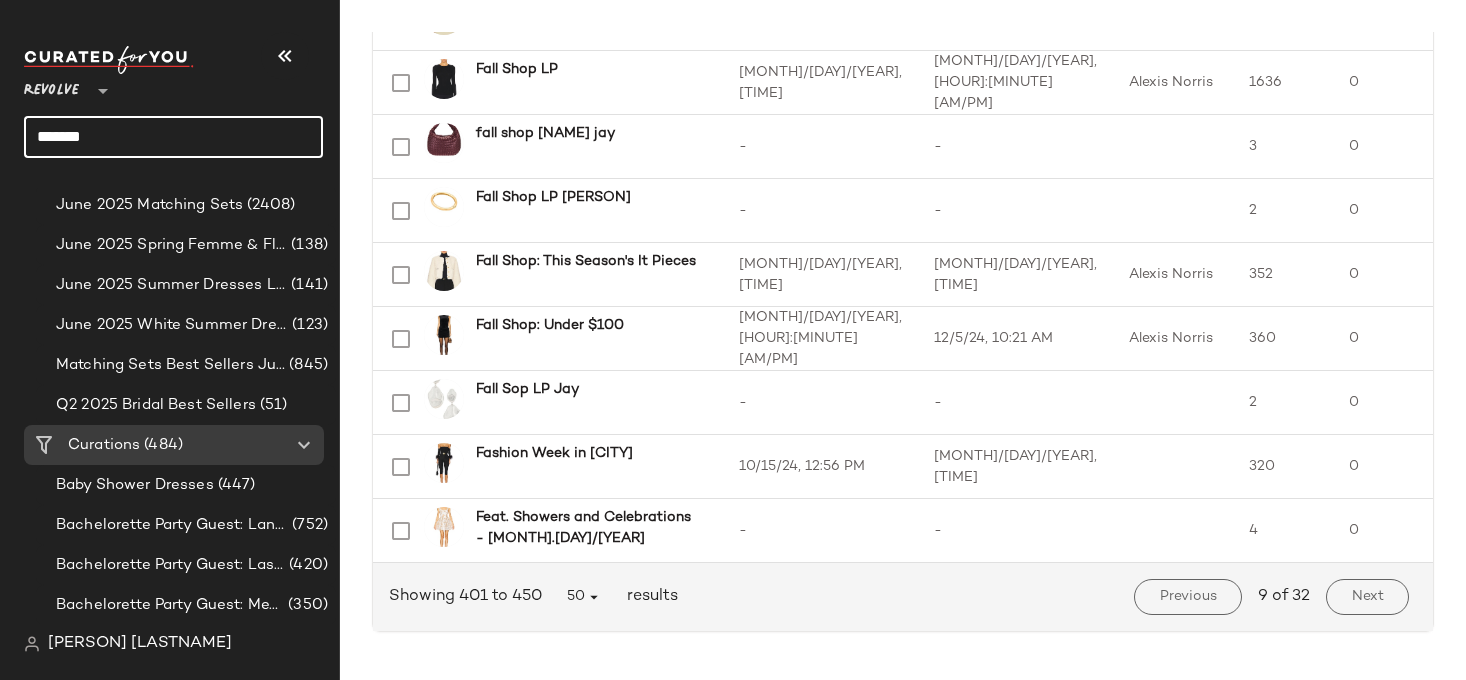 click on "*******" 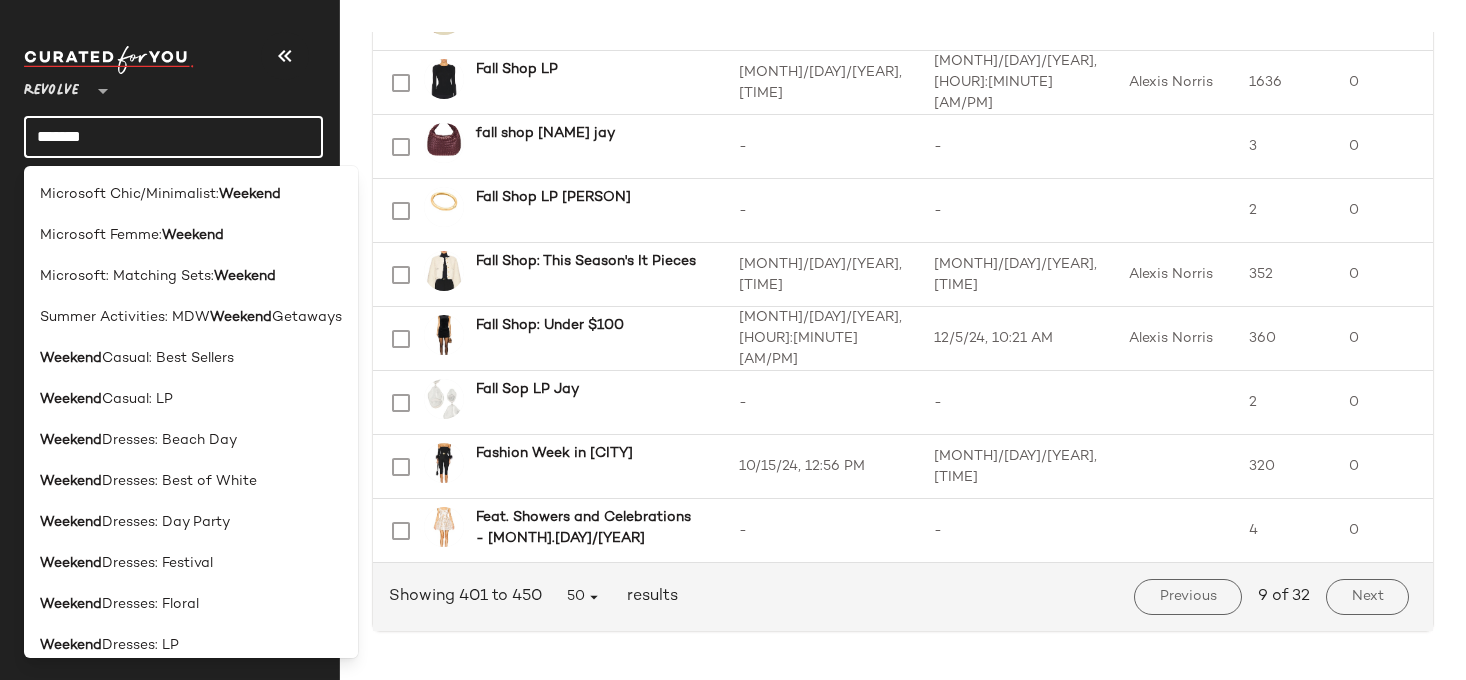 click on "*******" 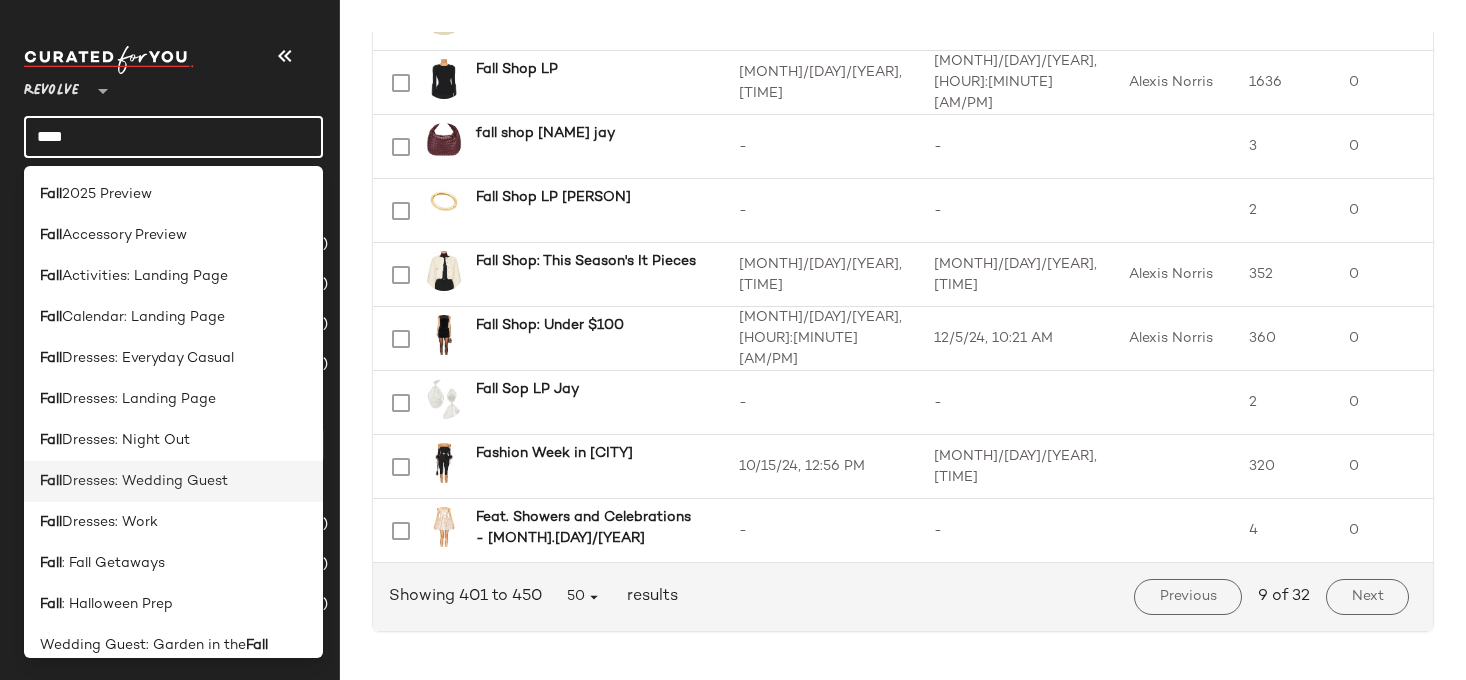 scroll, scrollTop: 57, scrollLeft: 0, axis: vertical 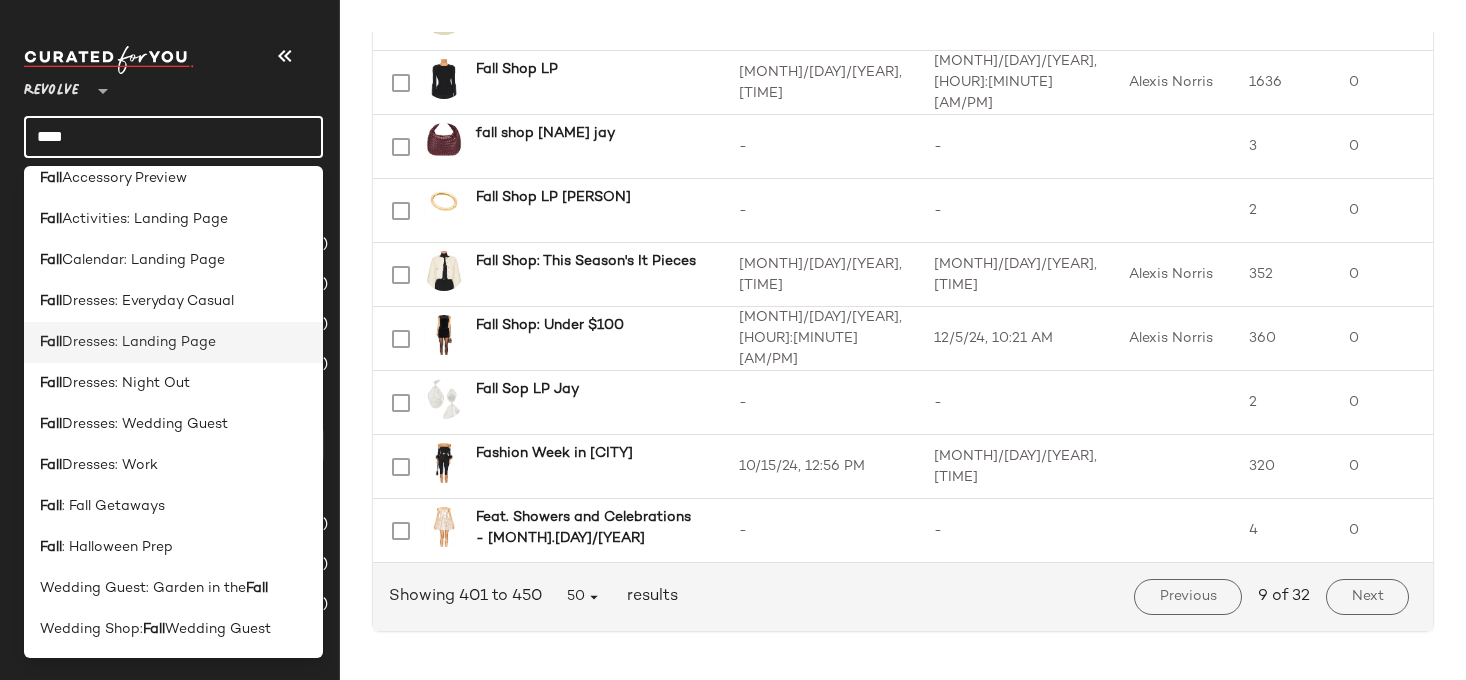 type on "****" 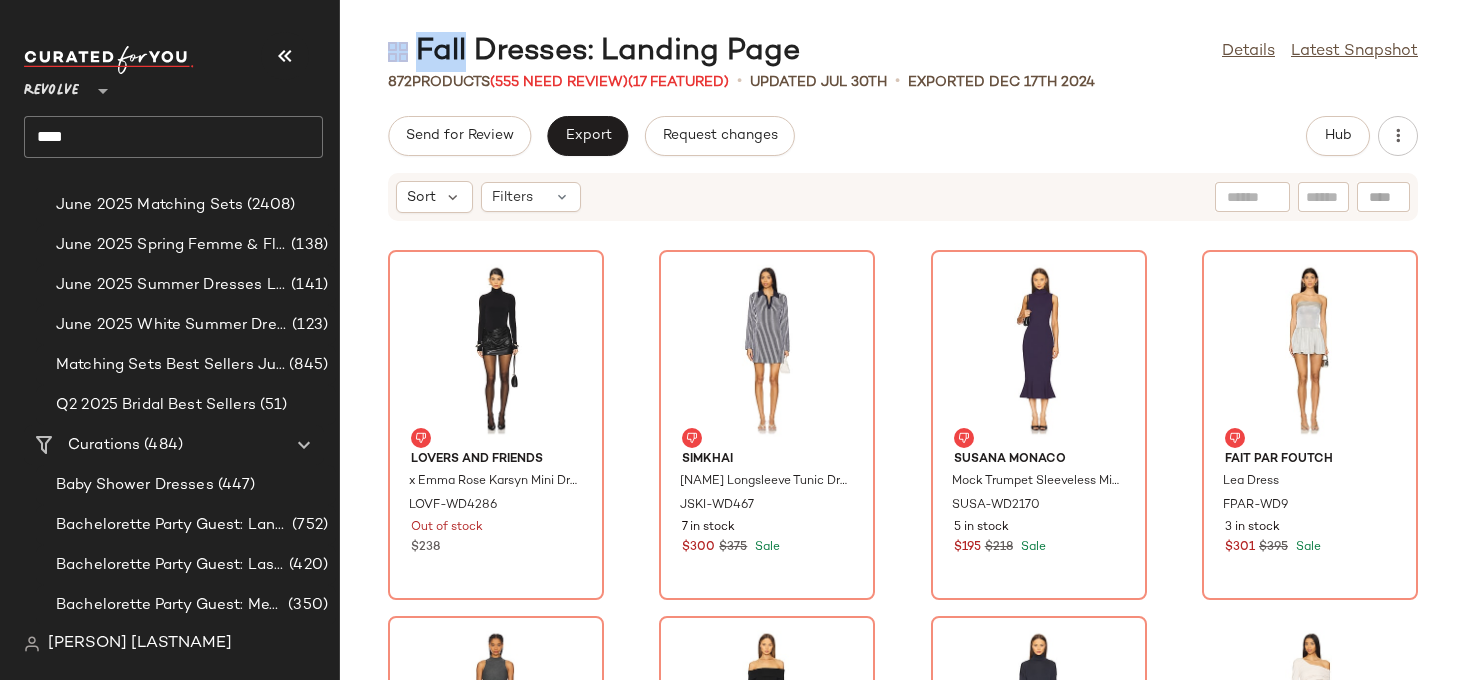 drag, startPoint x: 808, startPoint y: 42, endPoint x: 455, endPoint y: 42, distance: 353 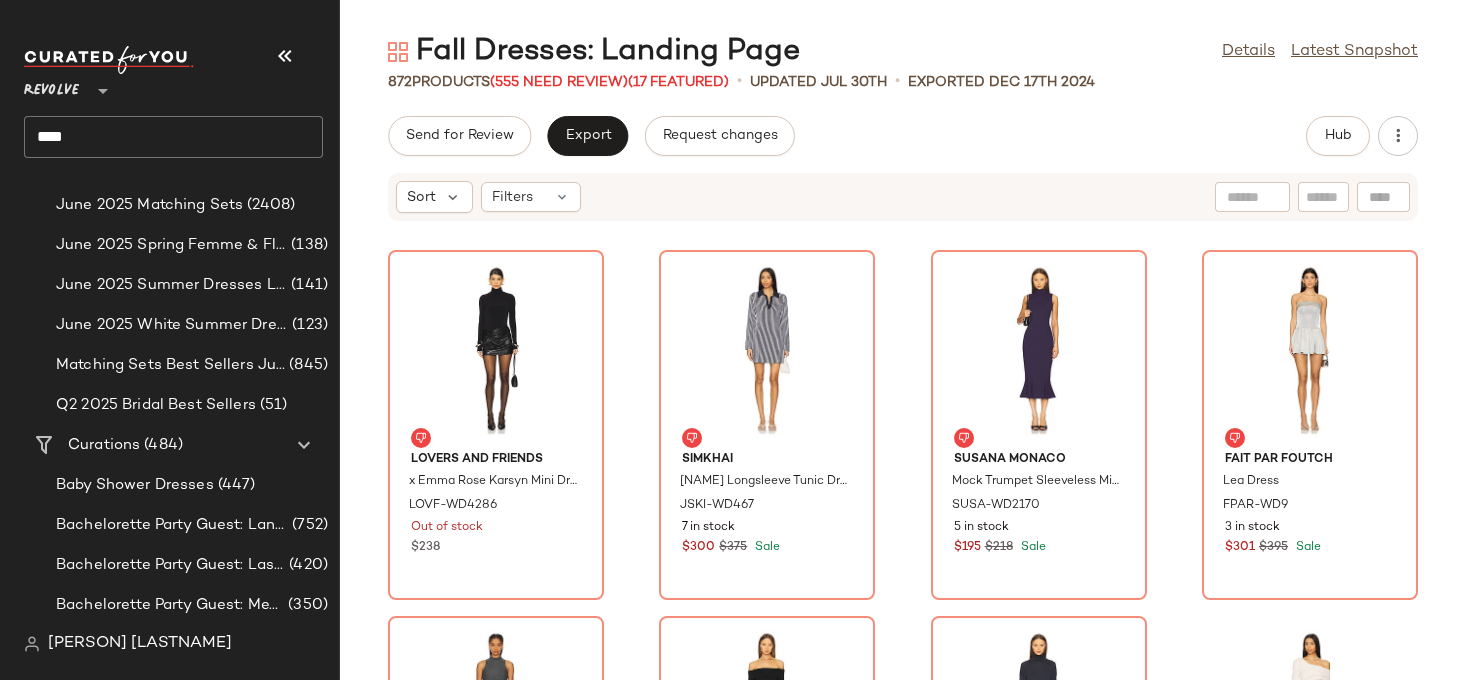click on "Fall Dresses: Landing Page" at bounding box center (594, 52) 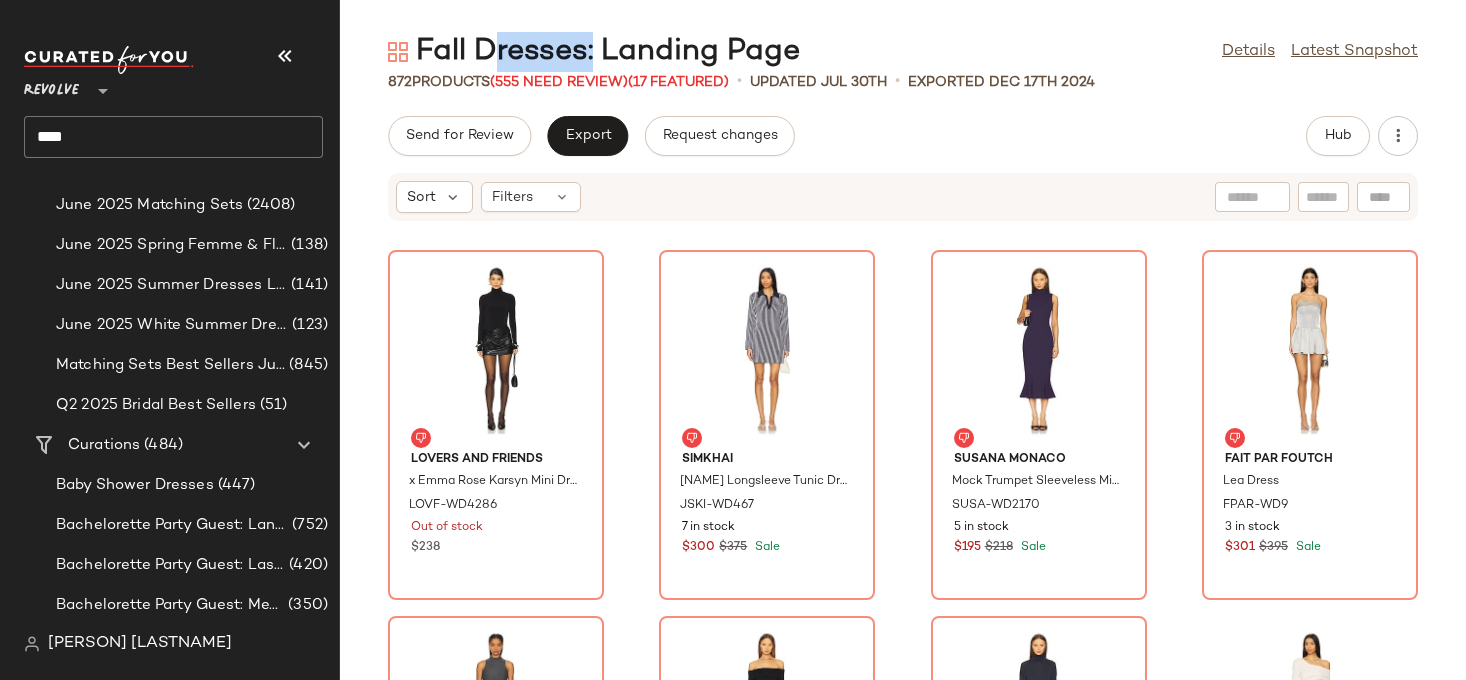 click on "Fall Dresses: Landing Page" at bounding box center (594, 52) 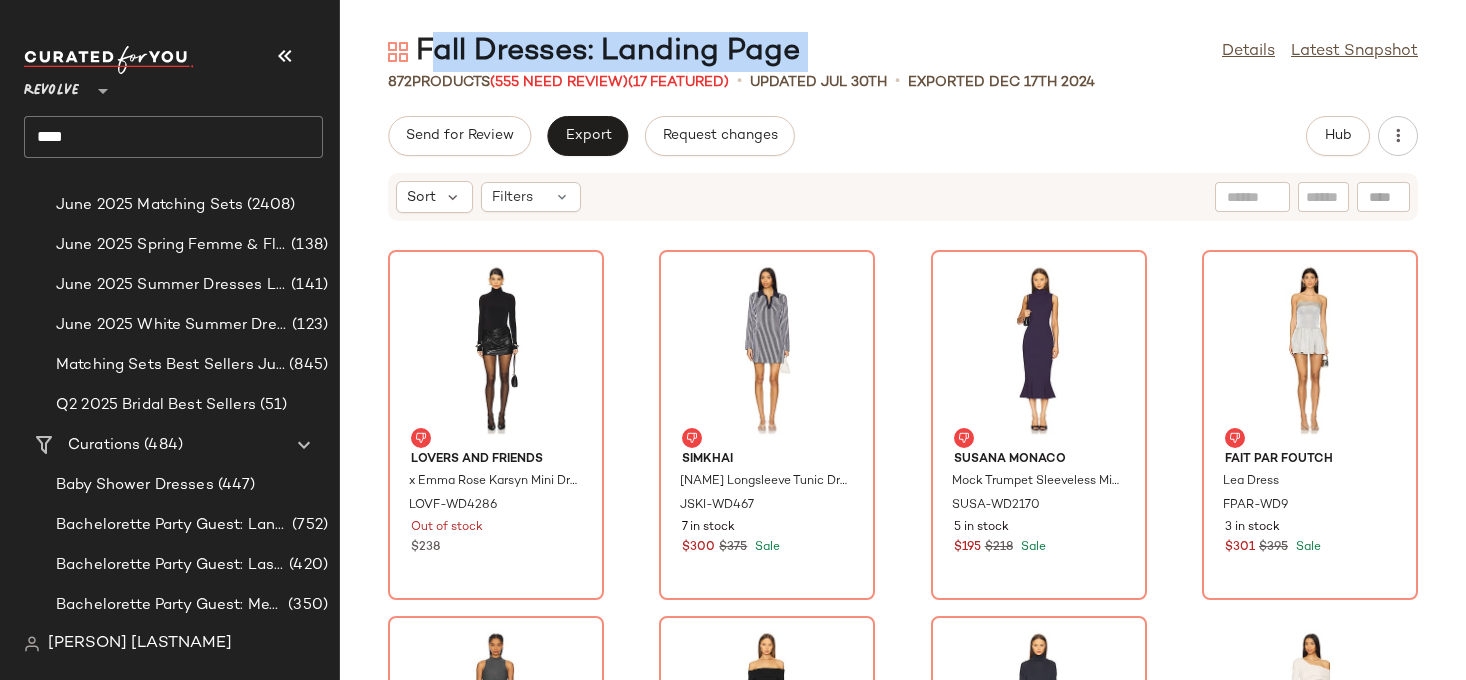 click on "Fall Dresses: Landing Page" at bounding box center (594, 52) 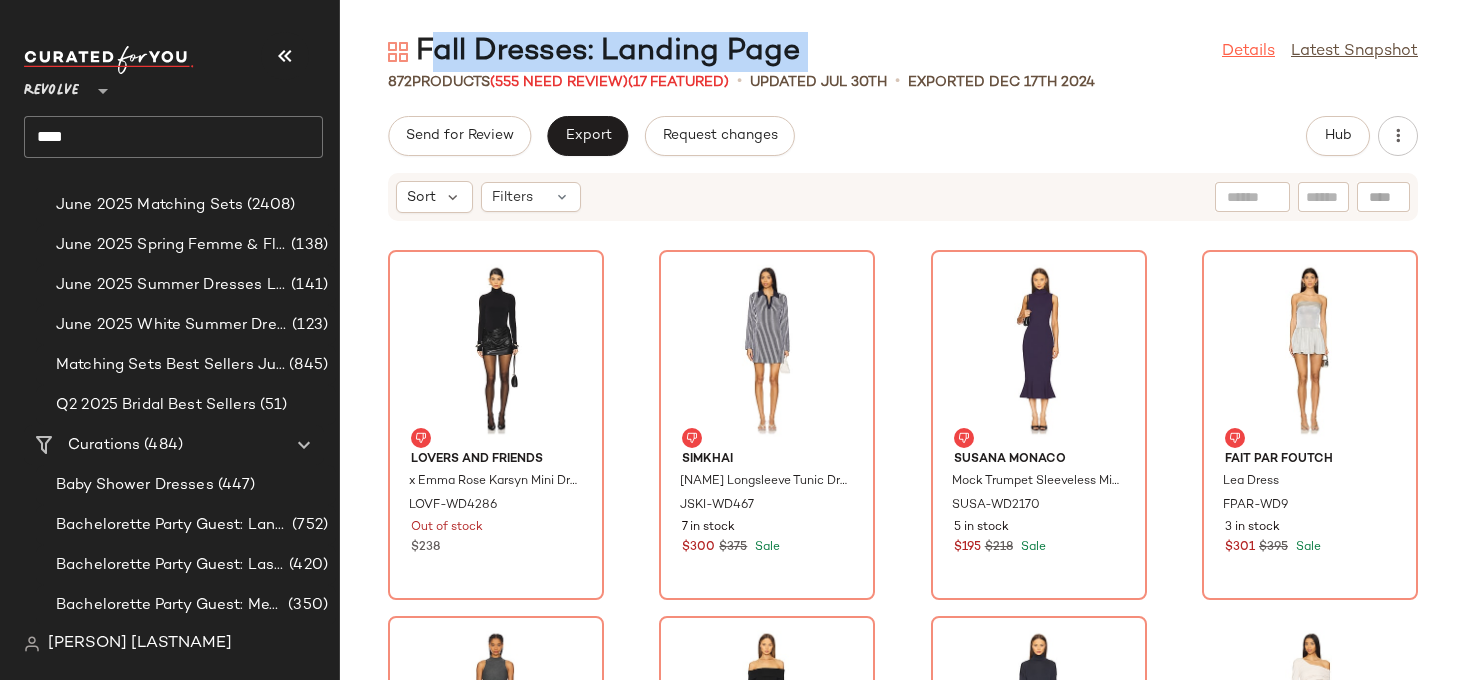 click on "Details" at bounding box center (1248, 52) 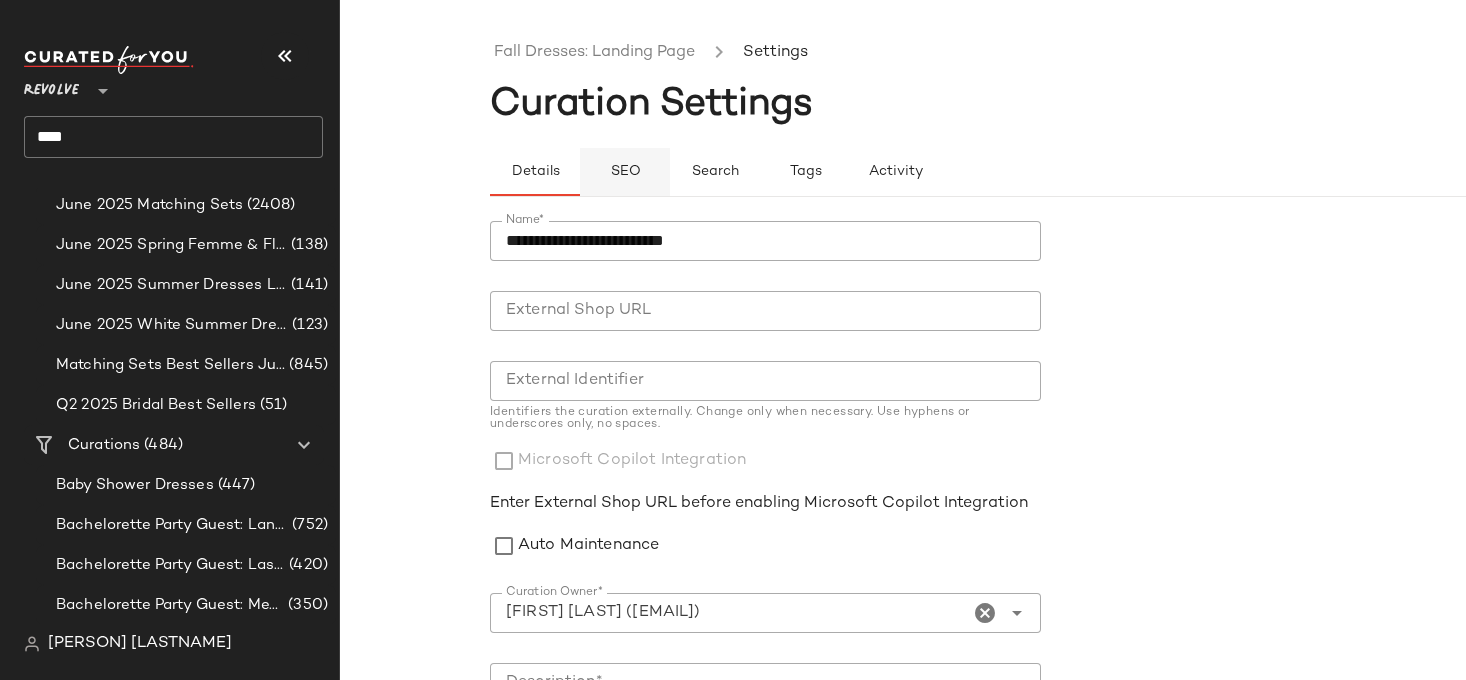 click on "SEO" 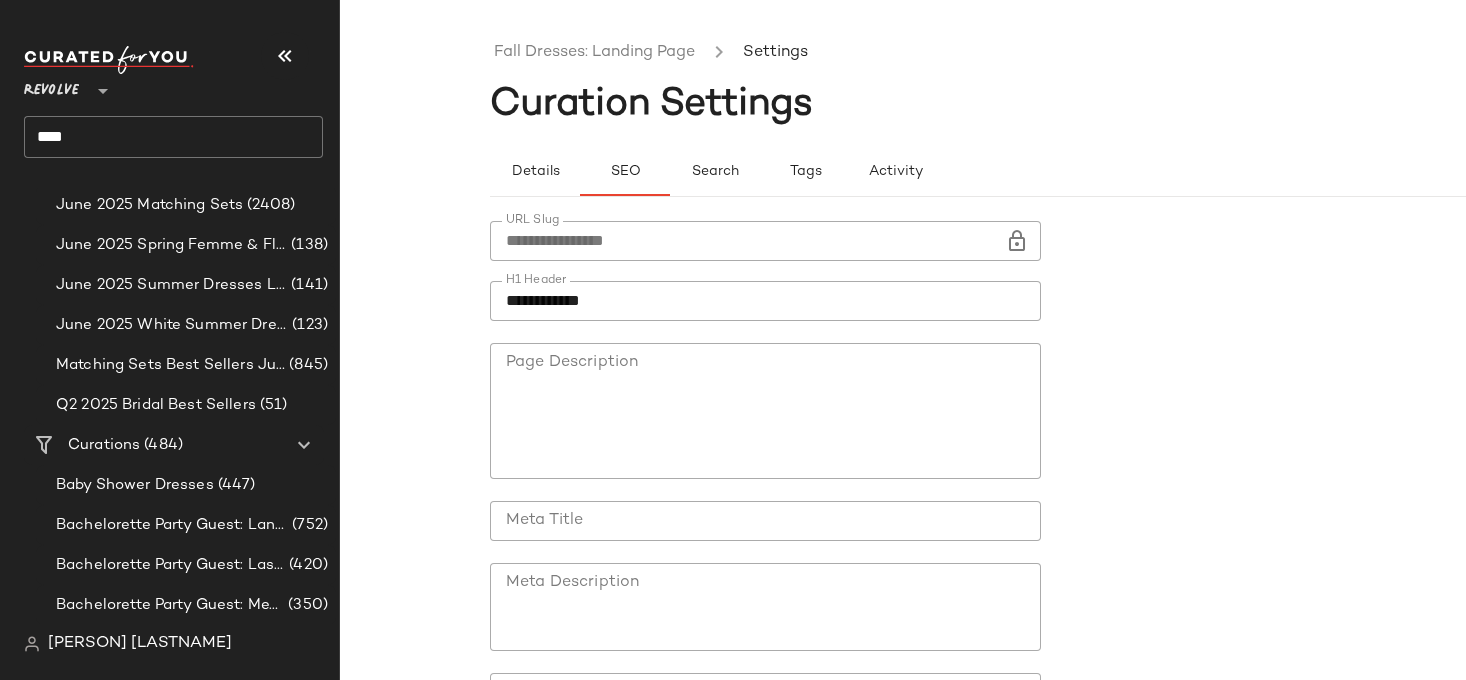 click on "**********" 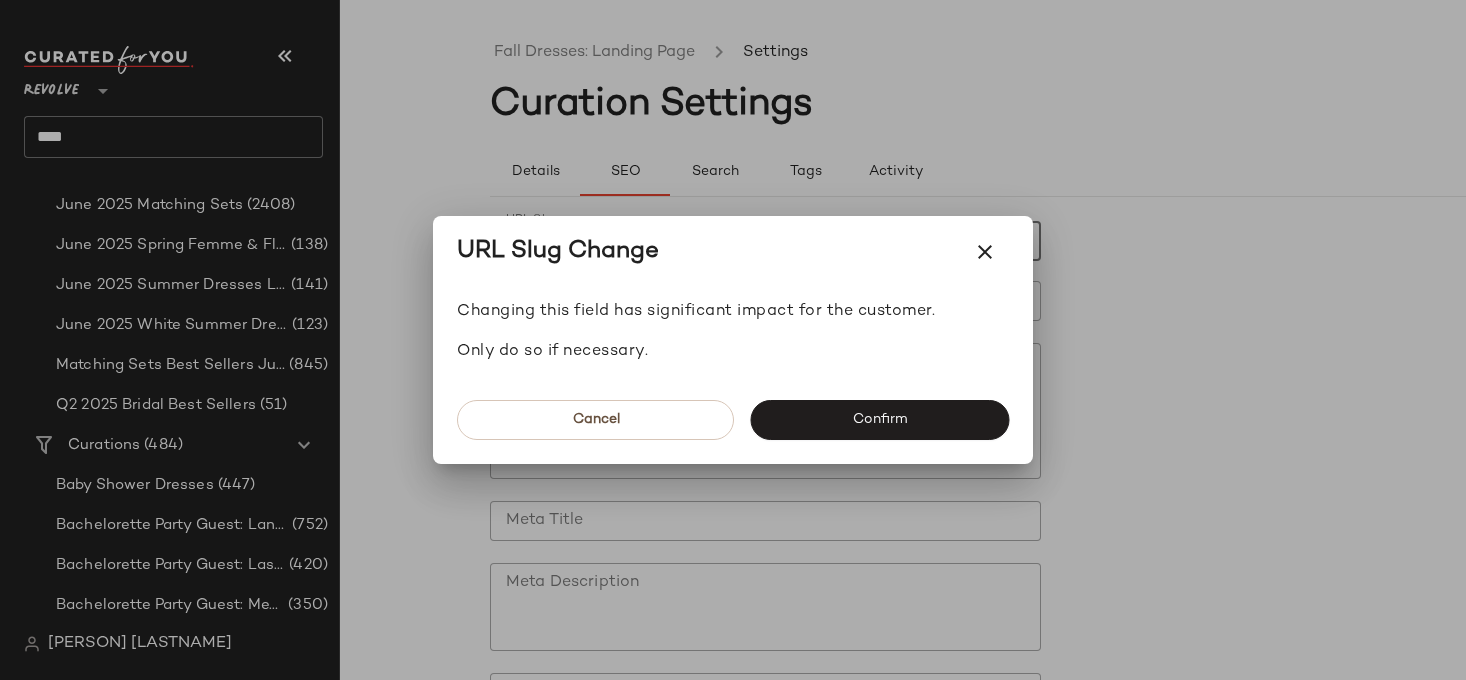 click on "URL Slug Change  Changing this field has significant impact for the customer.  Only do so if necessary.  Cancel   Confirm" 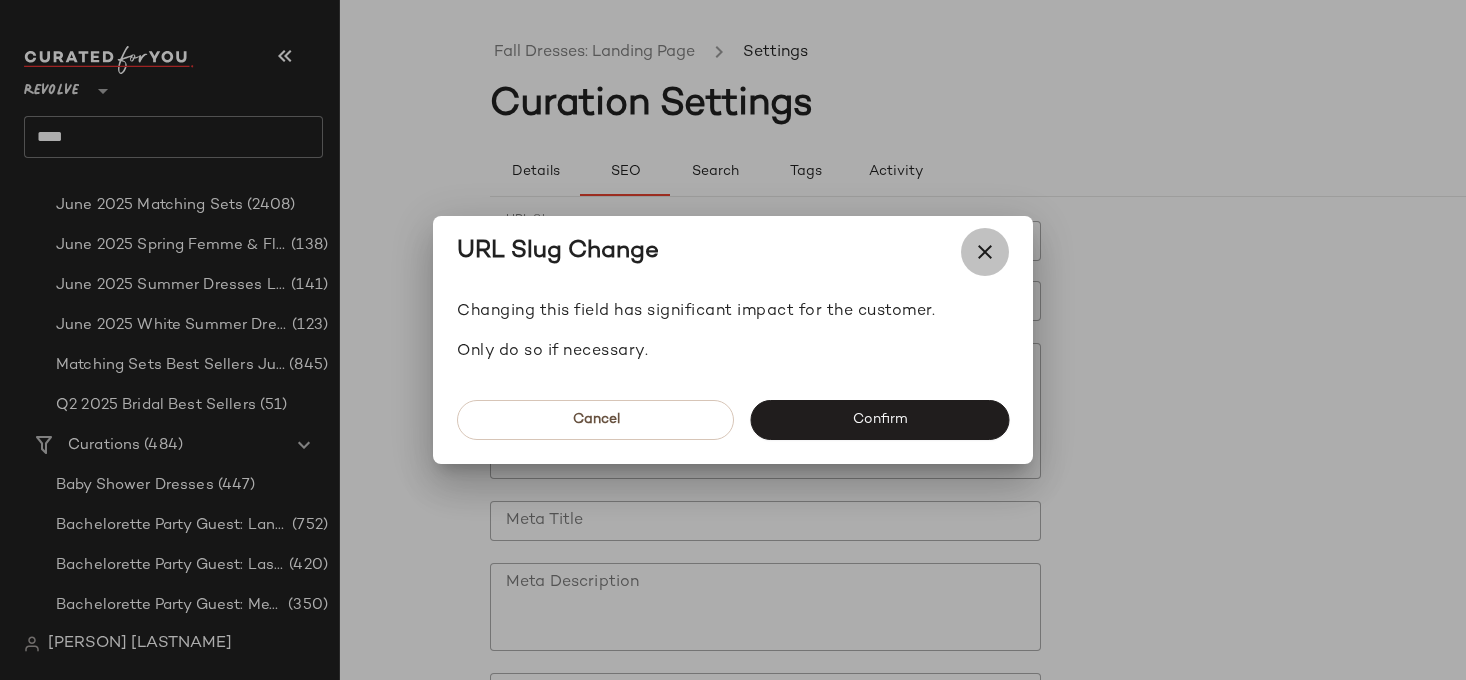click at bounding box center (985, 252) 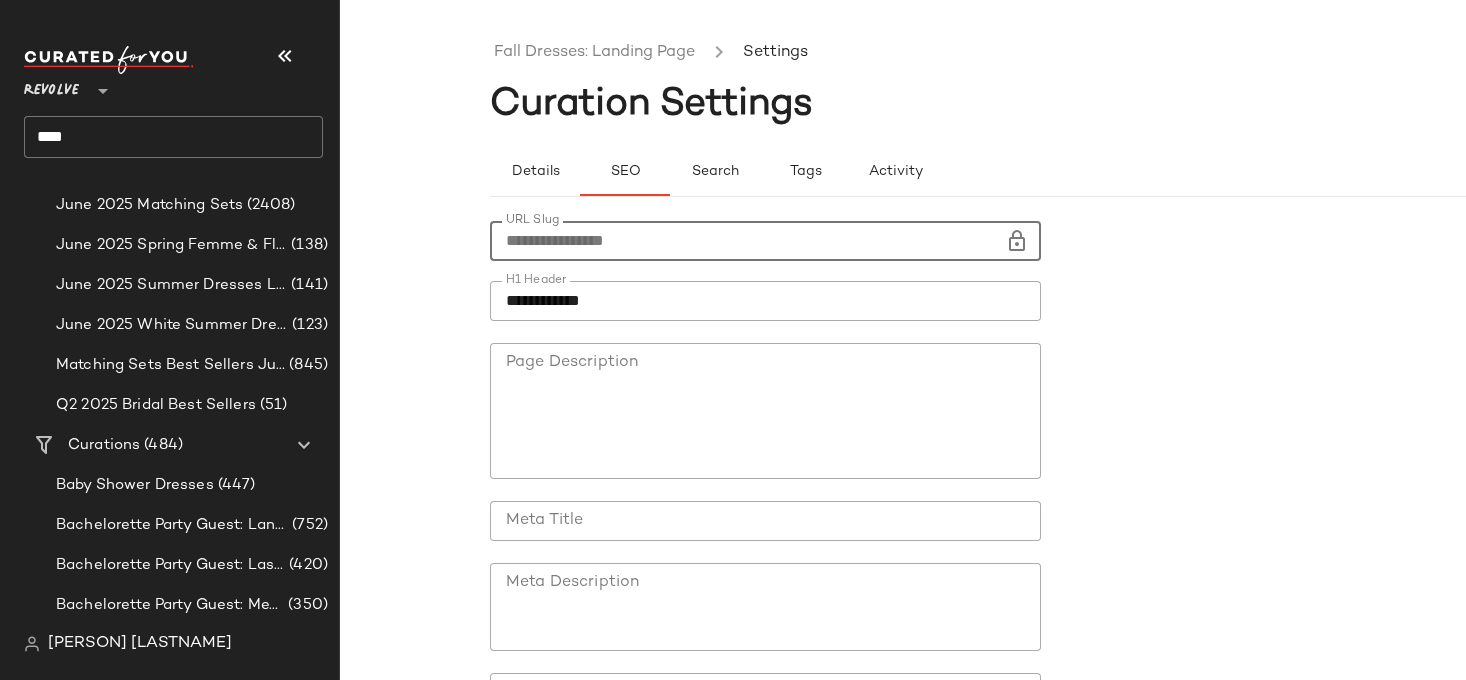 drag, startPoint x: 686, startPoint y: 233, endPoint x: 492, endPoint y: 233, distance: 194 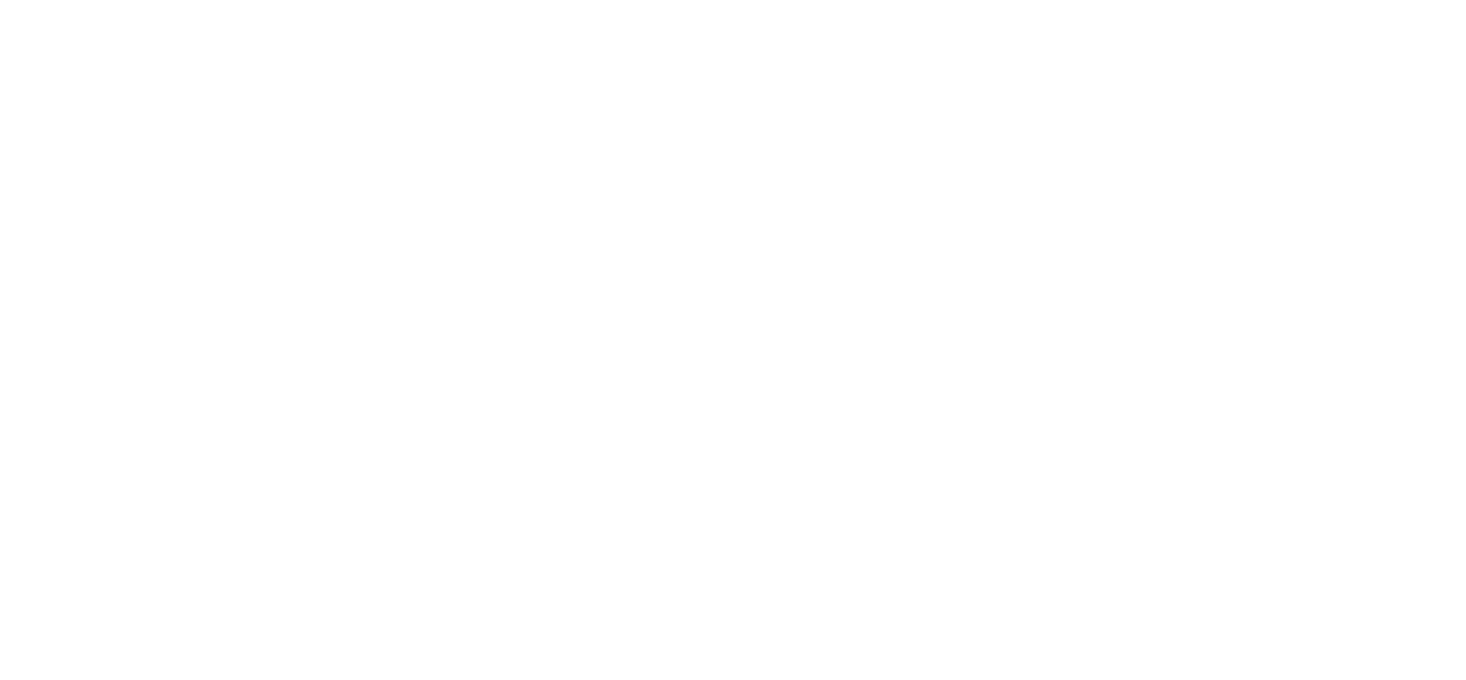 scroll, scrollTop: 0, scrollLeft: 0, axis: both 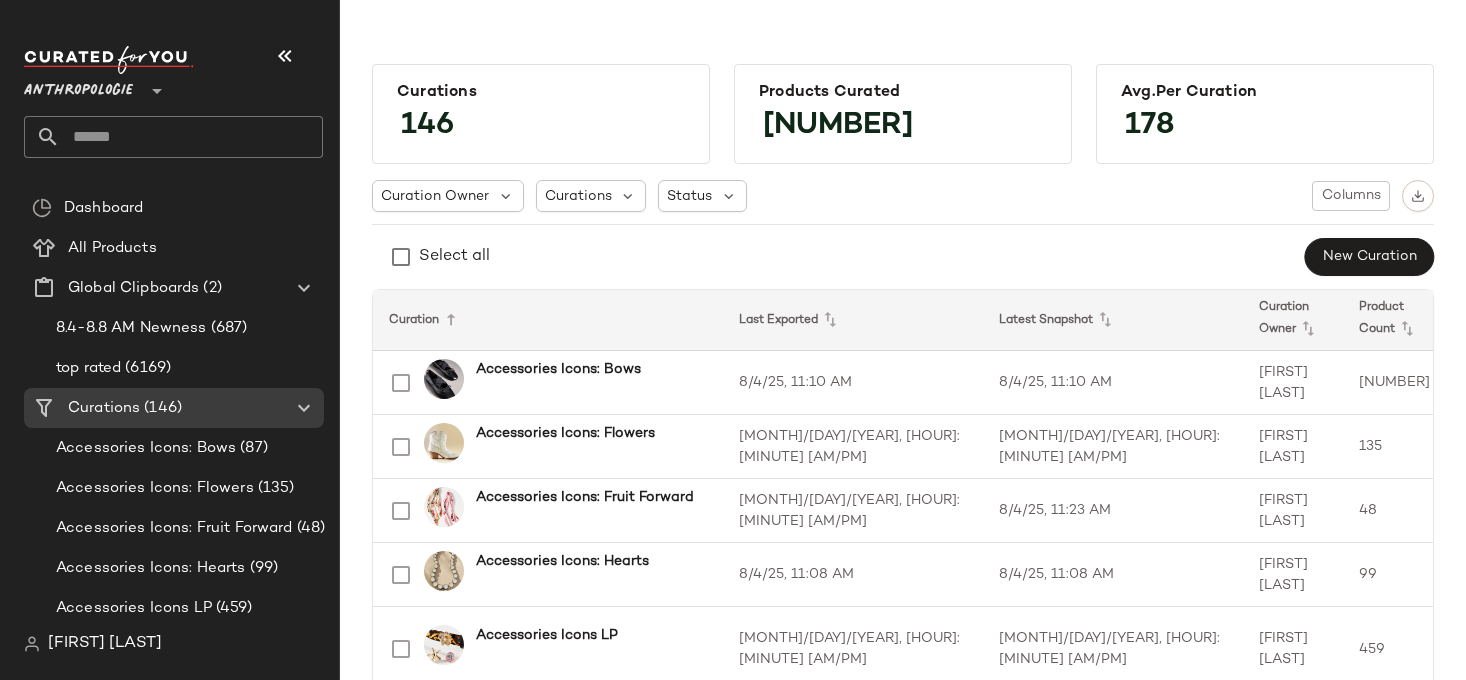 click on "Anthropologie" at bounding box center [78, 86] 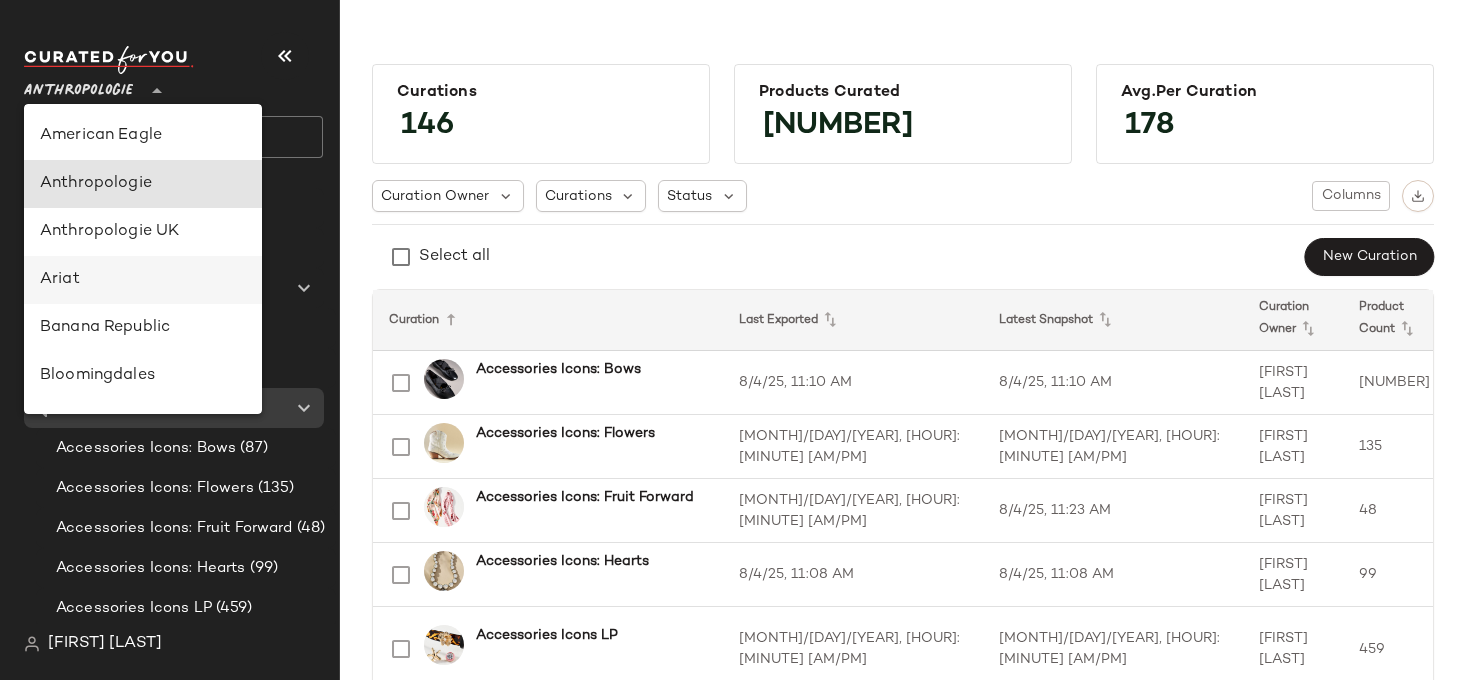 scroll, scrollTop: 48, scrollLeft: 0, axis: vertical 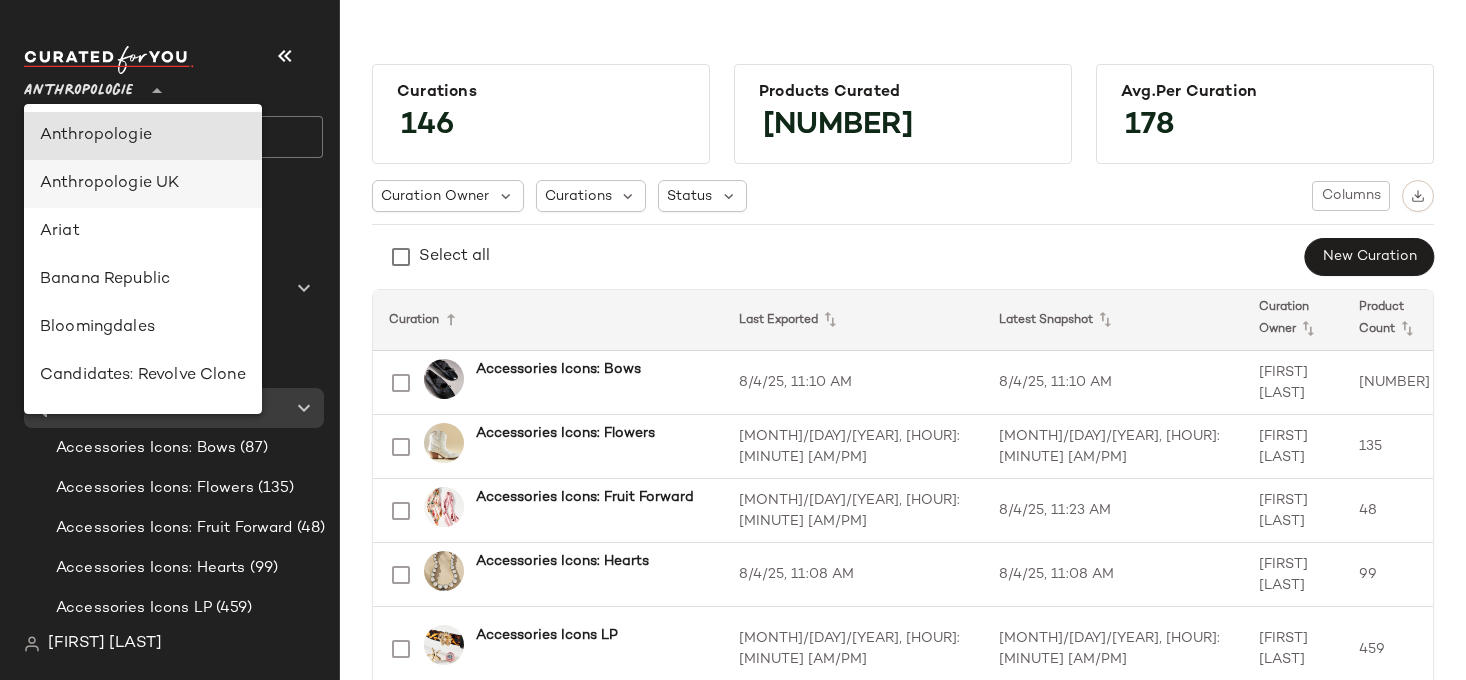 click on "Anthropologie UK" at bounding box center (143, 184) 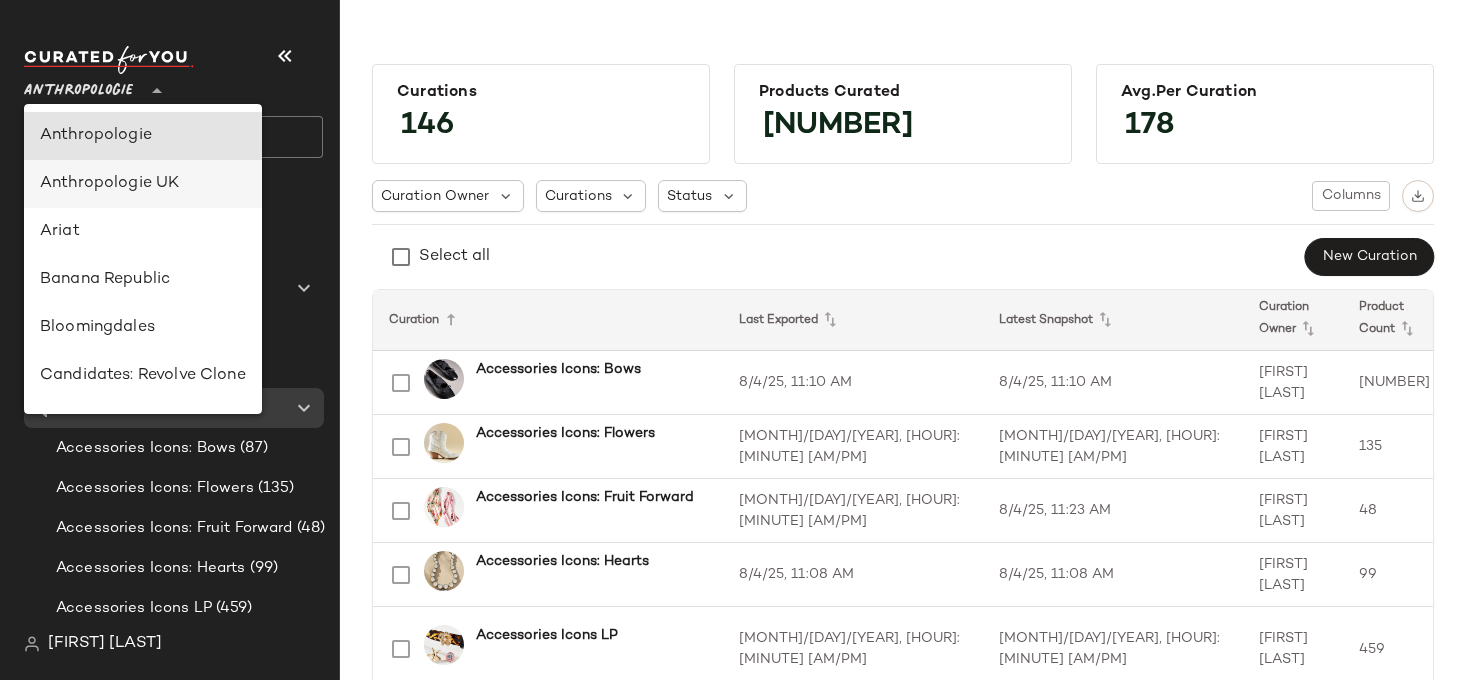 type on "**" 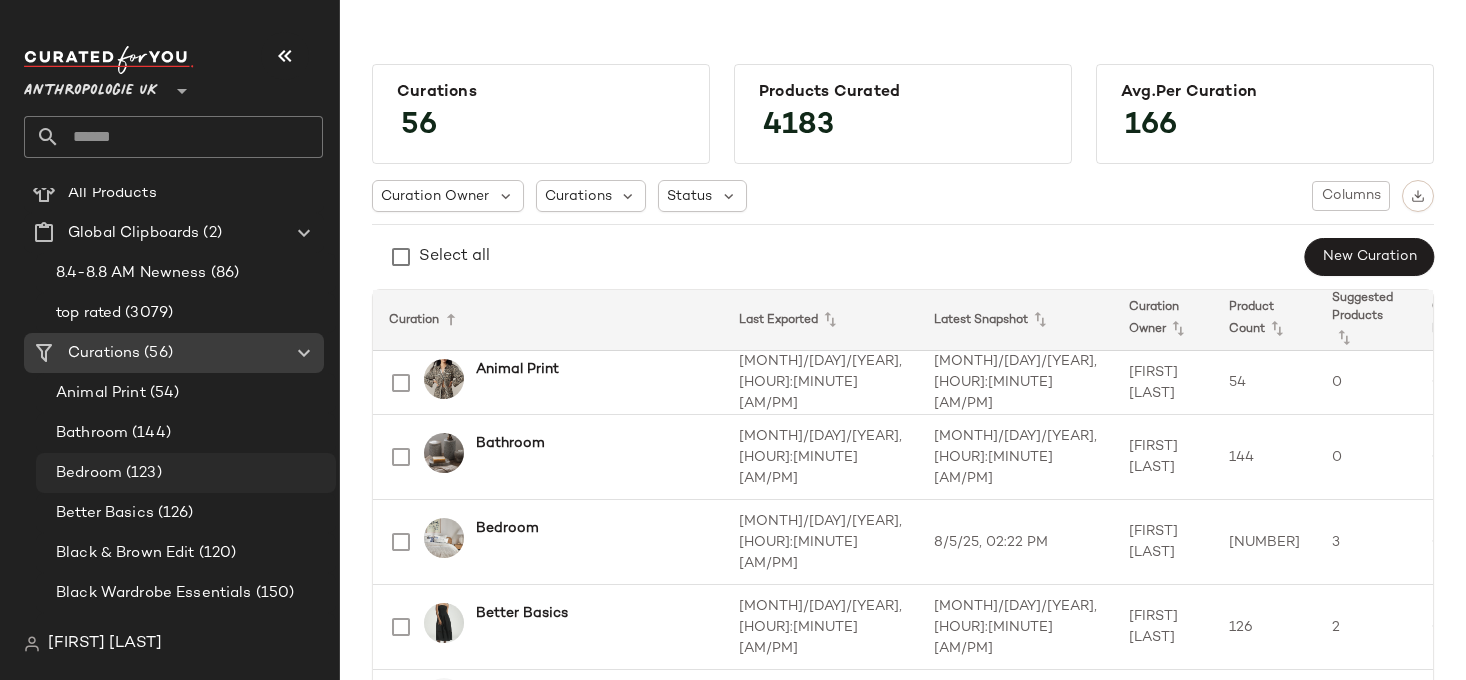 scroll, scrollTop: 59, scrollLeft: 0, axis: vertical 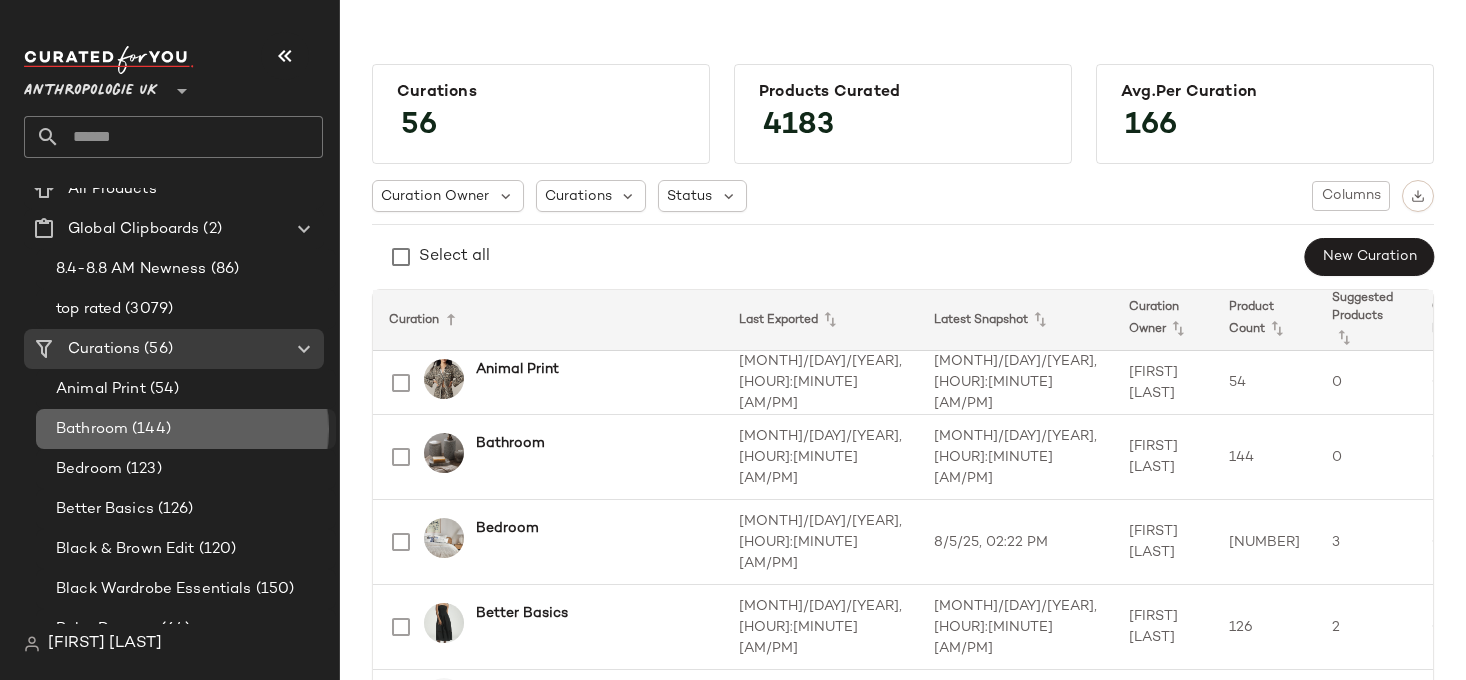 click on "Bathroom (144)" 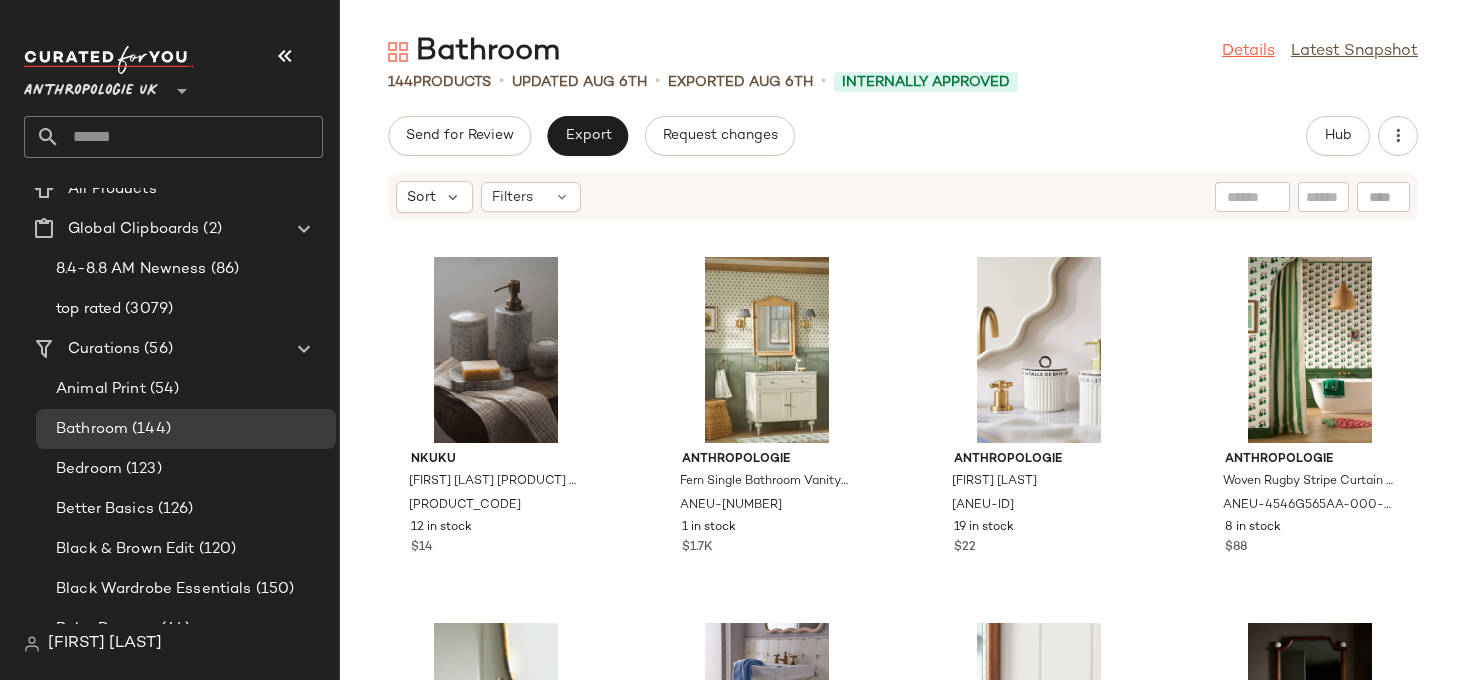 click on "Details" at bounding box center (1248, 52) 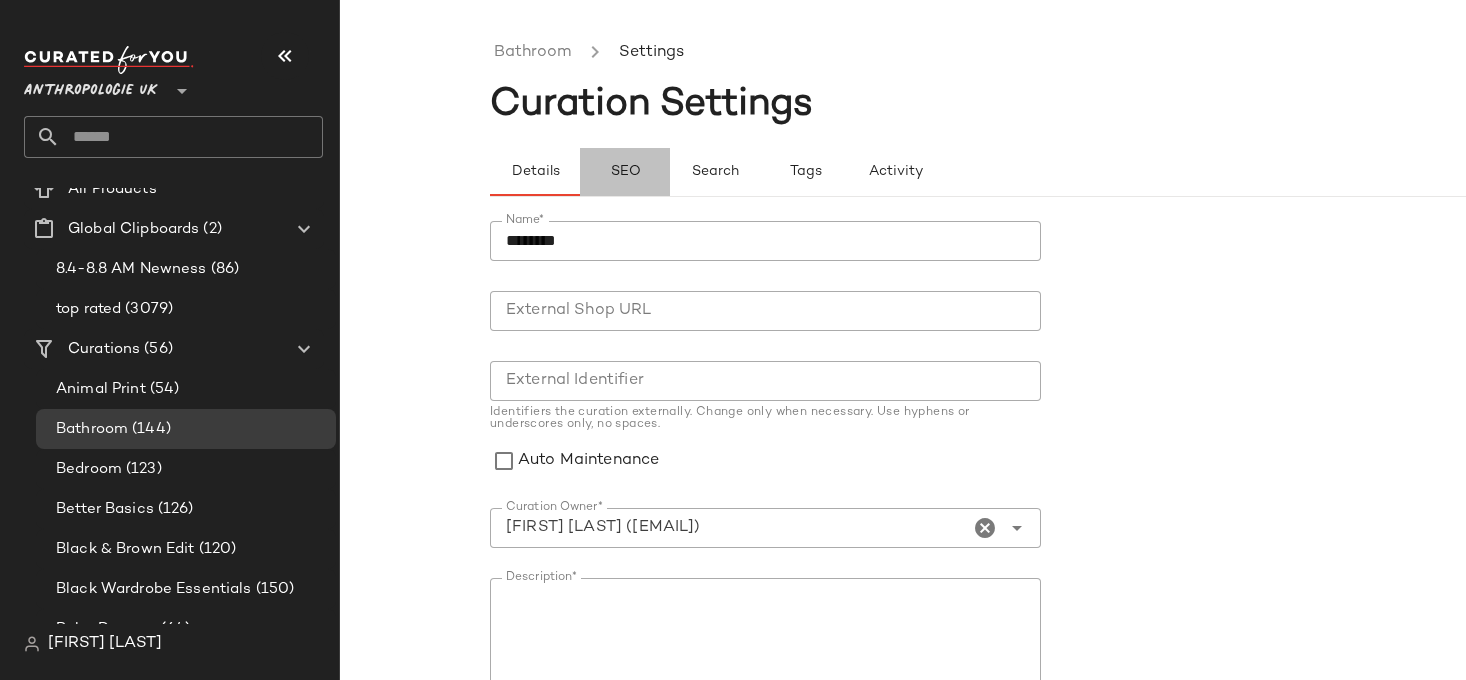 click on "SEO" 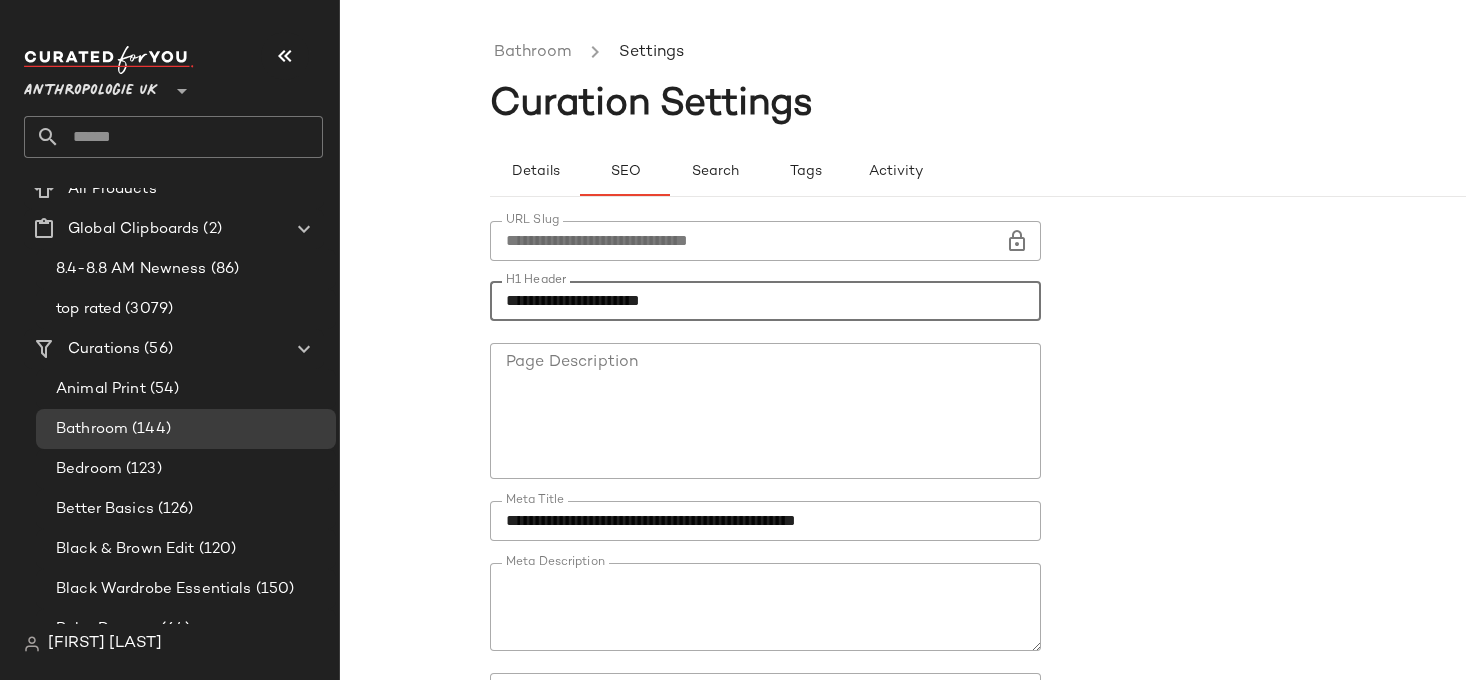 drag, startPoint x: 627, startPoint y: 302, endPoint x: 434, endPoint y: 302, distance: 193 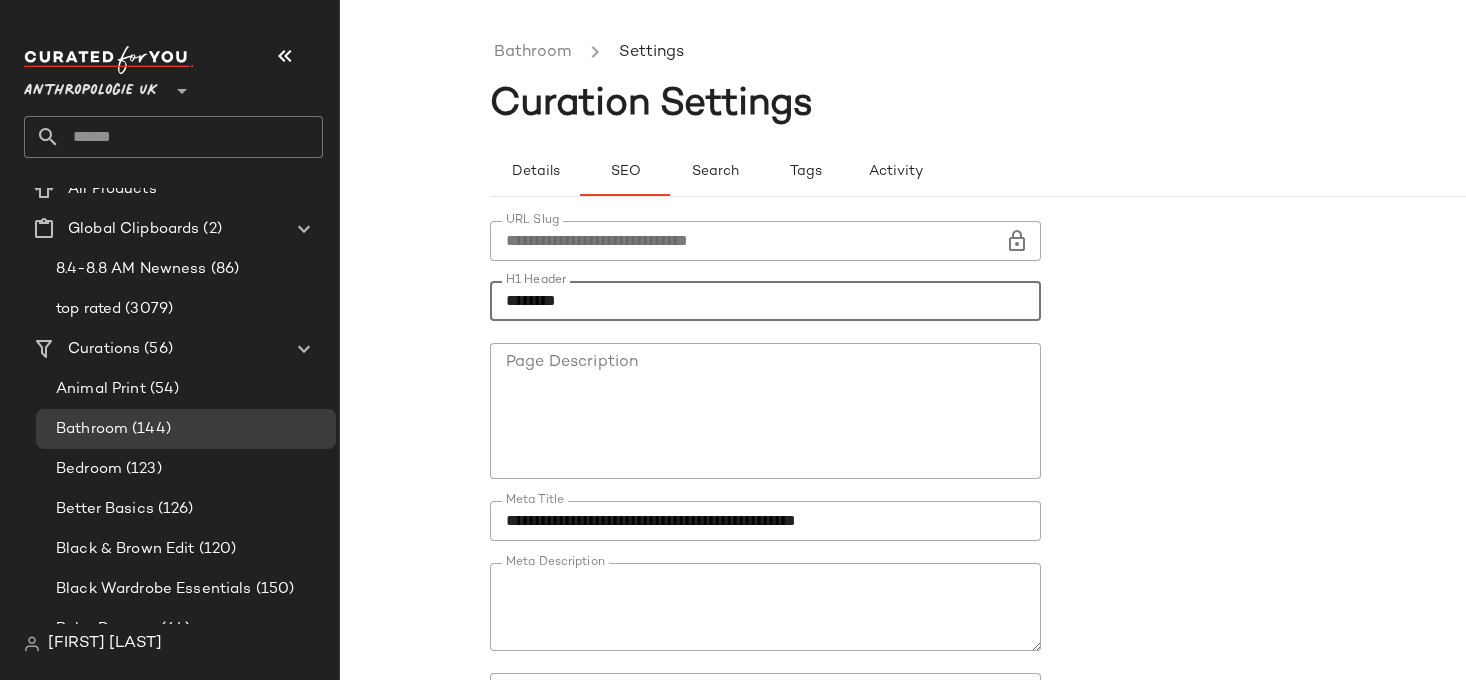 scroll, scrollTop: 202, scrollLeft: 0, axis: vertical 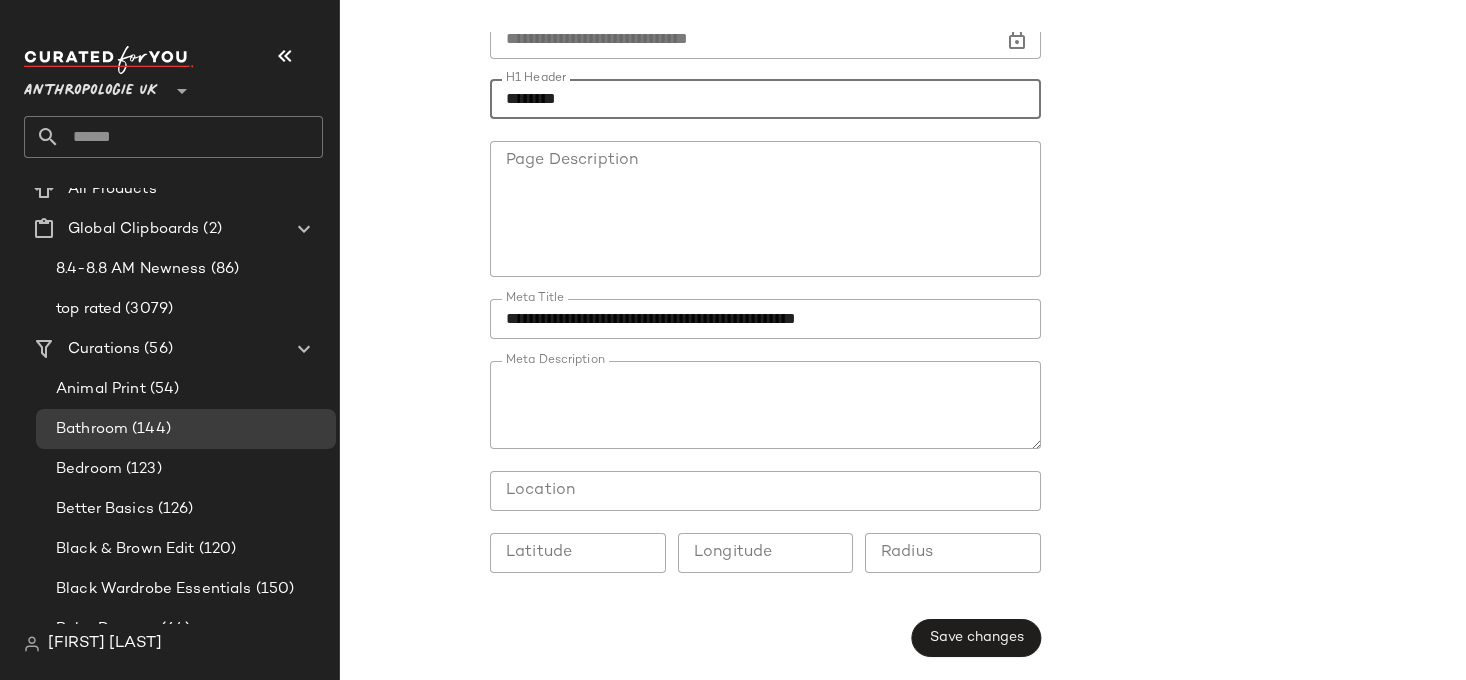type on "********" 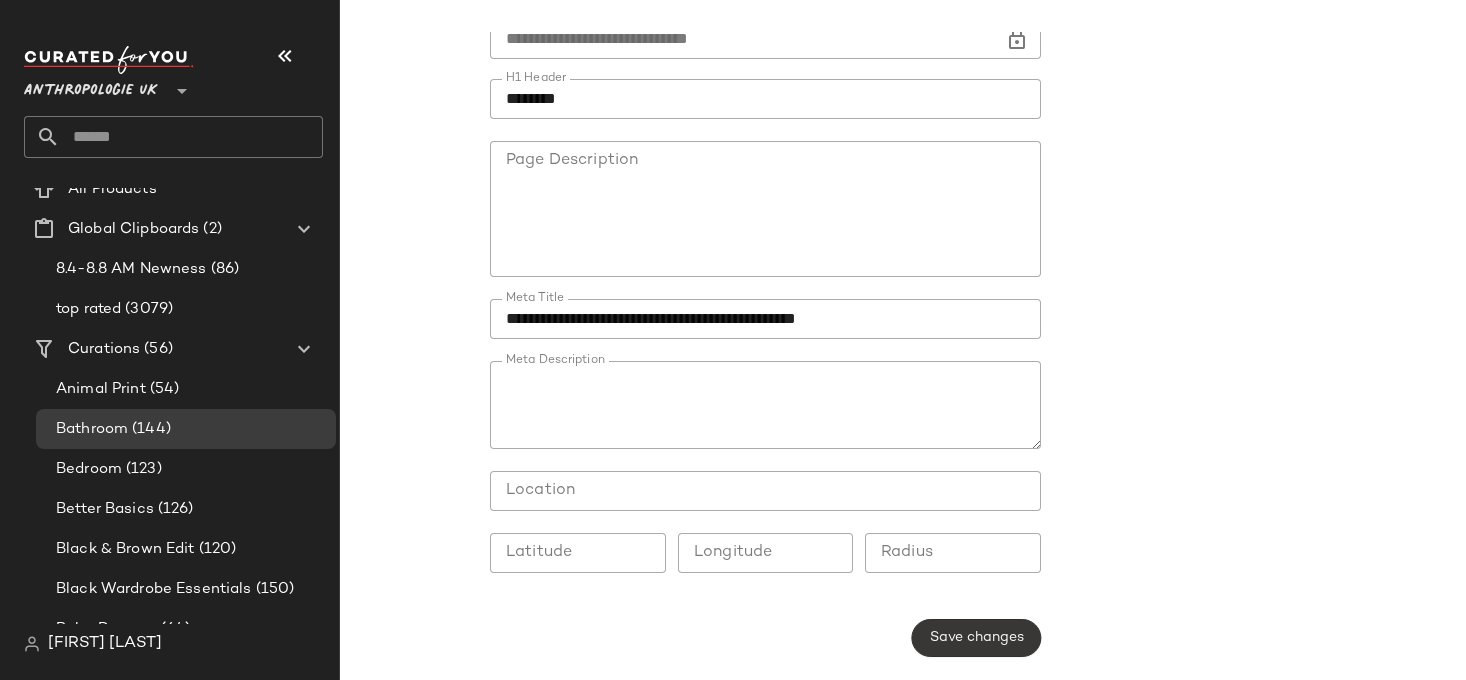 click on "Save changes" 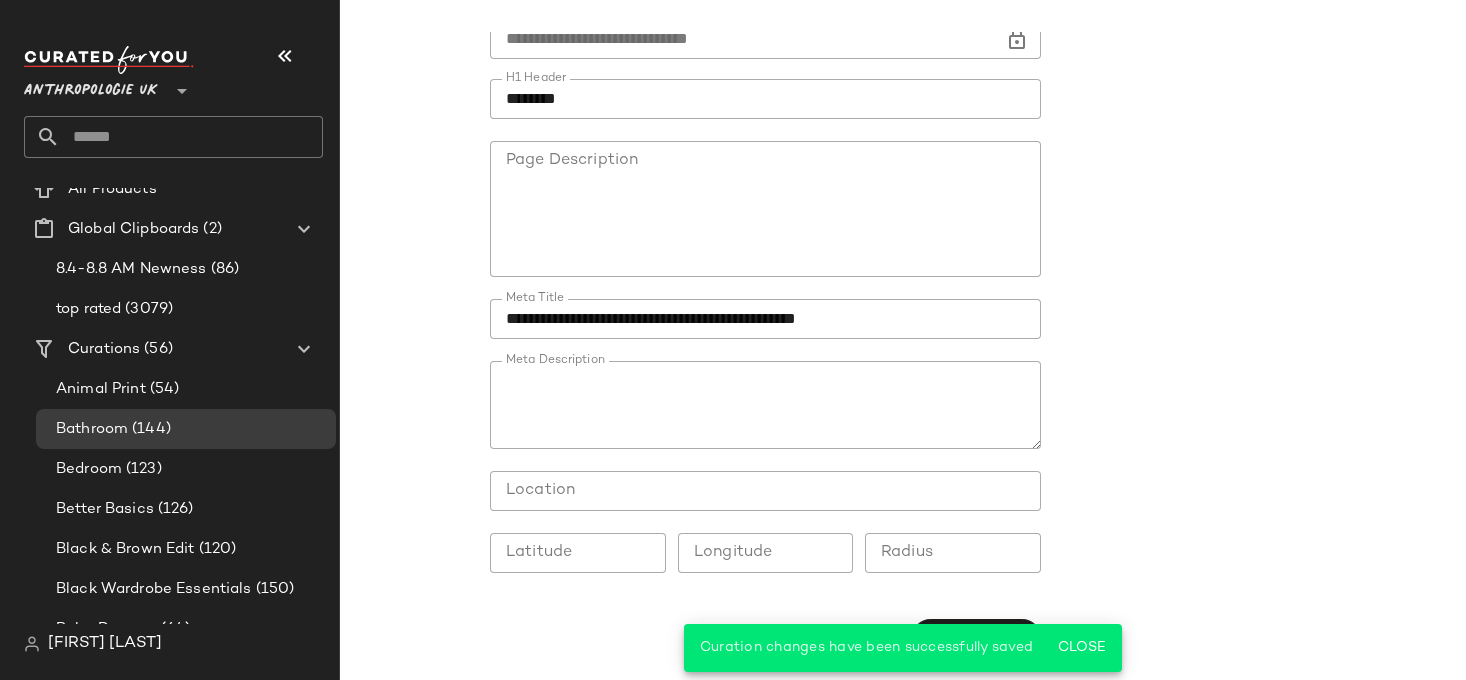 scroll, scrollTop: 0, scrollLeft: 0, axis: both 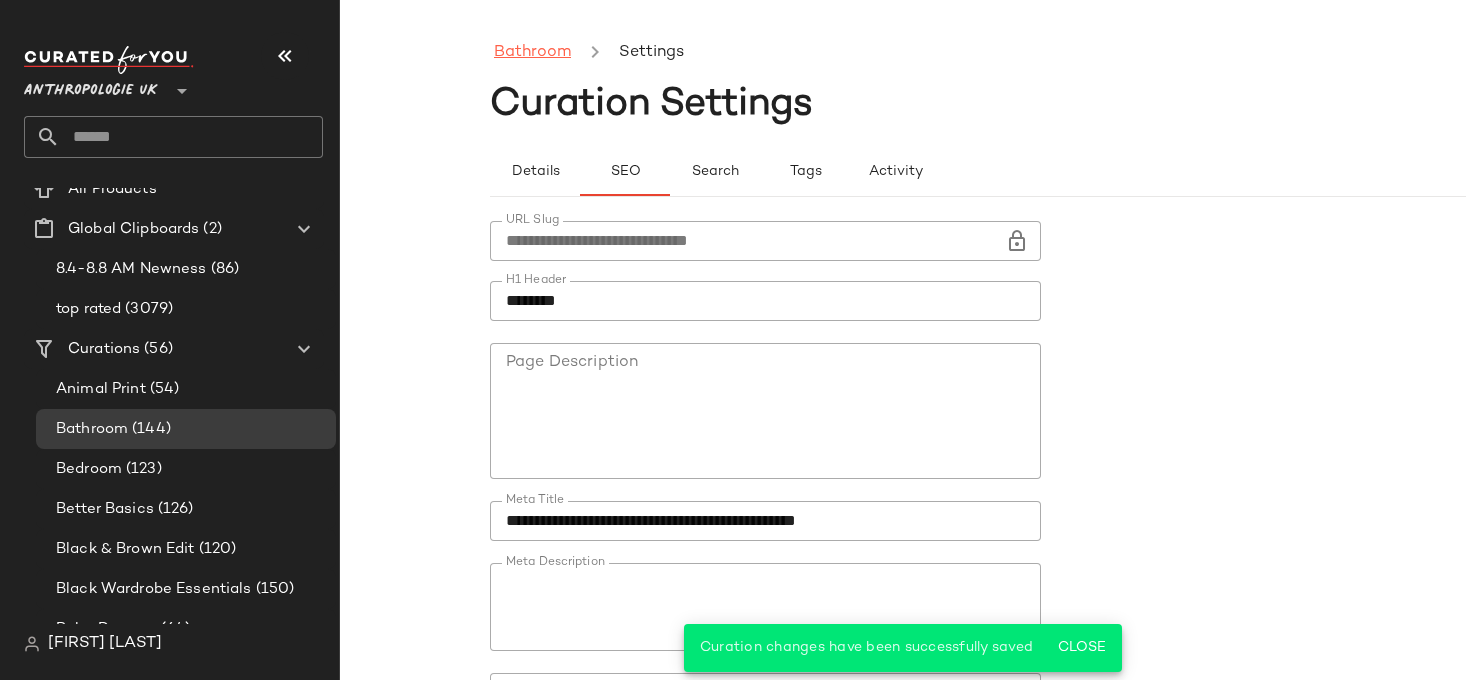 click on "Bathroom" at bounding box center (532, 53) 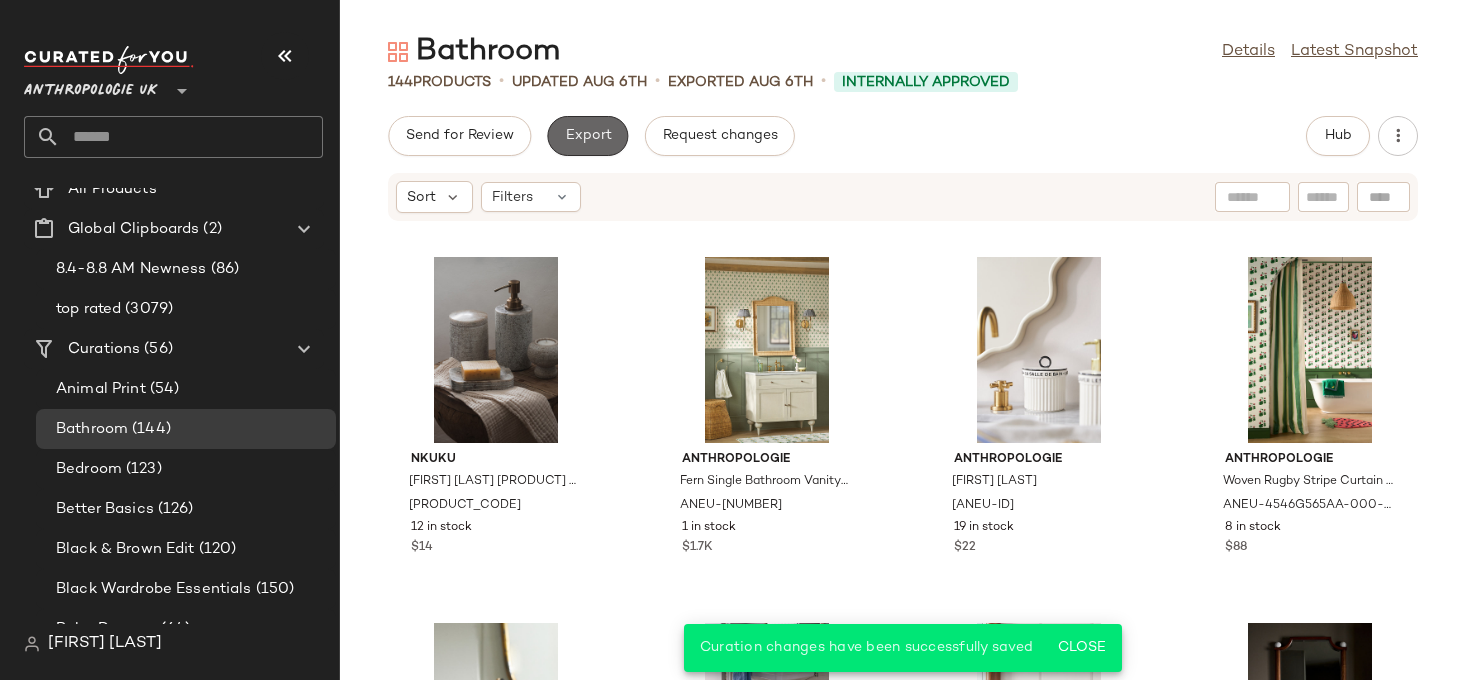 click on "Export" 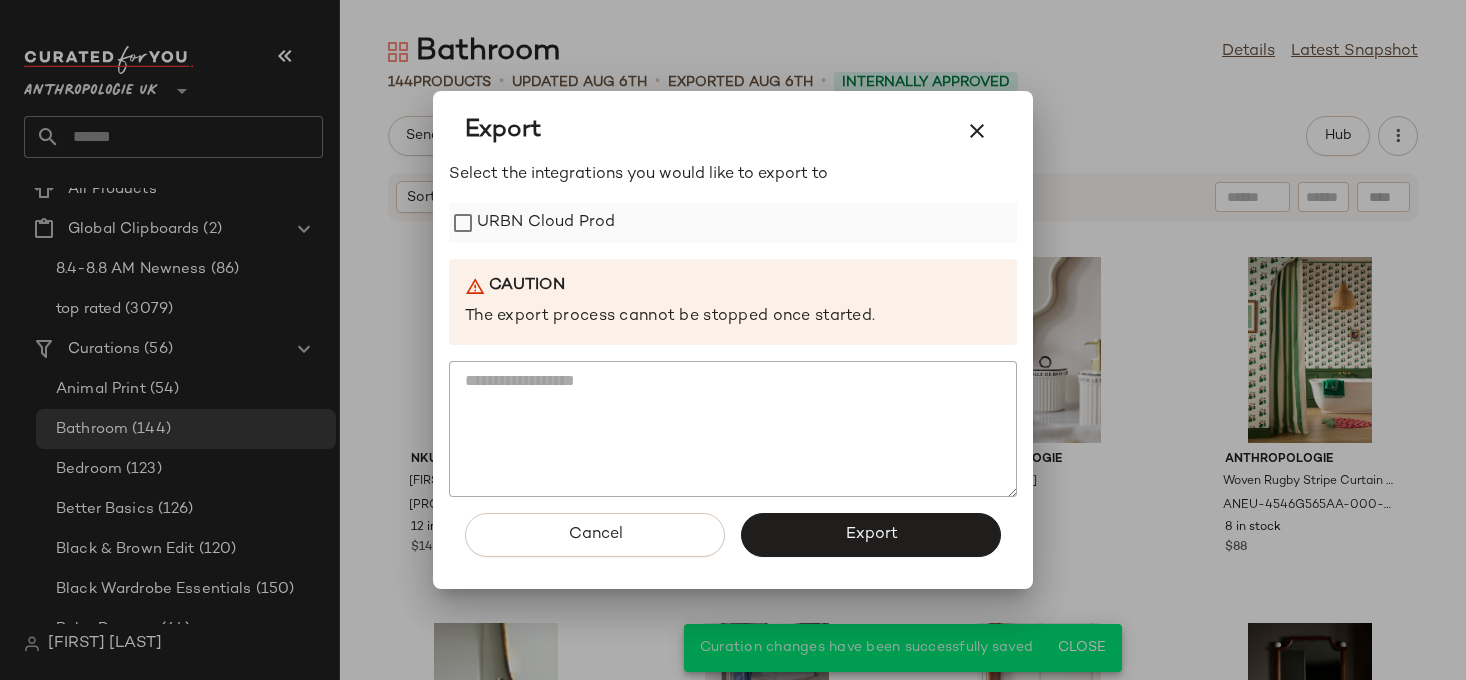 click on "URBN Cloud Prod" at bounding box center [546, 223] 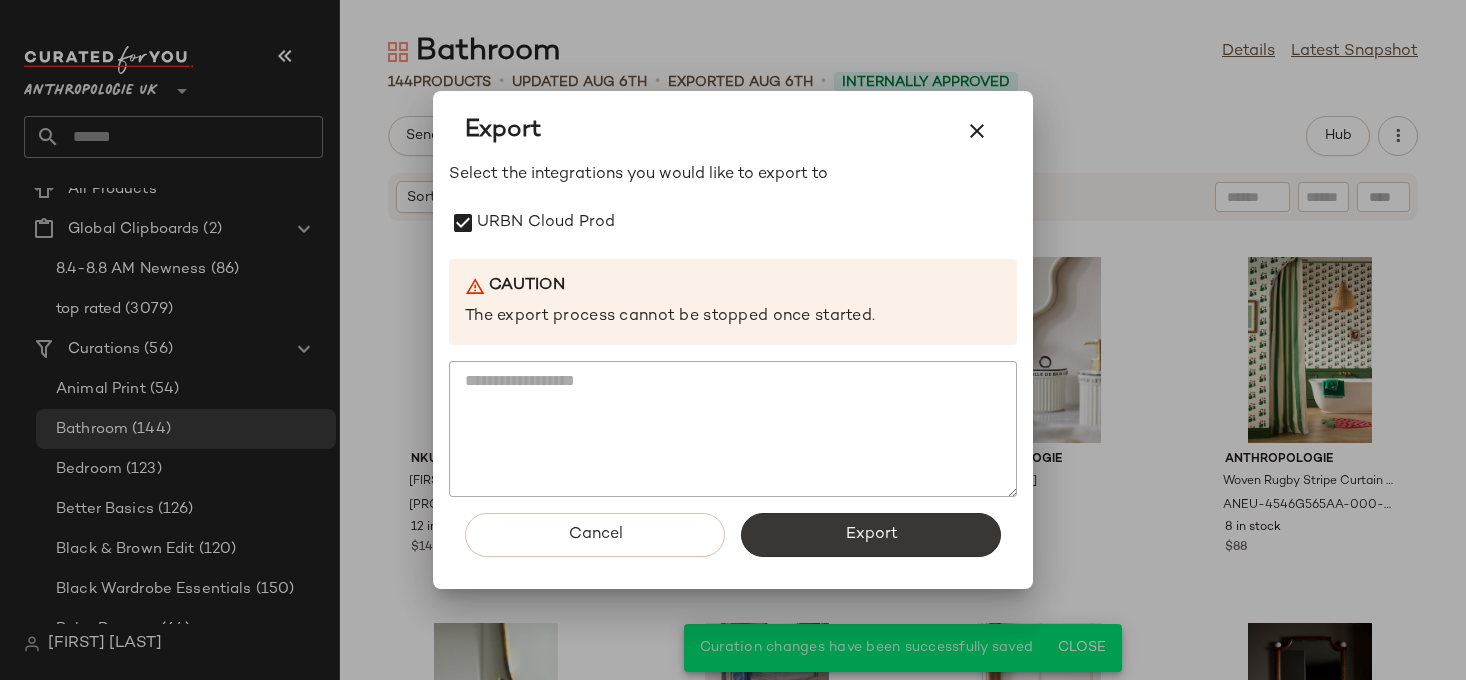 click on "Export" 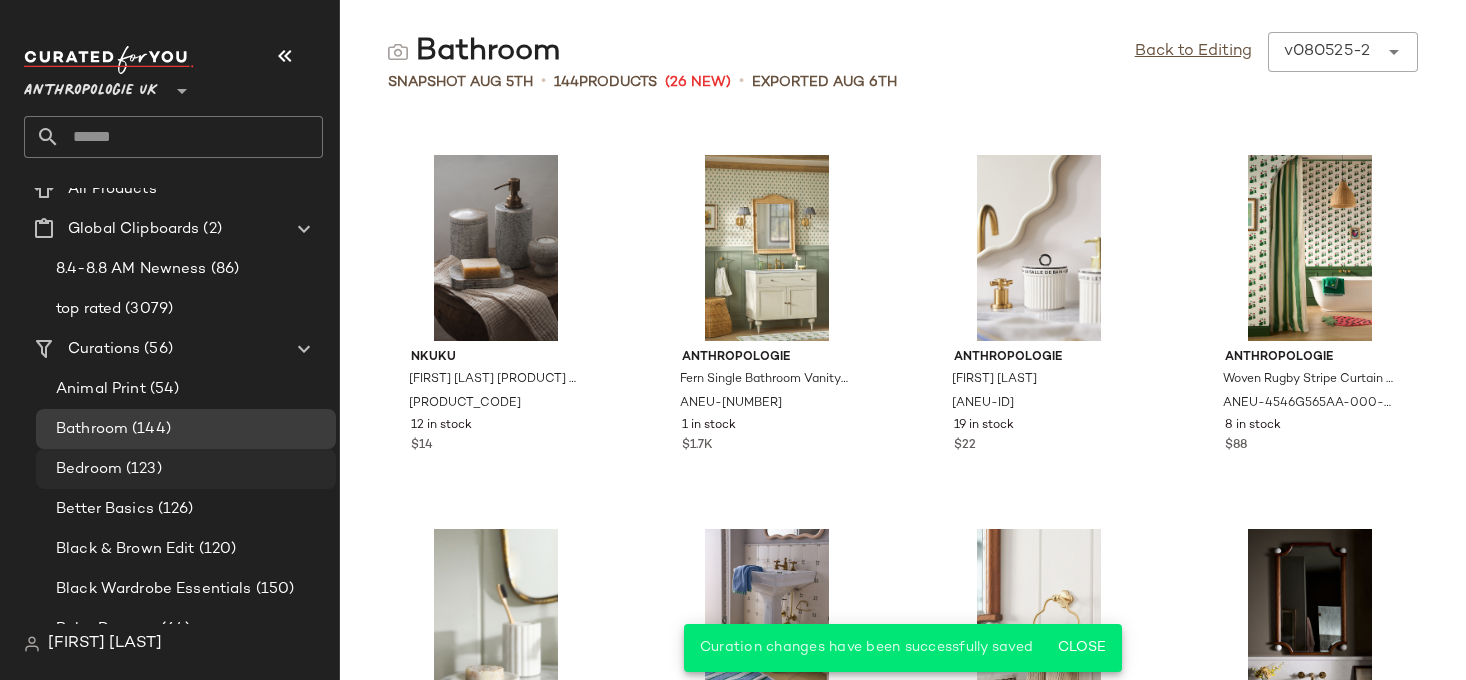 click on "Bedroom (123)" 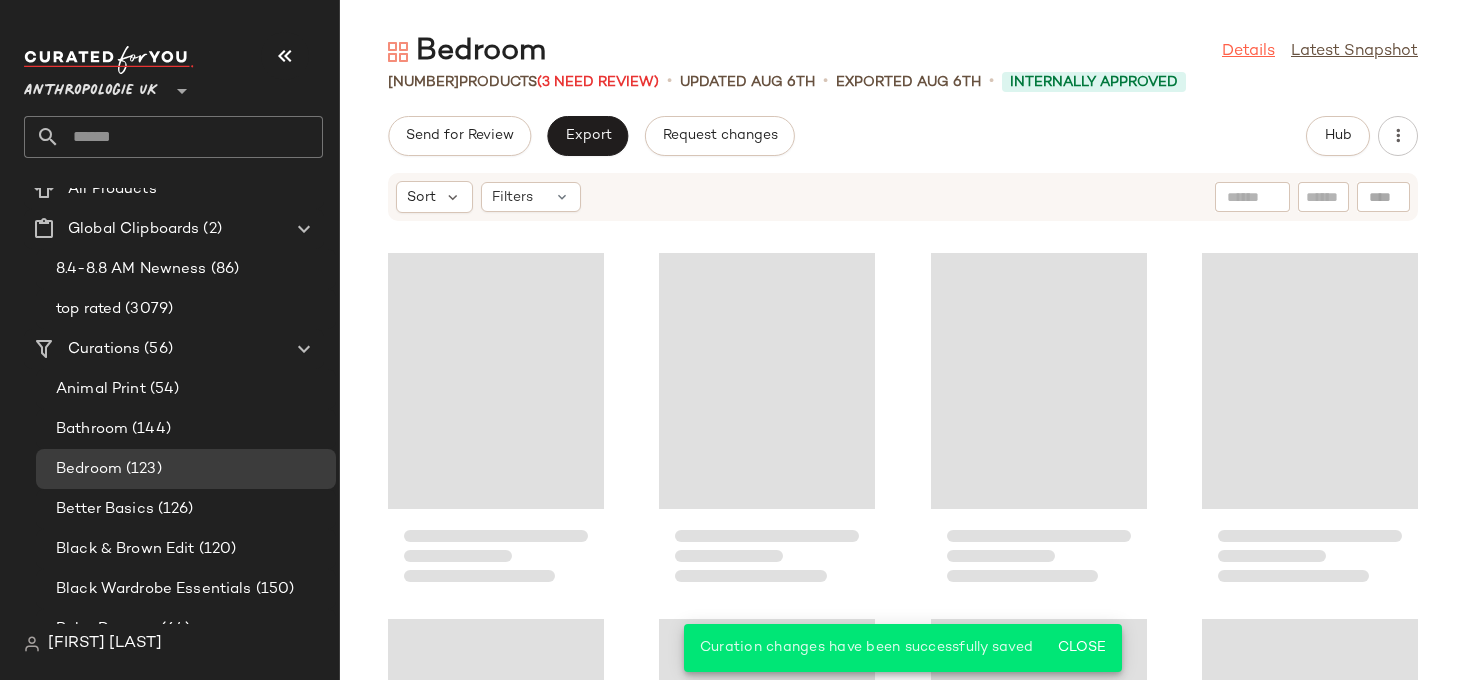 click on "Details" at bounding box center (1248, 52) 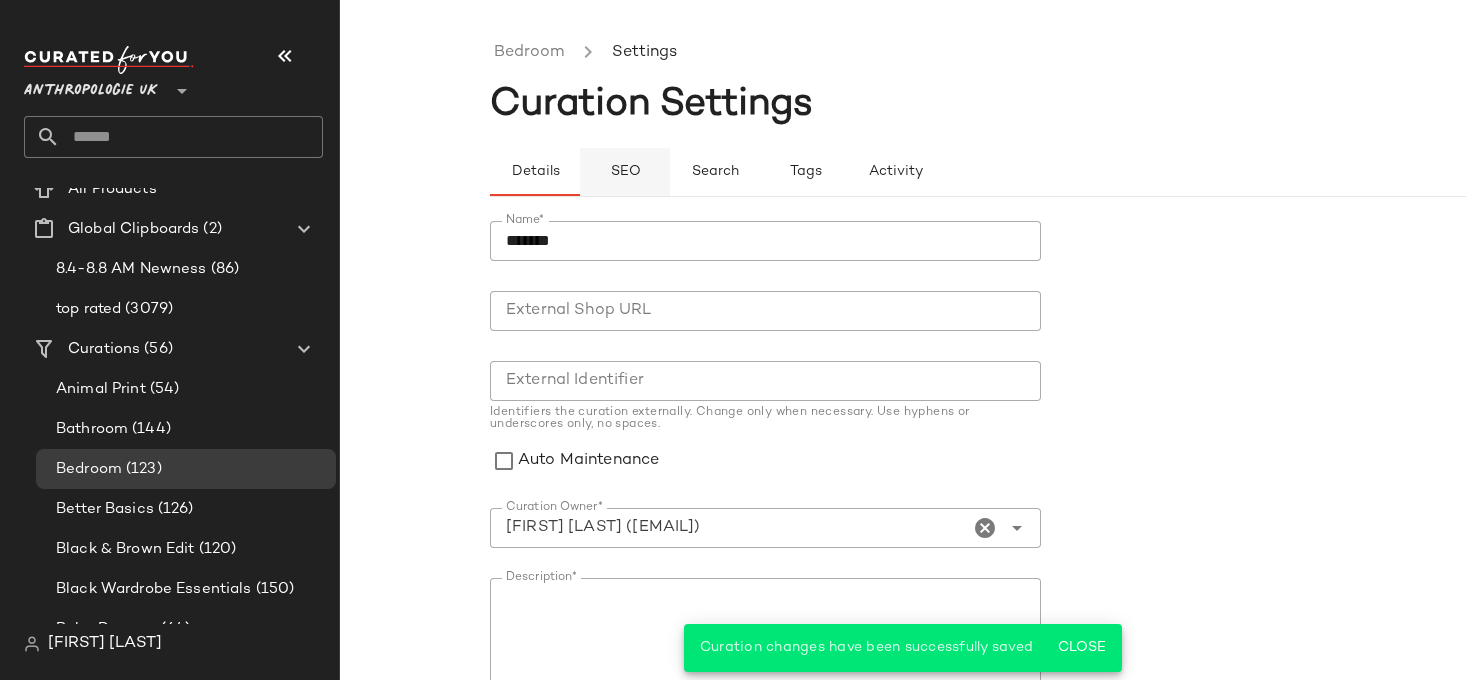 click on "SEO" 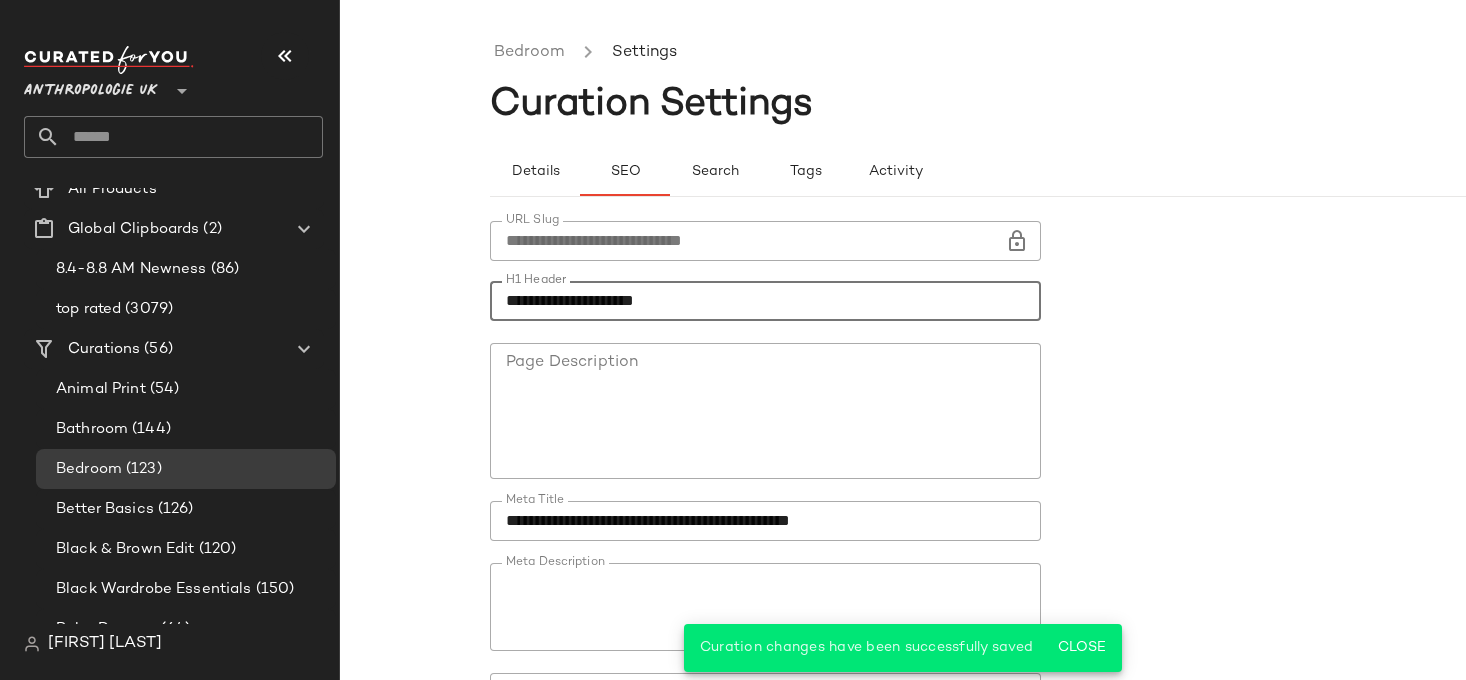 drag, startPoint x: 627, startPoint y: 301, endPoint x: 361, endPoint y: 301, distance: 266 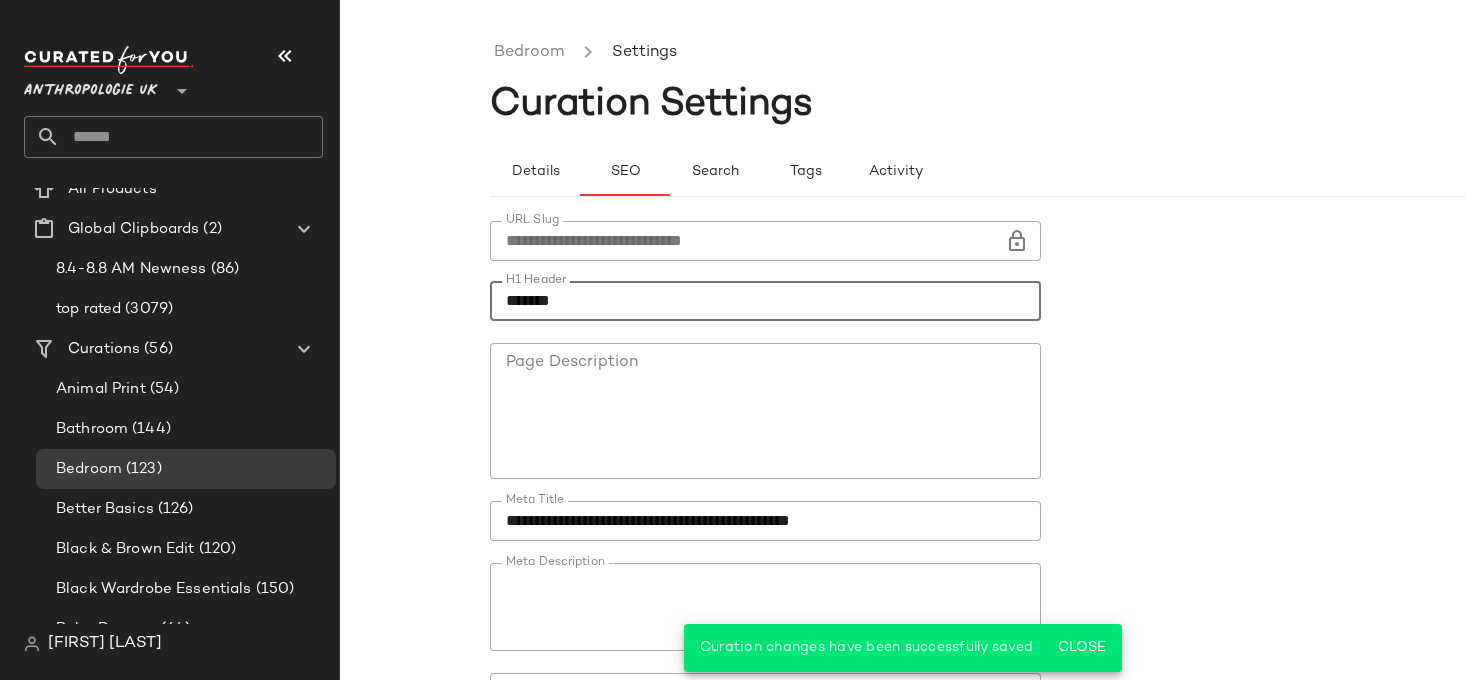scroll, scrollTop: 202, scrollLeft: 0, axis: vertical 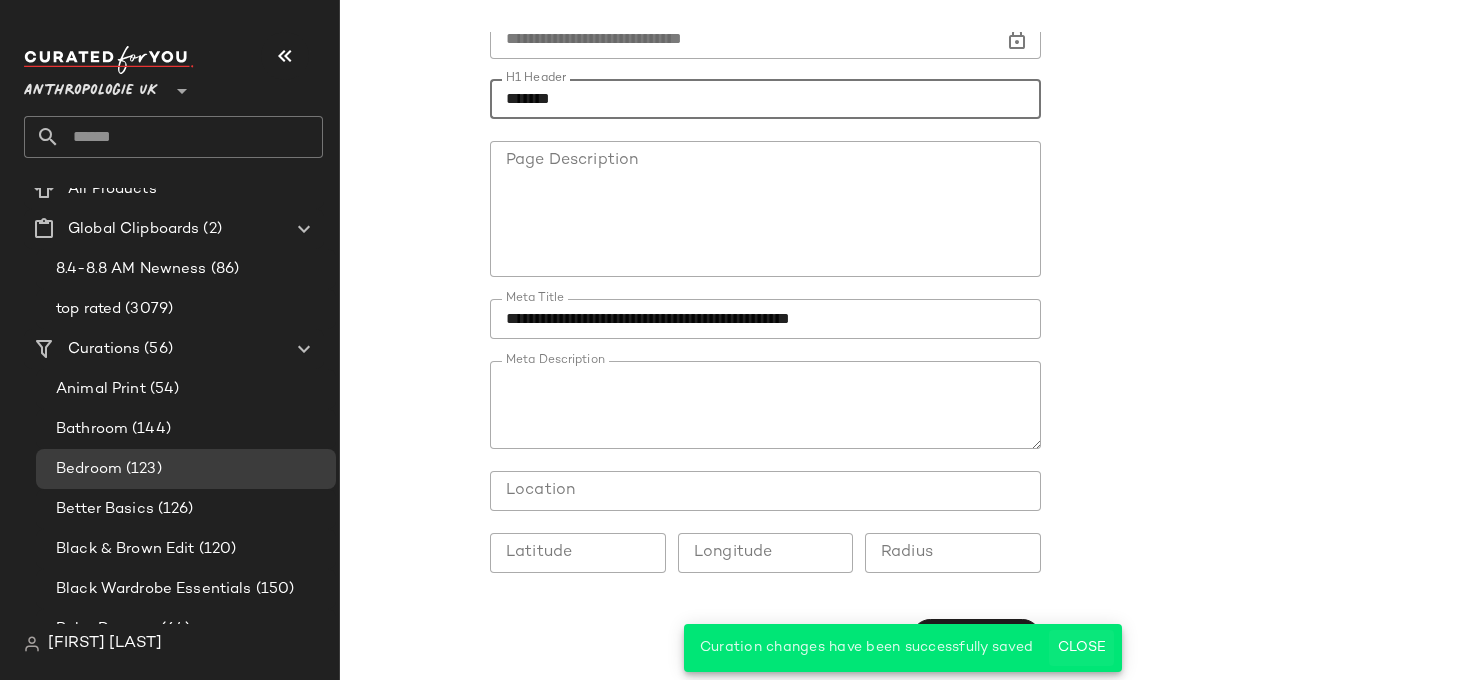type on "*******" 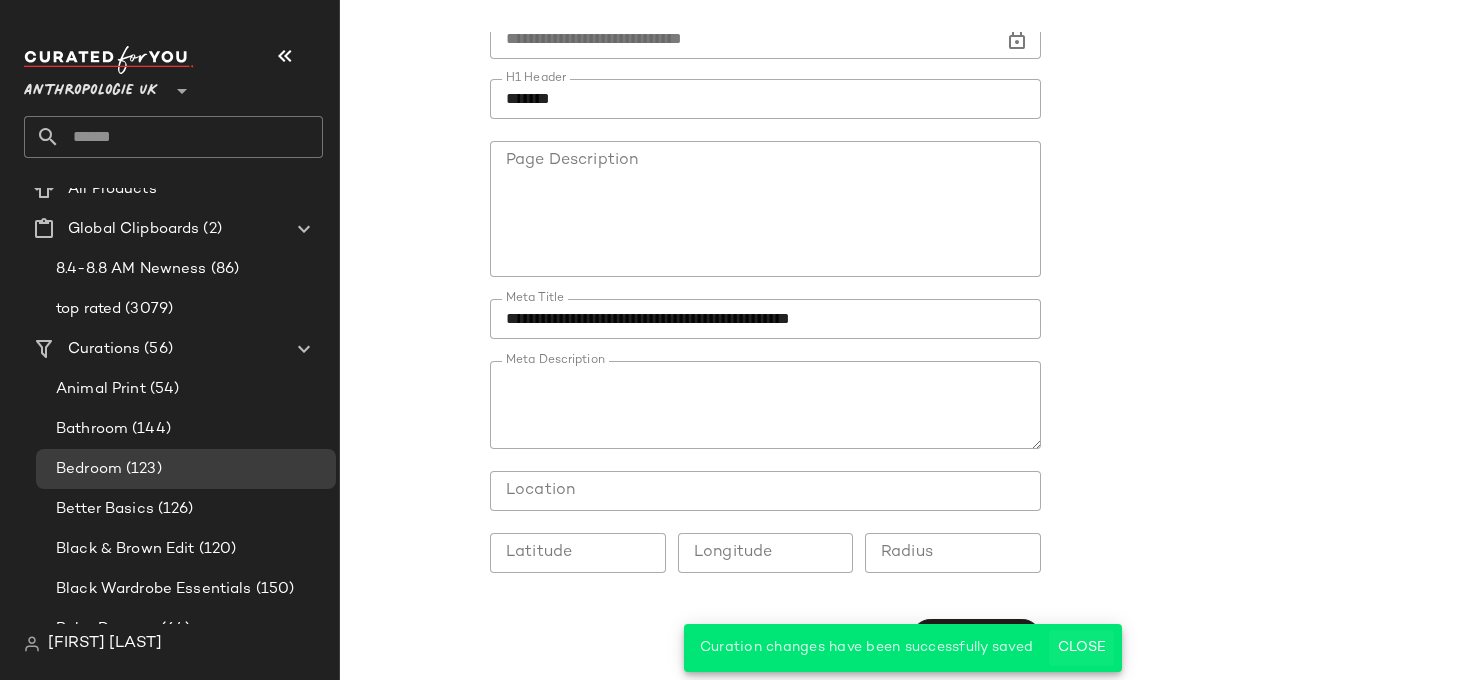 click on "Close" 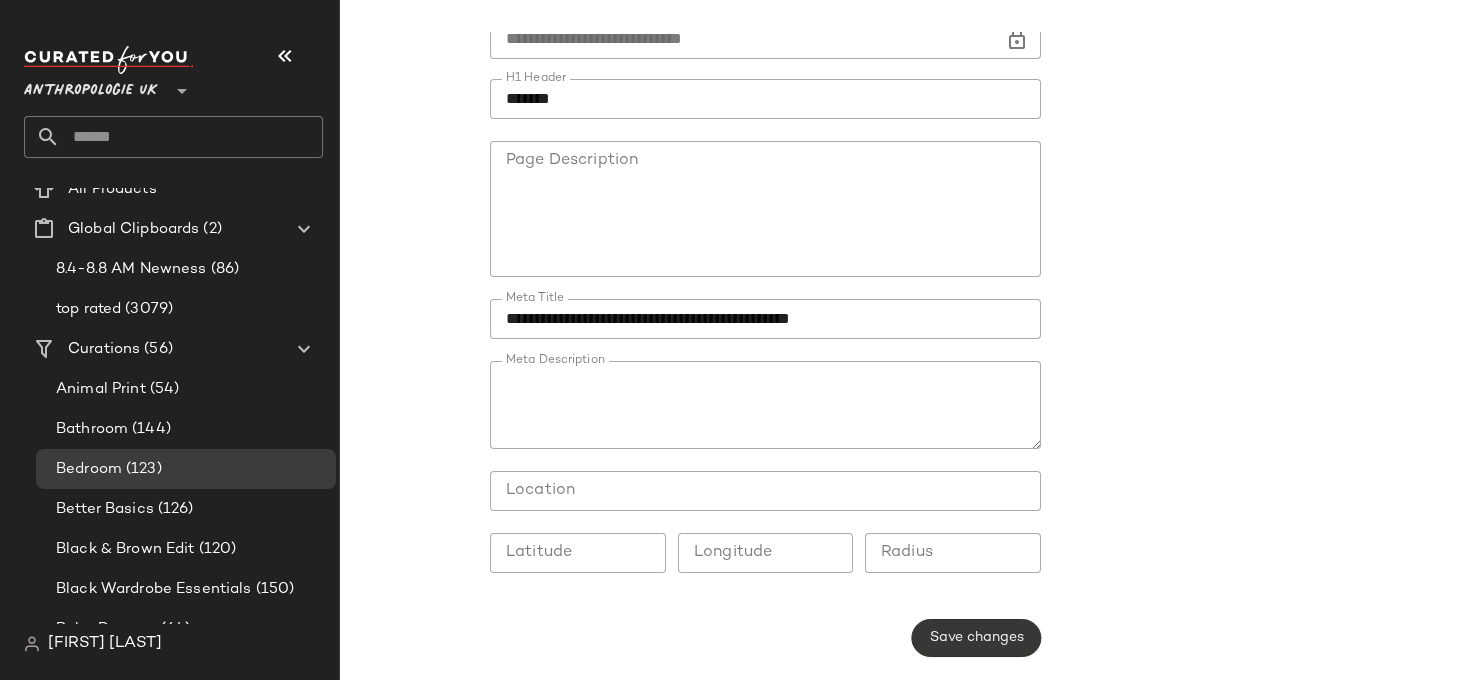 click on "Save changes" at bounding box center [976, 638] 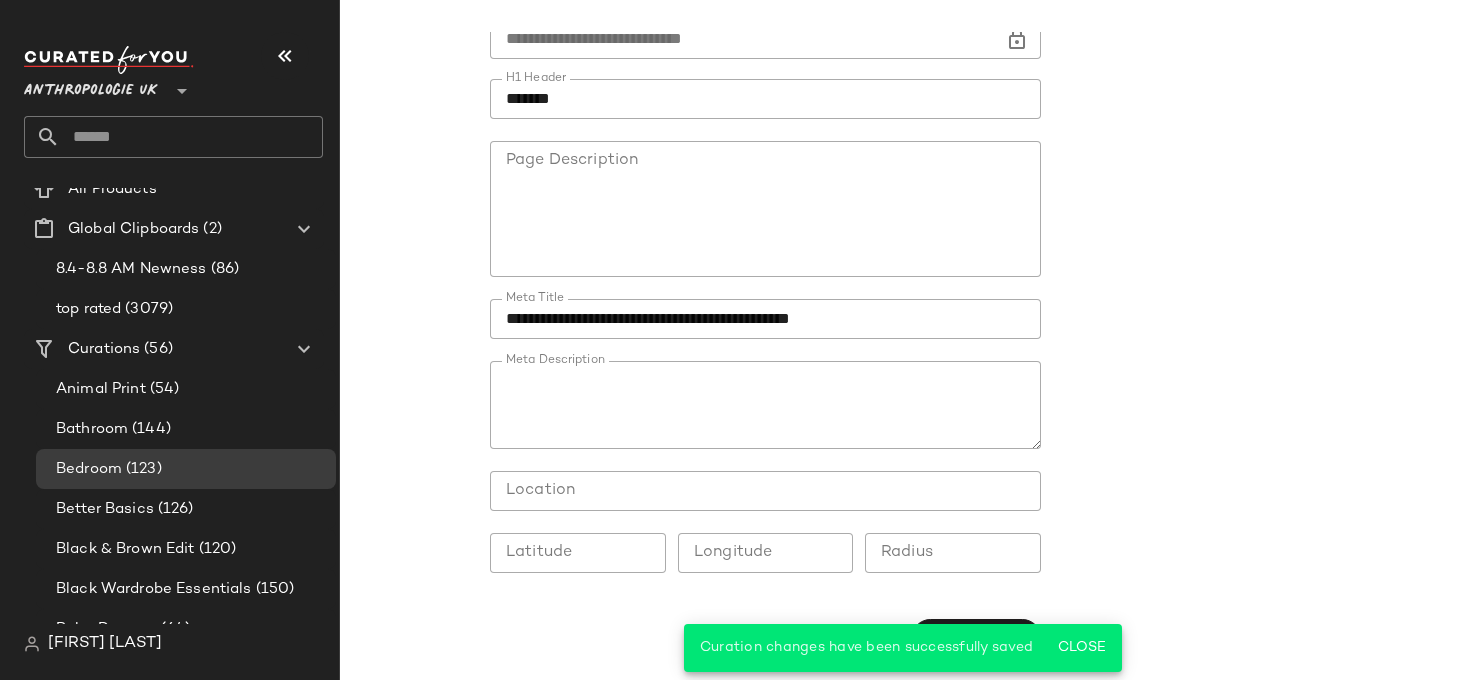 scroll, scrollTop: 0, scrollLeft: 0, axis: both 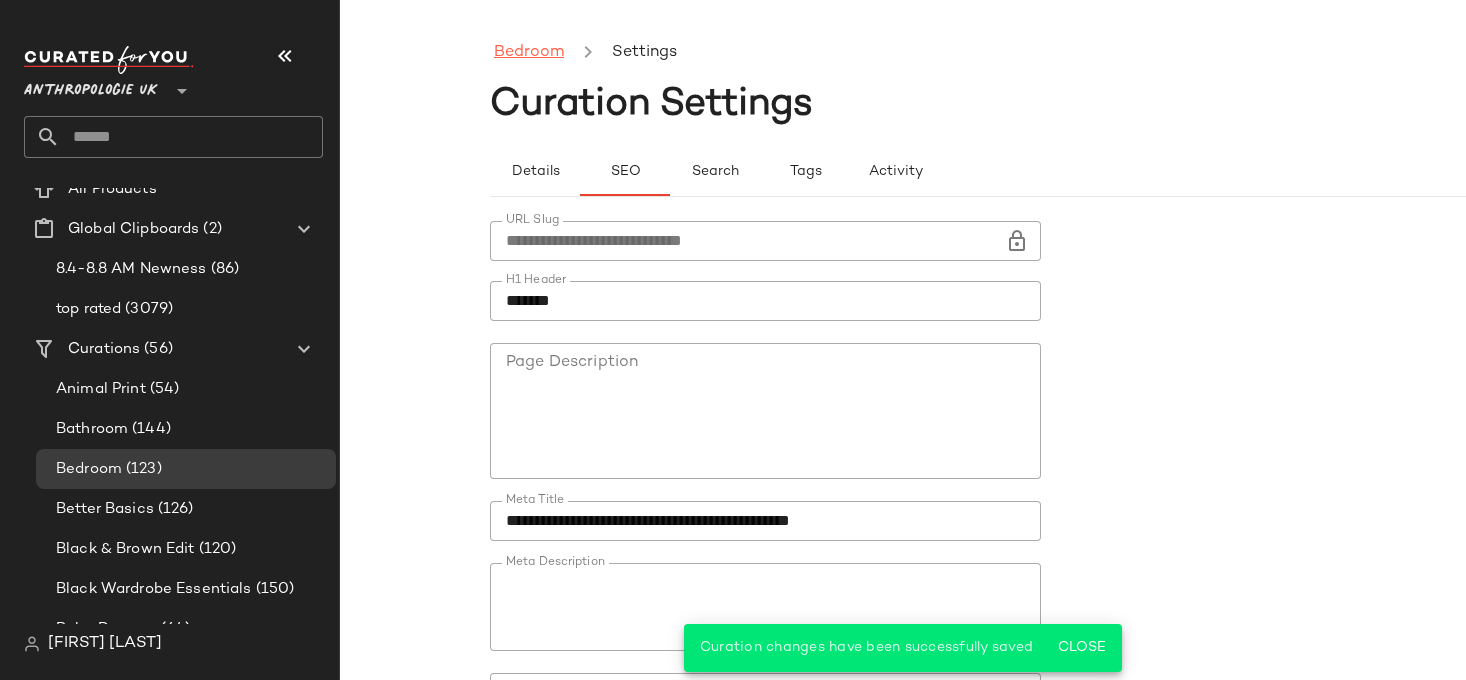 click on "Bedroom" at bounding box center (529, 53) 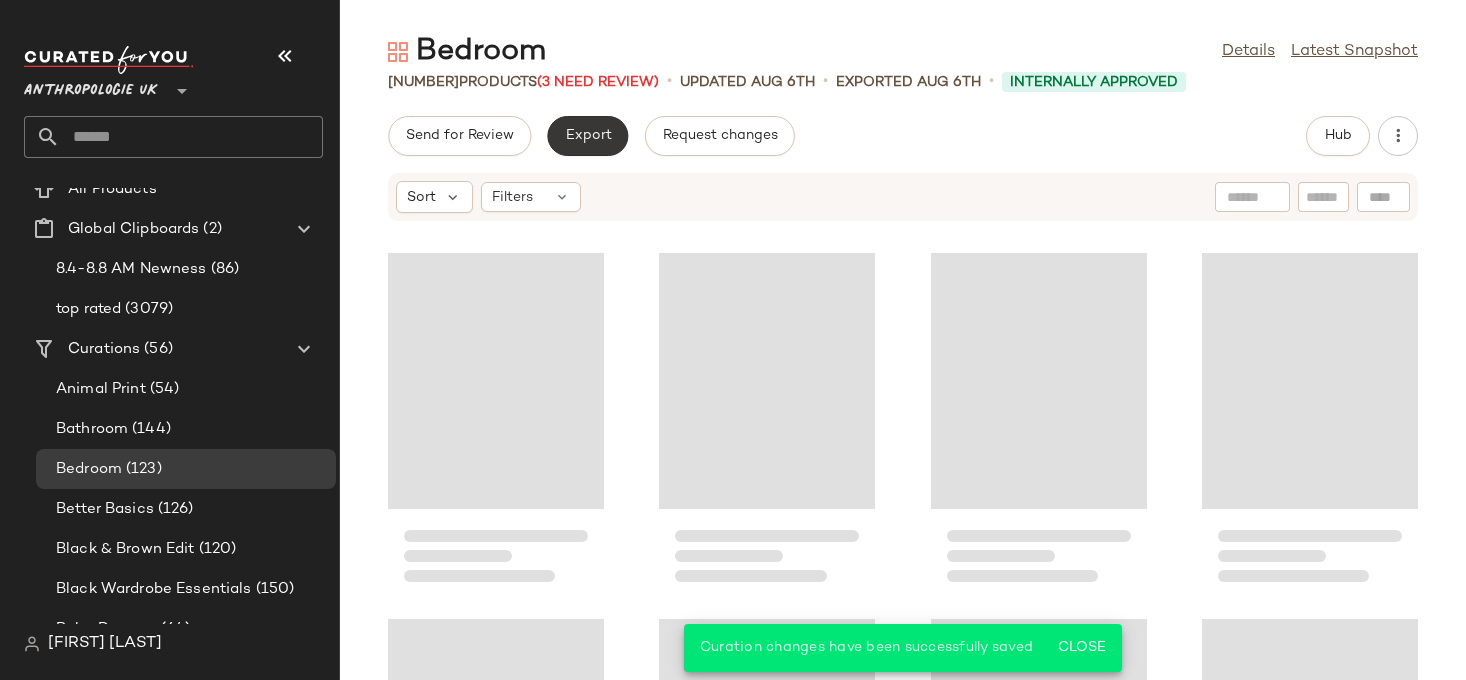 click on "Export" at bounding box center (587, 136) 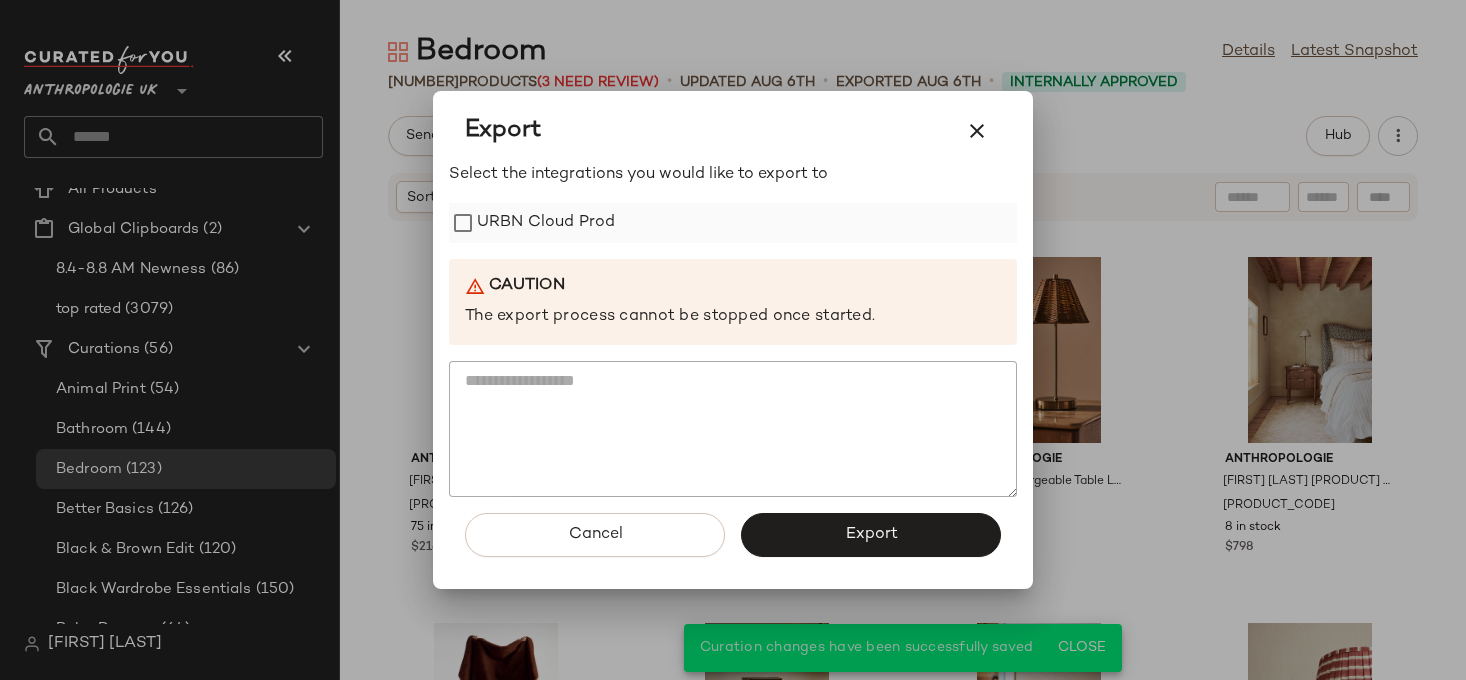 click on "URBN Cloud Prod" at bounding box center [546, 223] 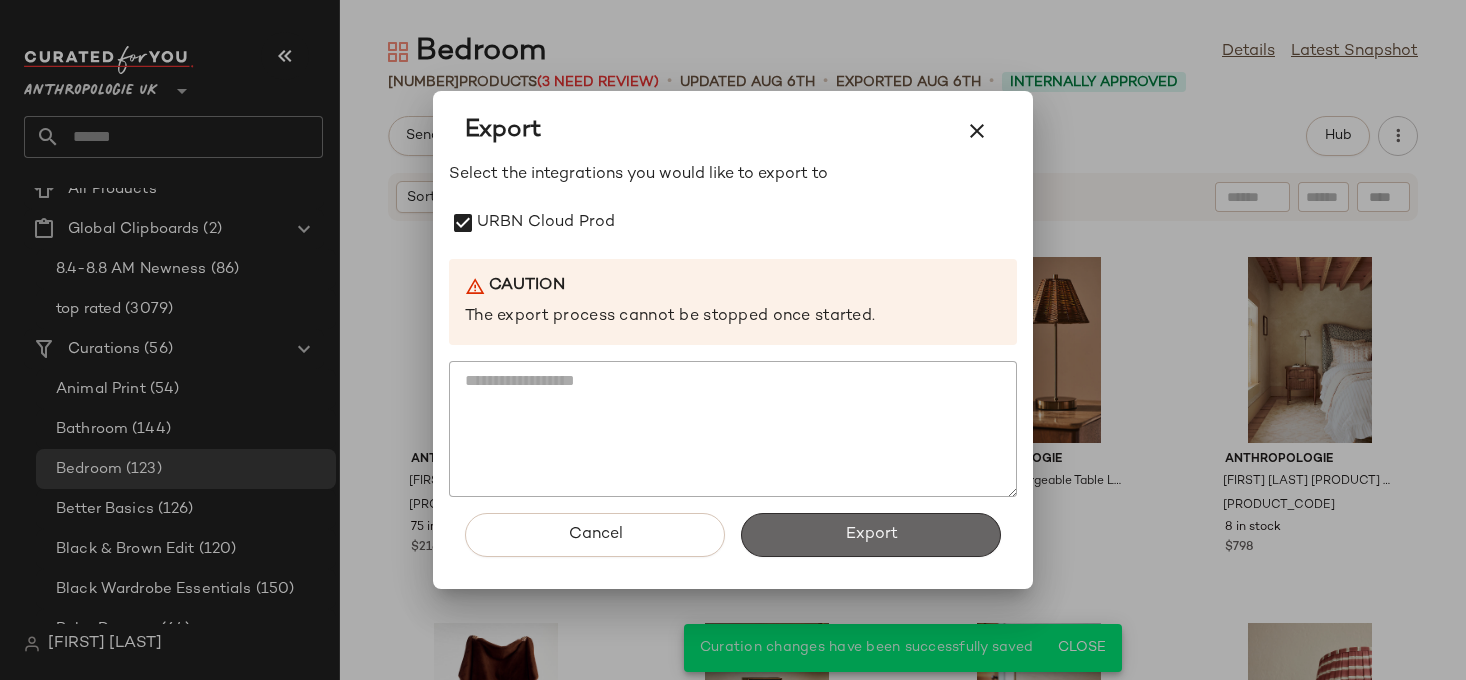 click on "Export" 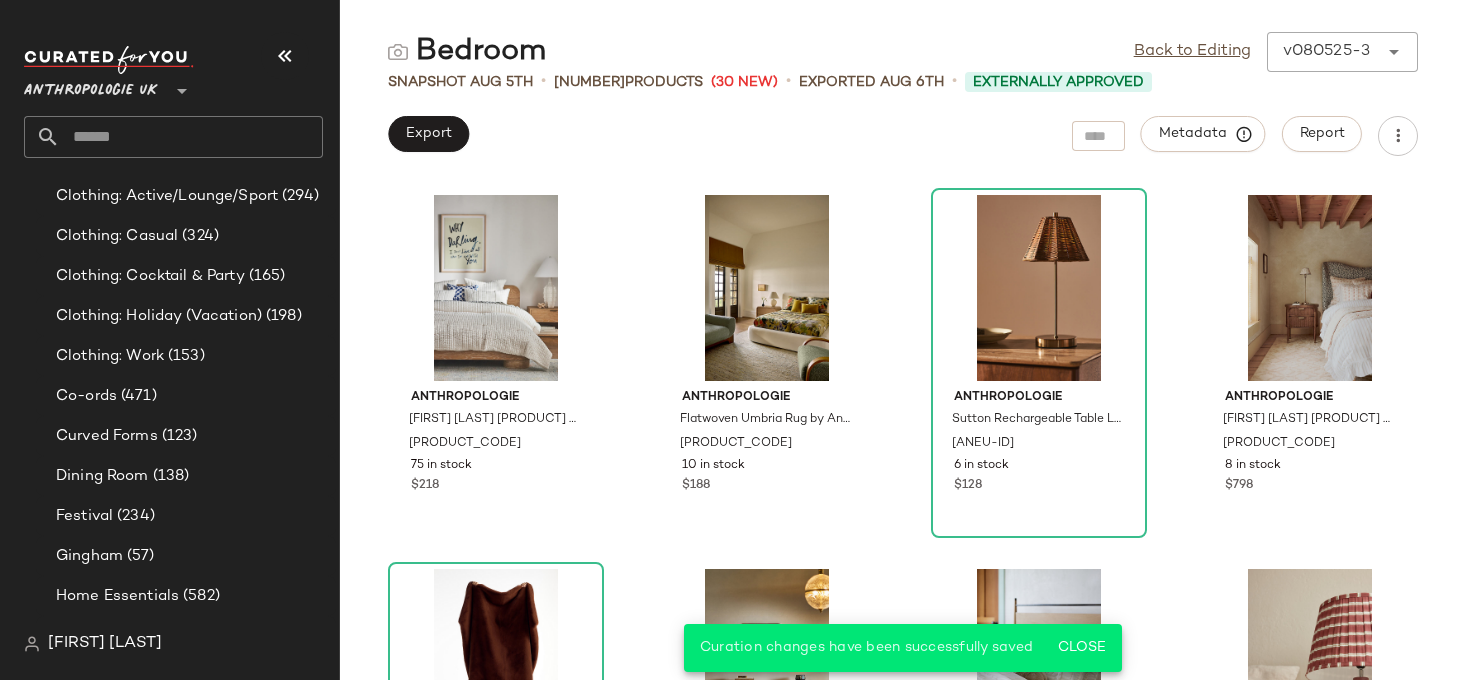 scroll, scrollTop: 586, scrollLeft: 0, axis: vertical 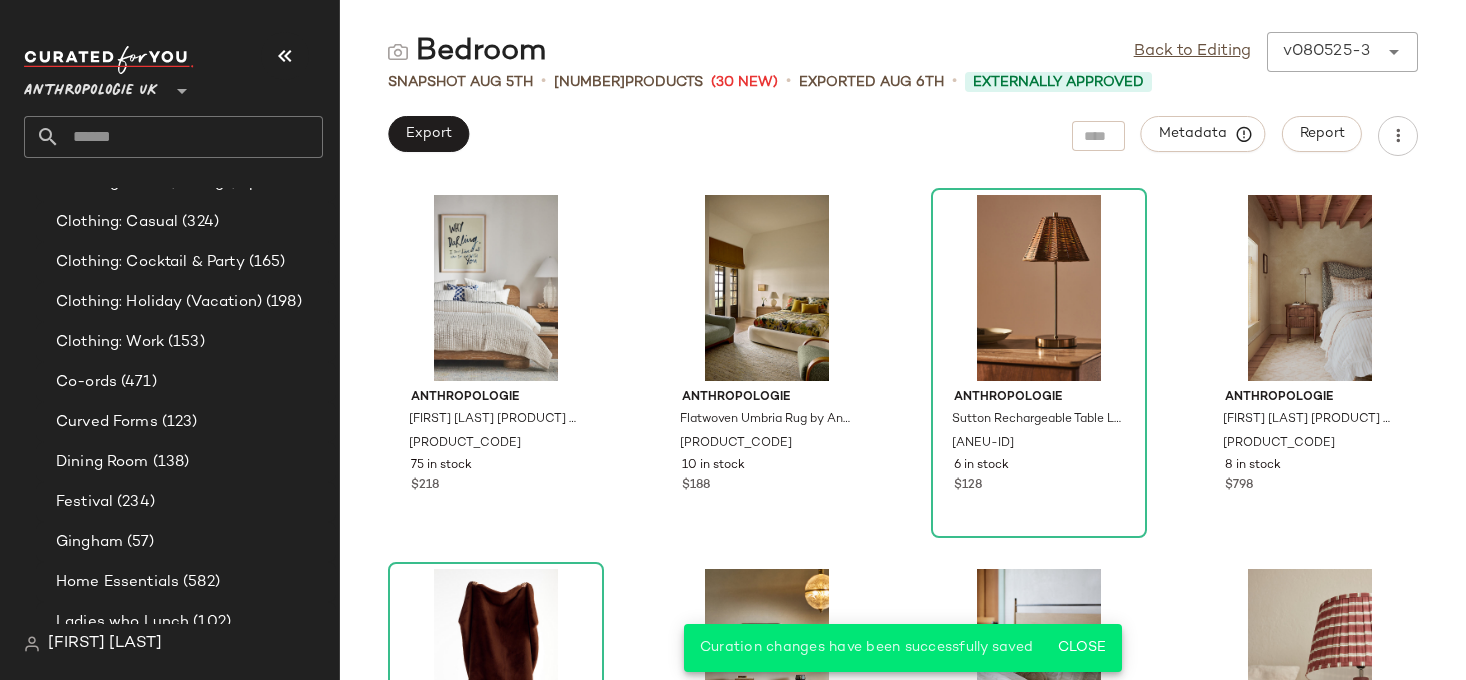 click on "Dining Room (138)" 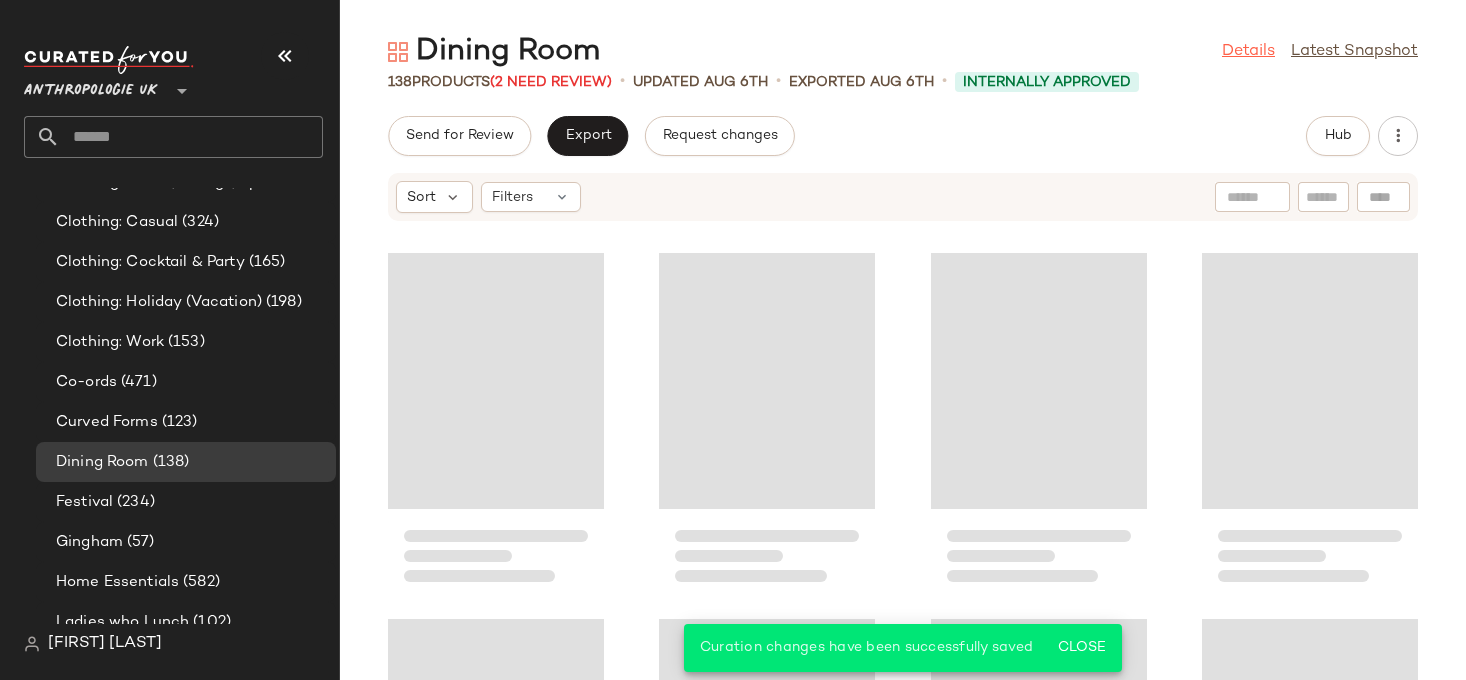 click on "Details" at bounding box center [1248, 52] 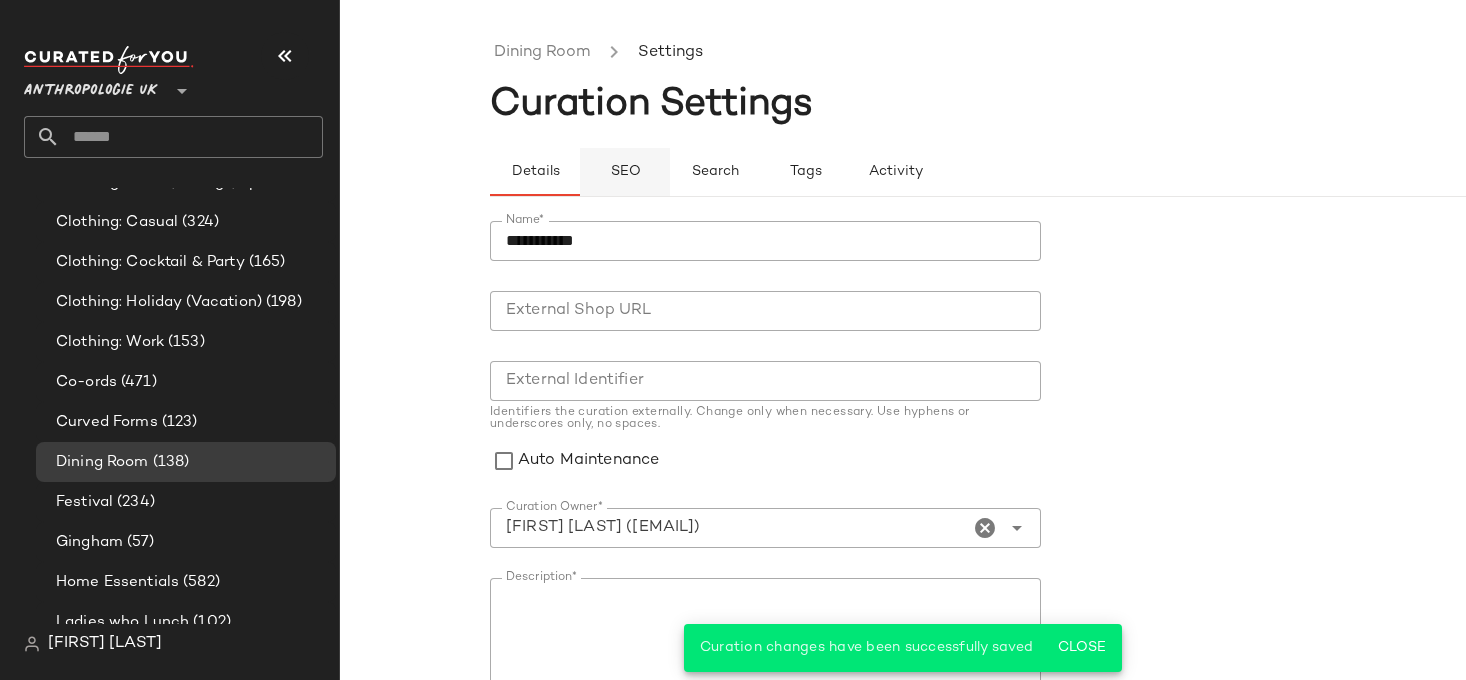 click on "SEO" 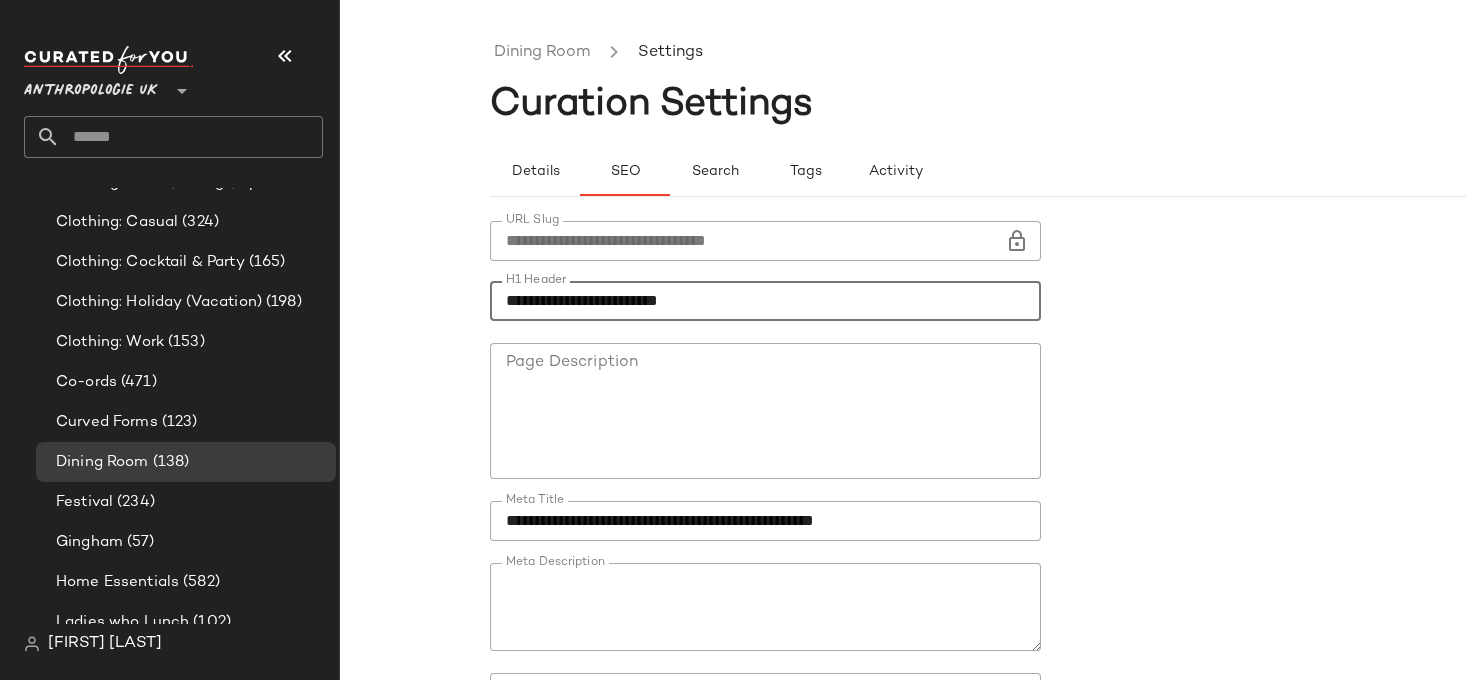 drag, startPoint x: 624, startPoint y: 297, endPoint x: 401, endPoint y: 301, distance: 223.03587 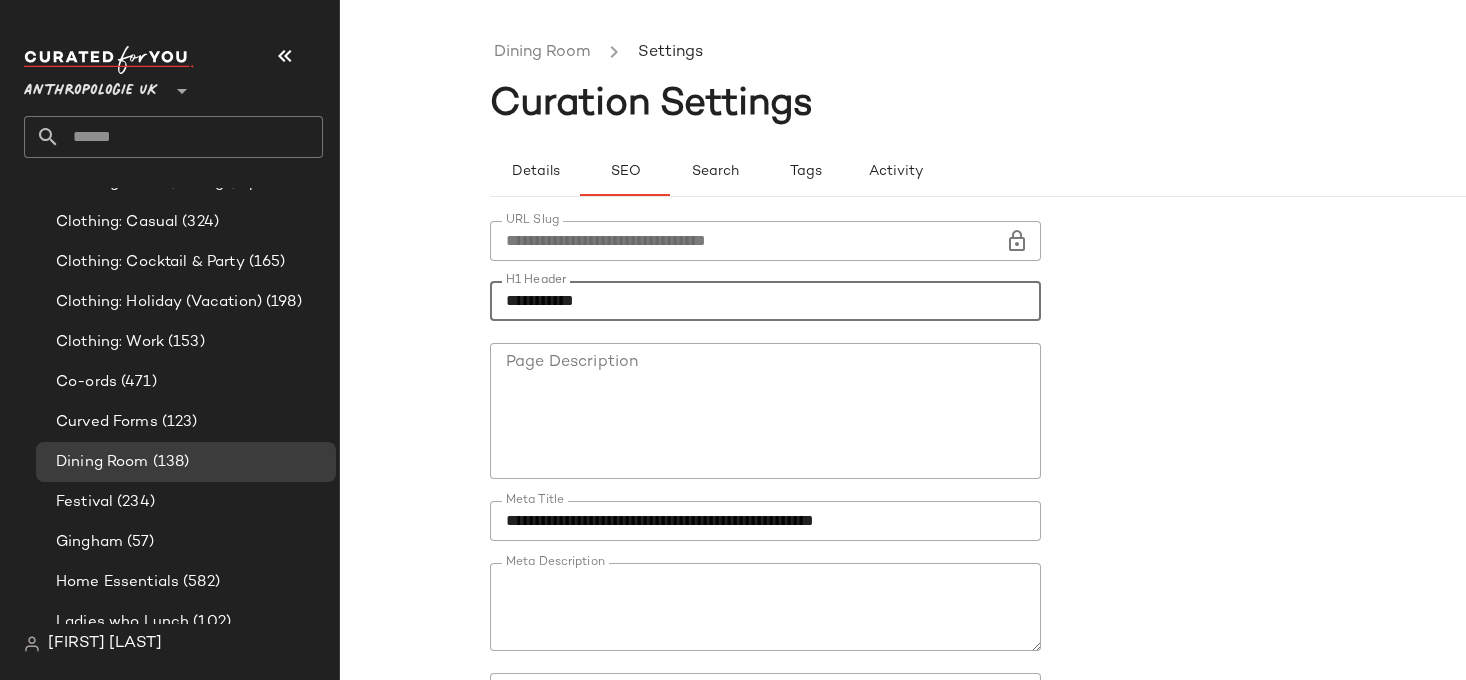 scroll, scrollTop: 202, scrollLeft: 0, axis: vertical 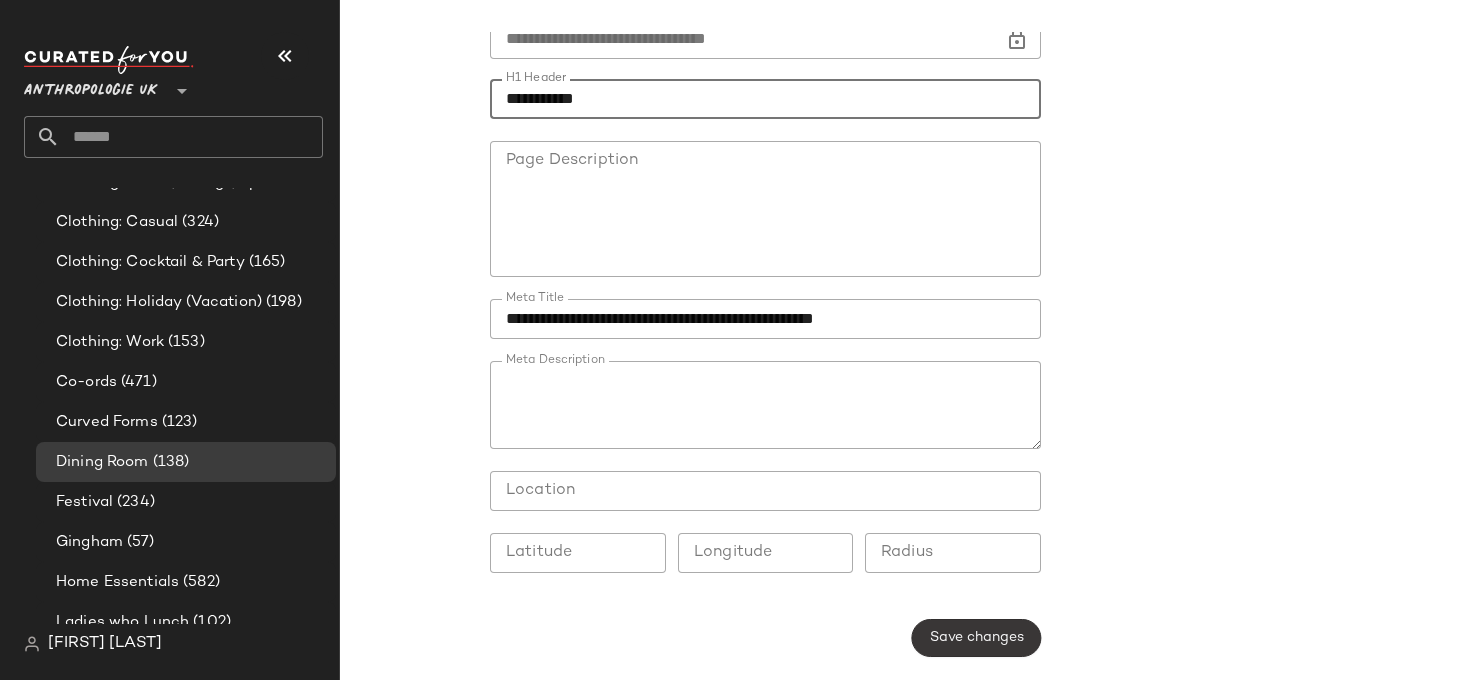 type on "**********" 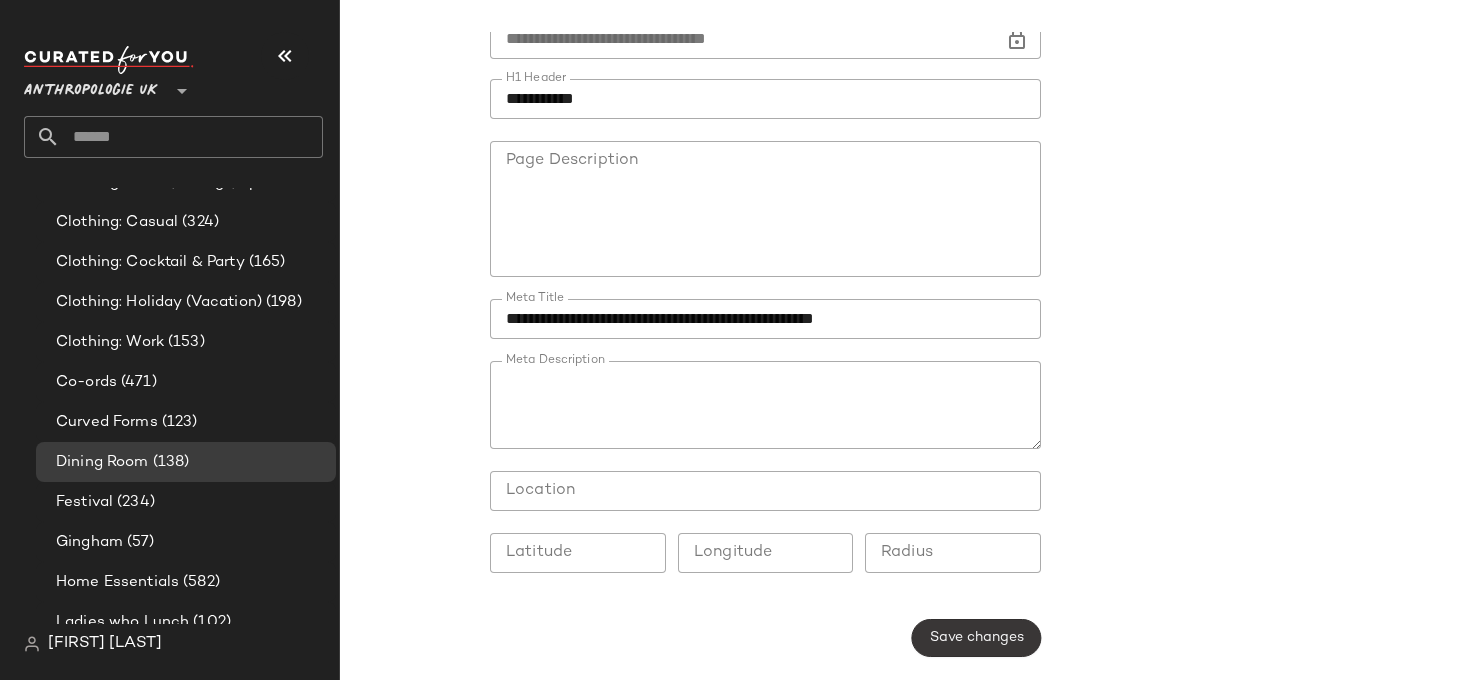 click on "Save changes" 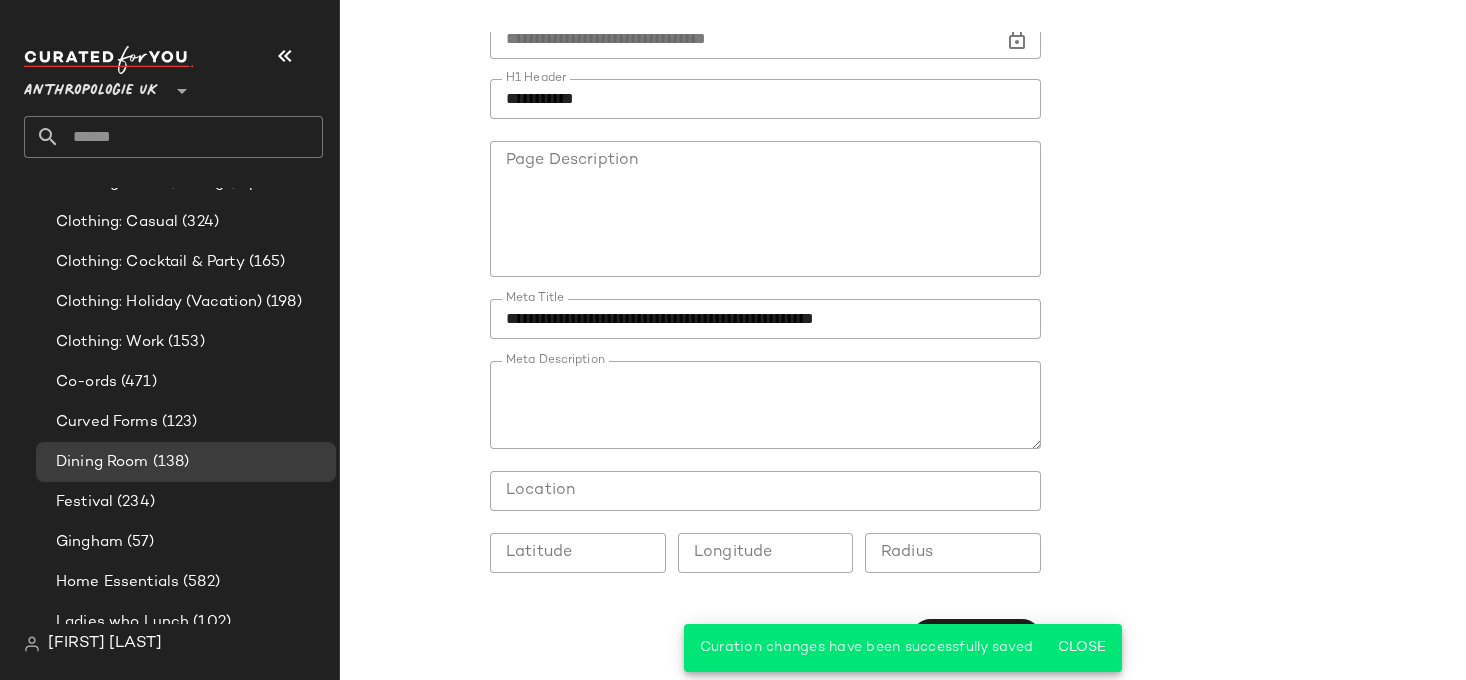 scroll, scrollTop: 0, scrollLeft: 0, axis: both 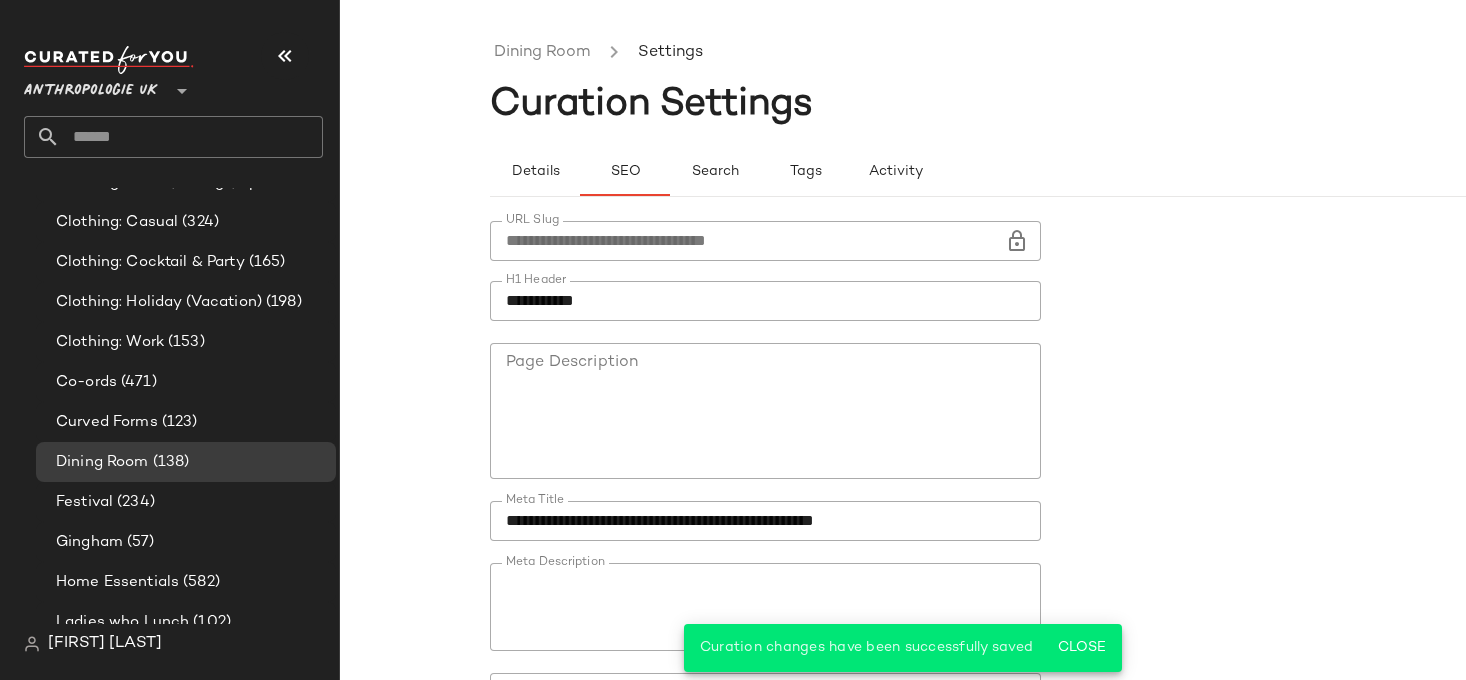 click on "Dining Room Settings" at bounding box center [1053, 53] 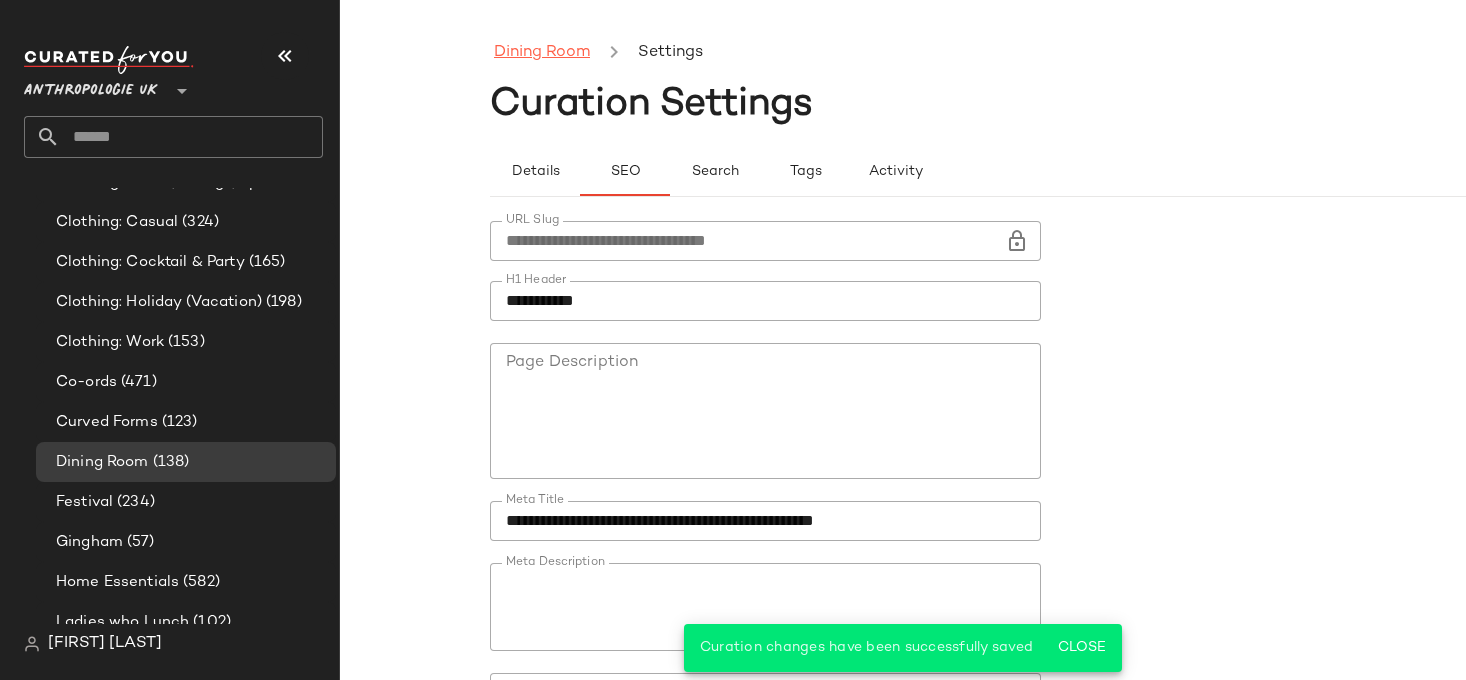 click on "Dining Room" at bounding box center [542, 53] 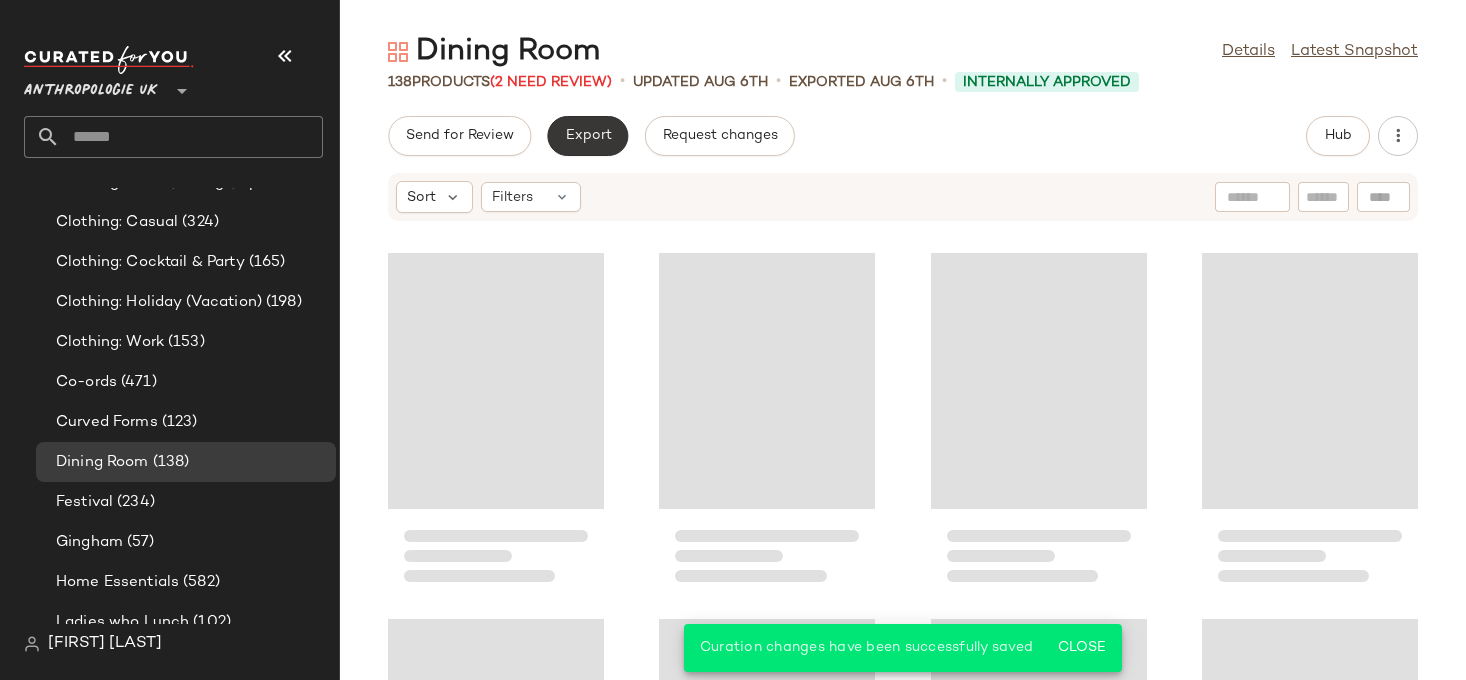 click on "Export" 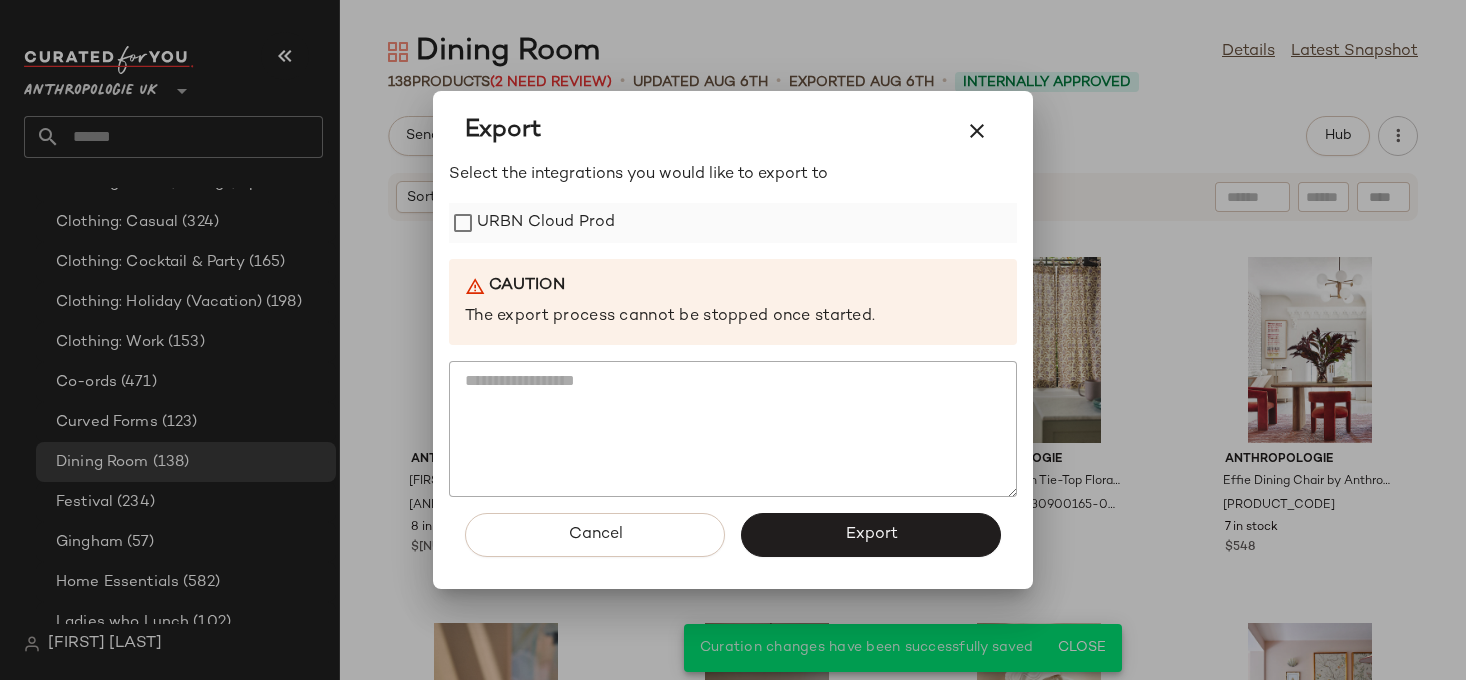 click on "URBN Cloud Prod" at bounding box center (546, 223) 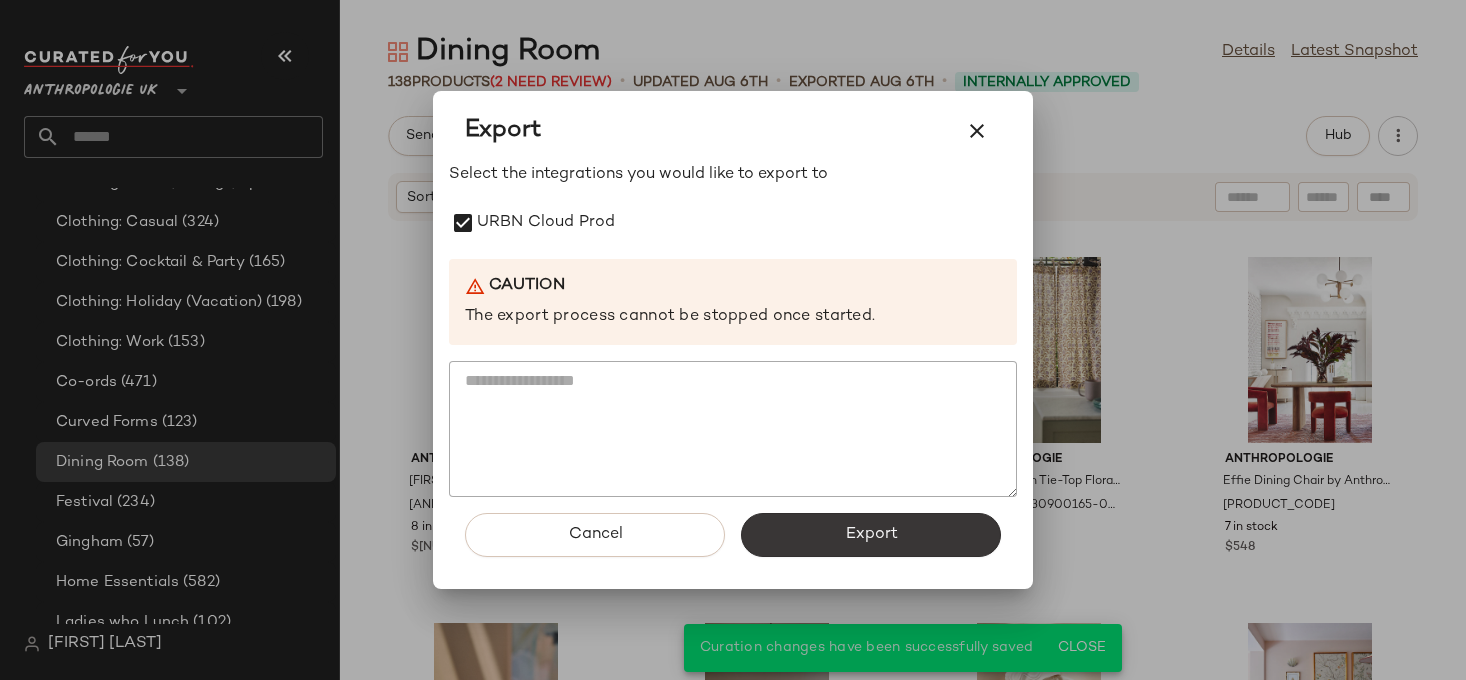 click on "Export" at bounding box center (871, 535) 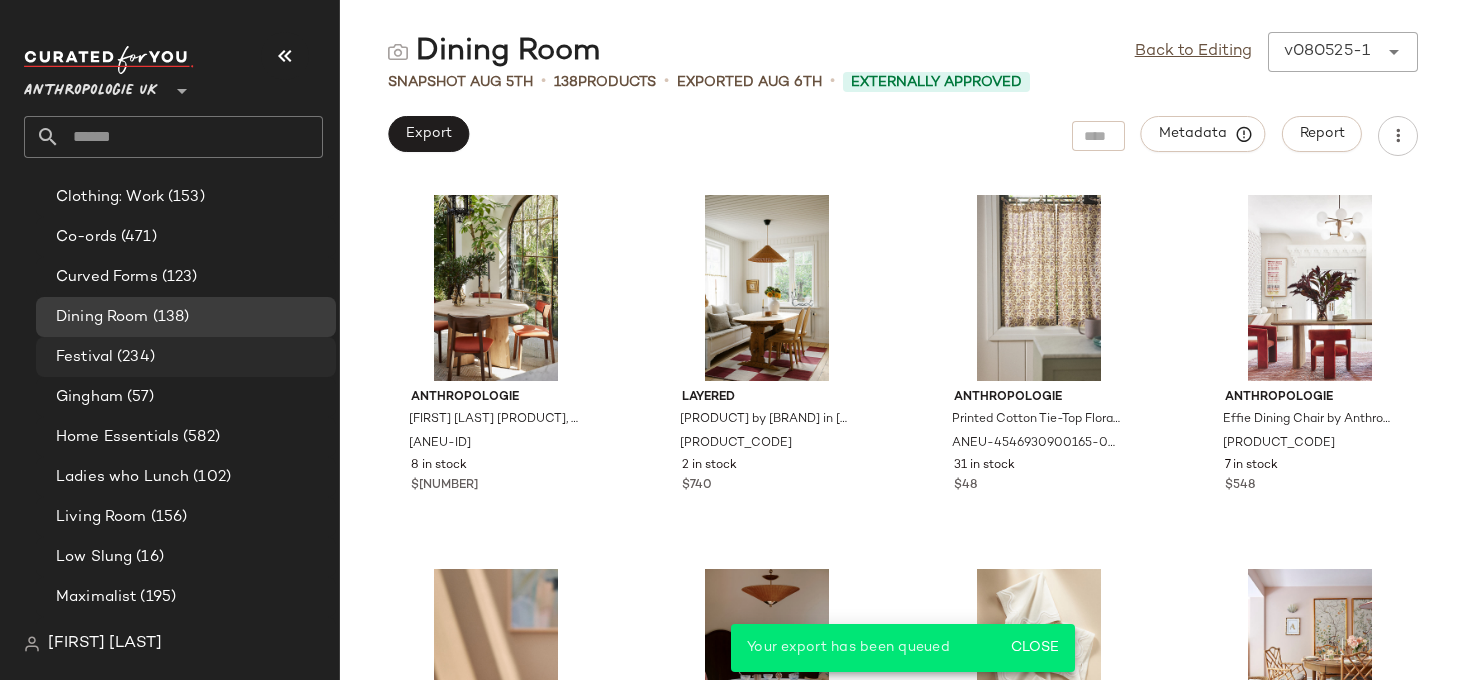 scroll, scrollTop: 737, scrollLeft: 0, axis: vertical 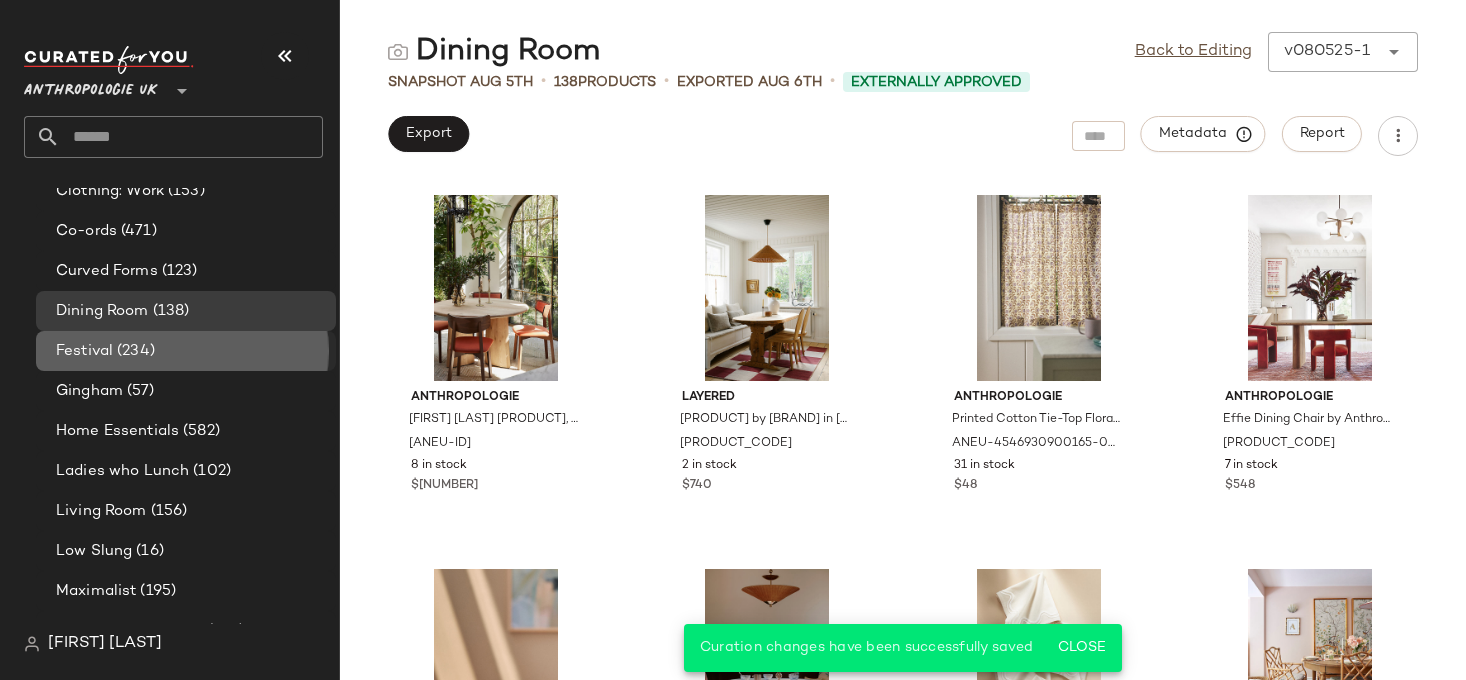 click on "Festival (234)" 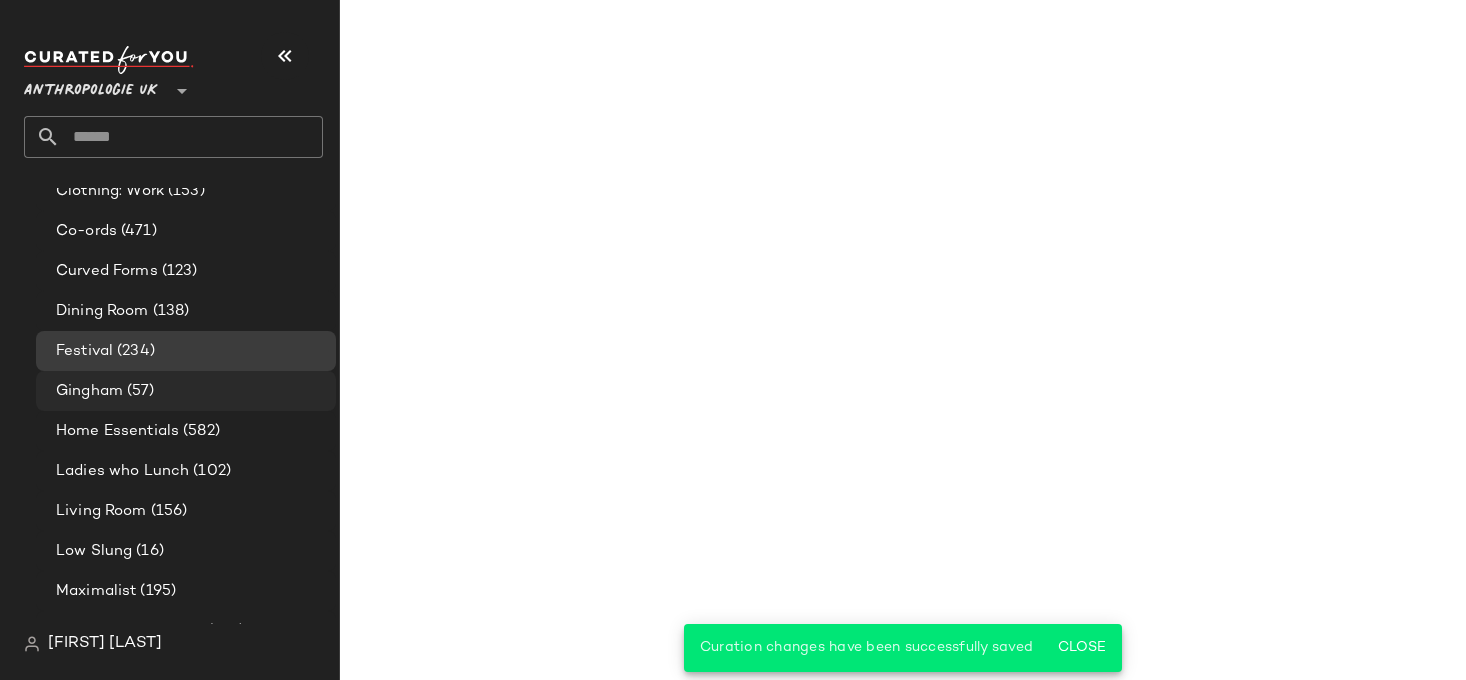 click on "Gingham (57)" 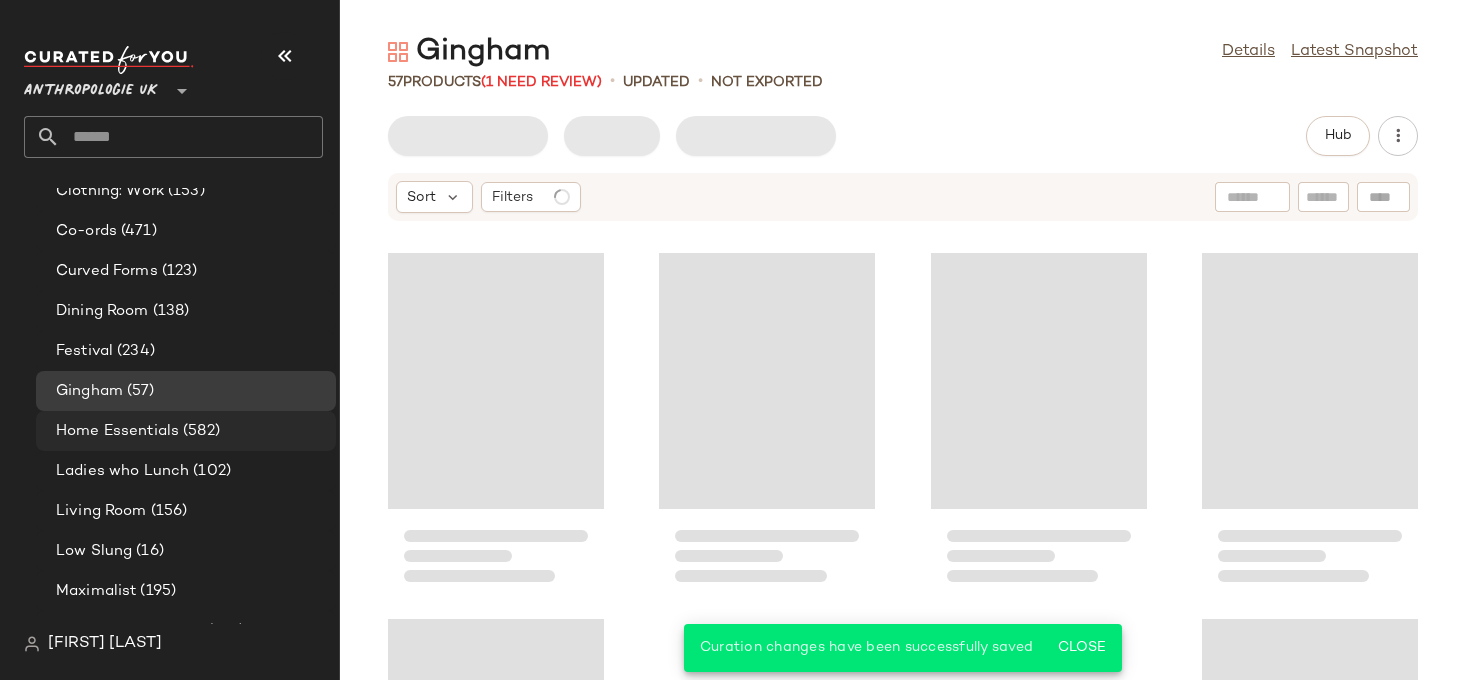 click on "(582)" at bounding box center (199, 431) 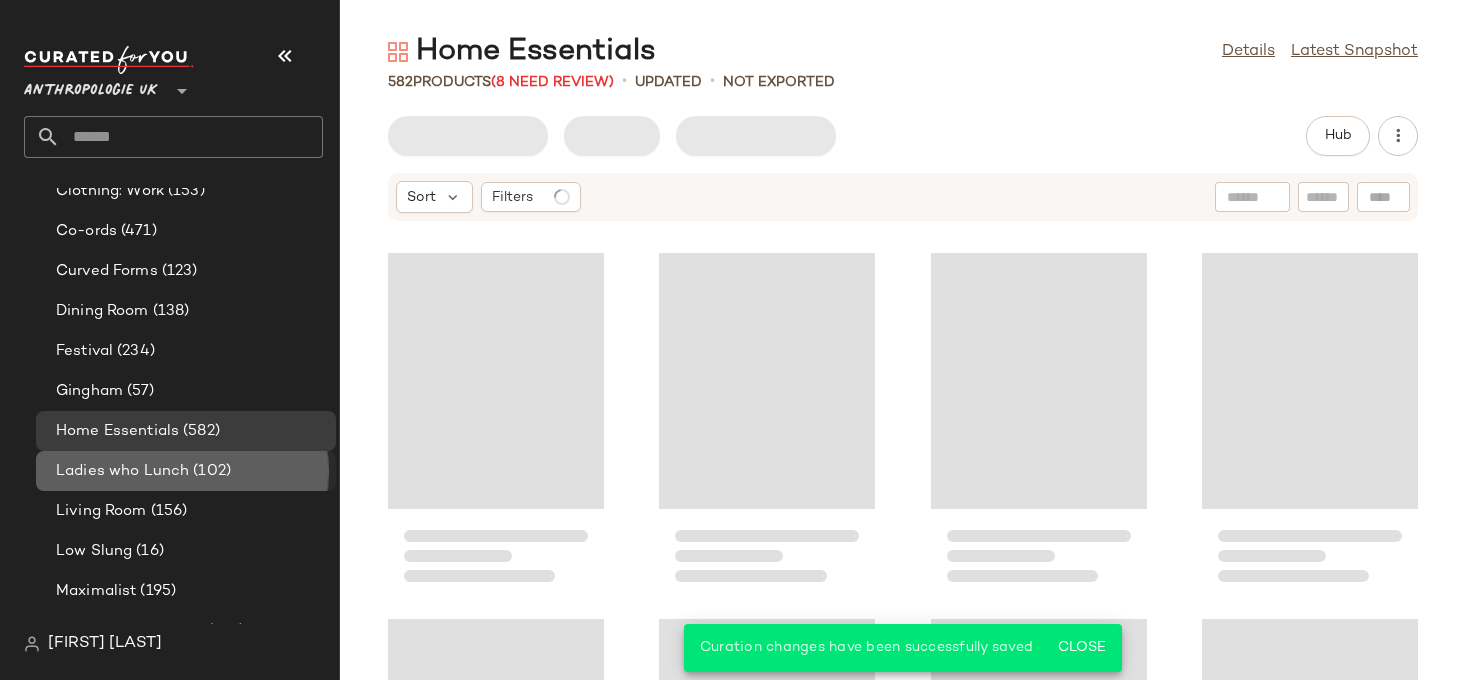 click on "Ladies who Lunch" at bounding box center (122, 471) 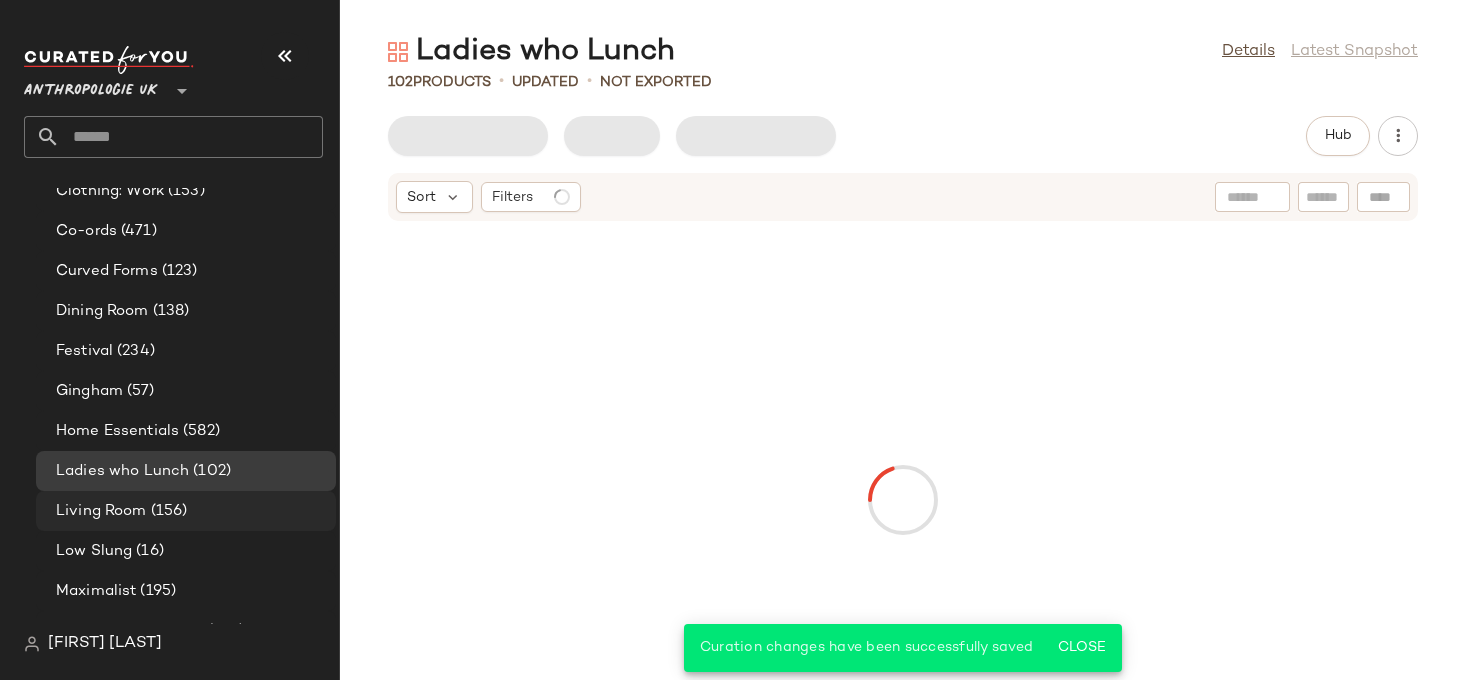 click on "(156)" at bounding box center (167, 511) 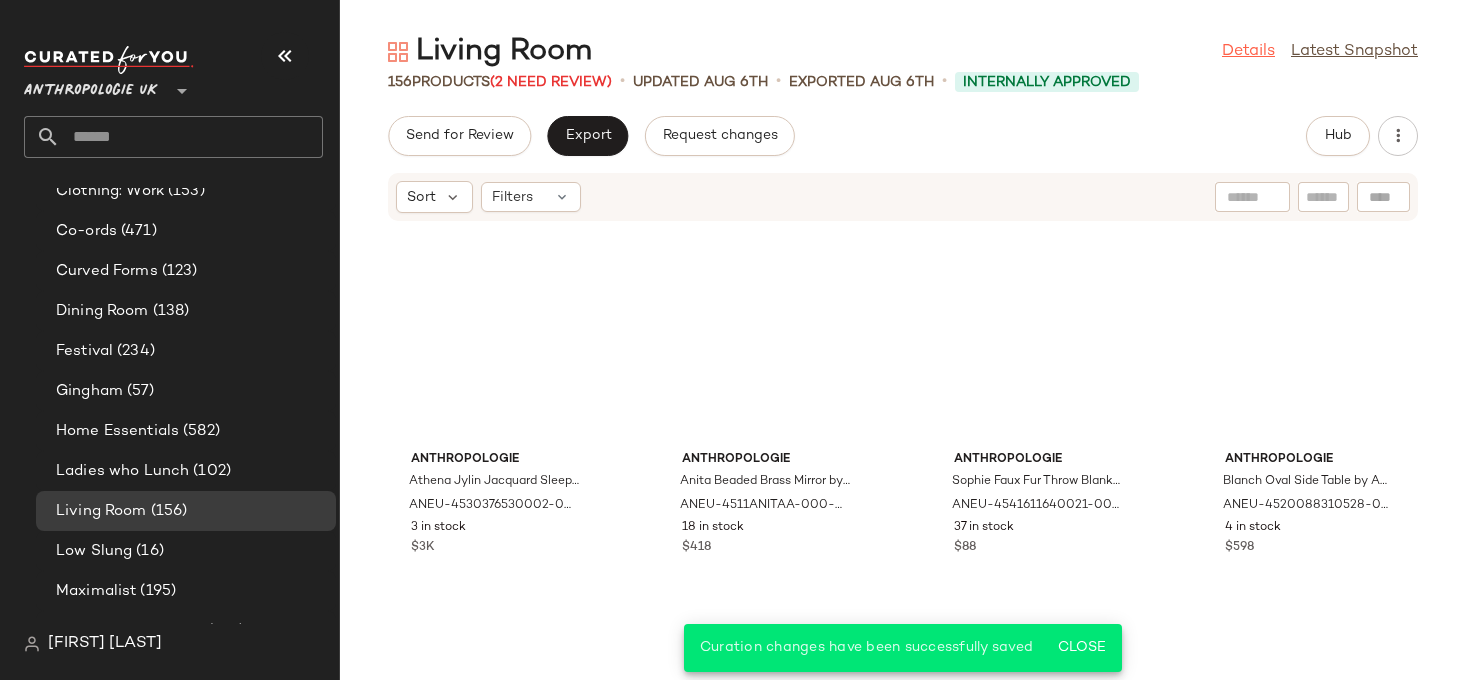 click on "Details" at bounding box center (1248, 52) 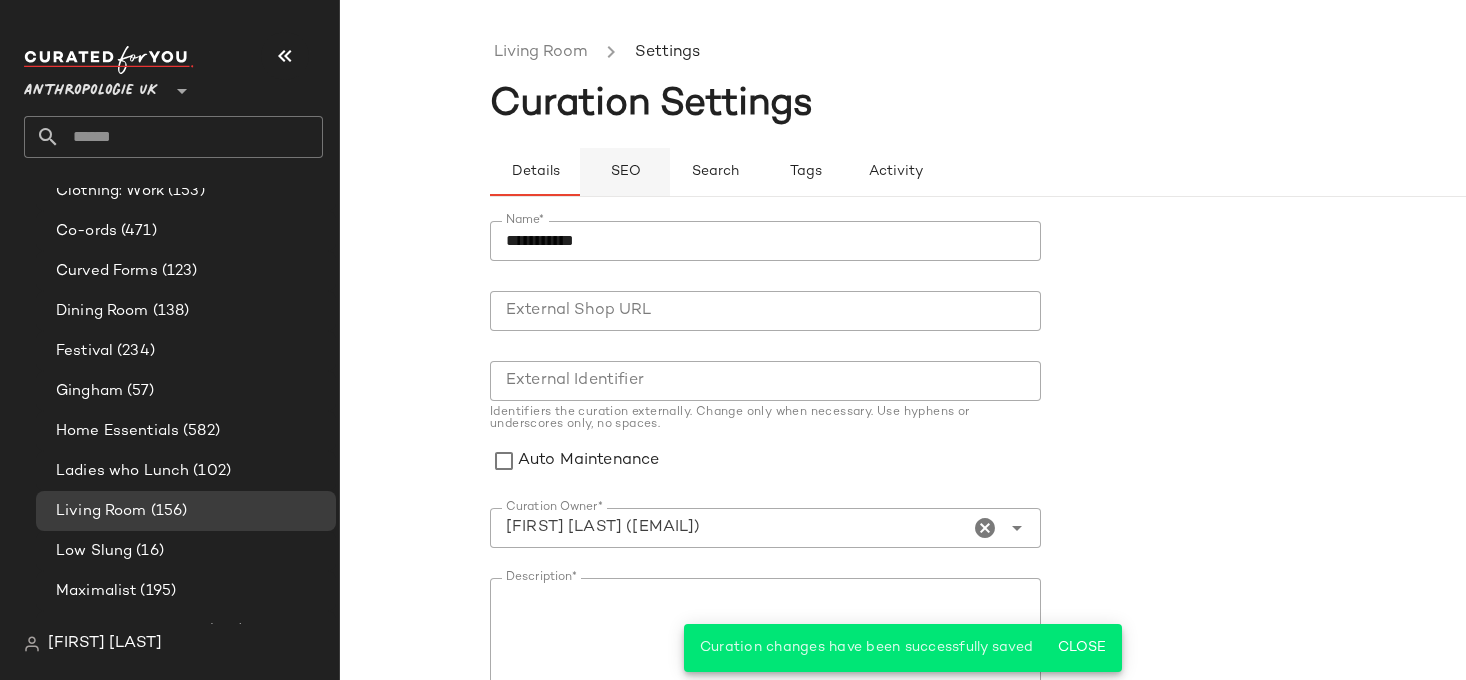 click on "SEO" 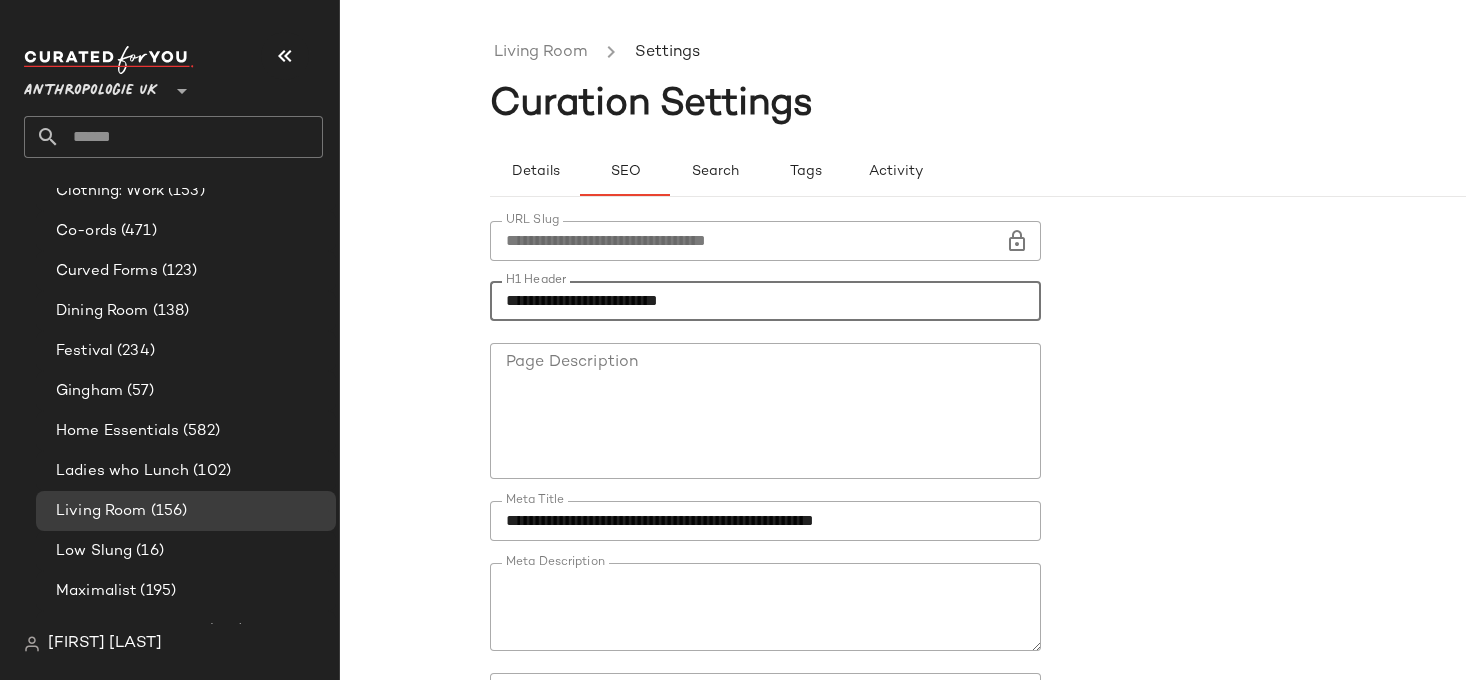 drag, startPoint x: 626, startPoint y: 300, endPoint x: 469, endPoint y: 299, distance: 157.00319 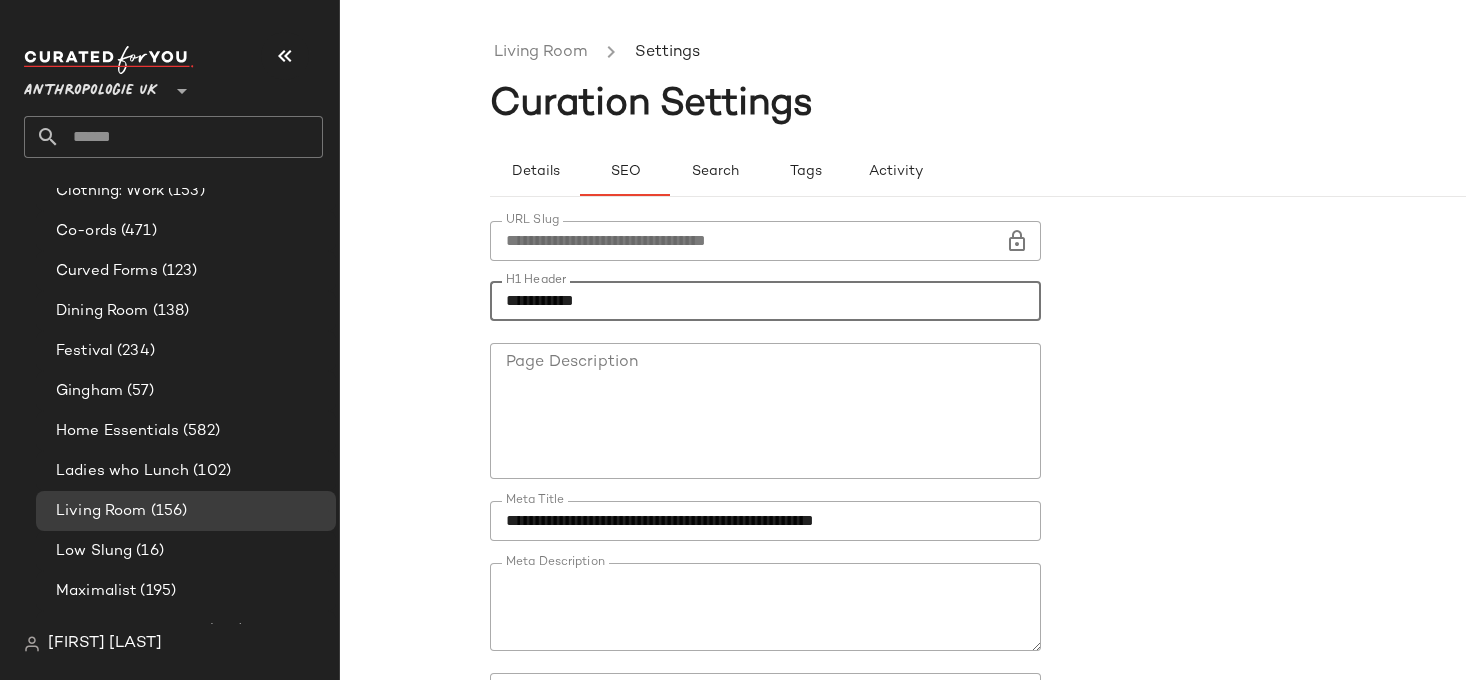 scroll, scrollTop: 202, scrollLeft: 0, axis: vertical 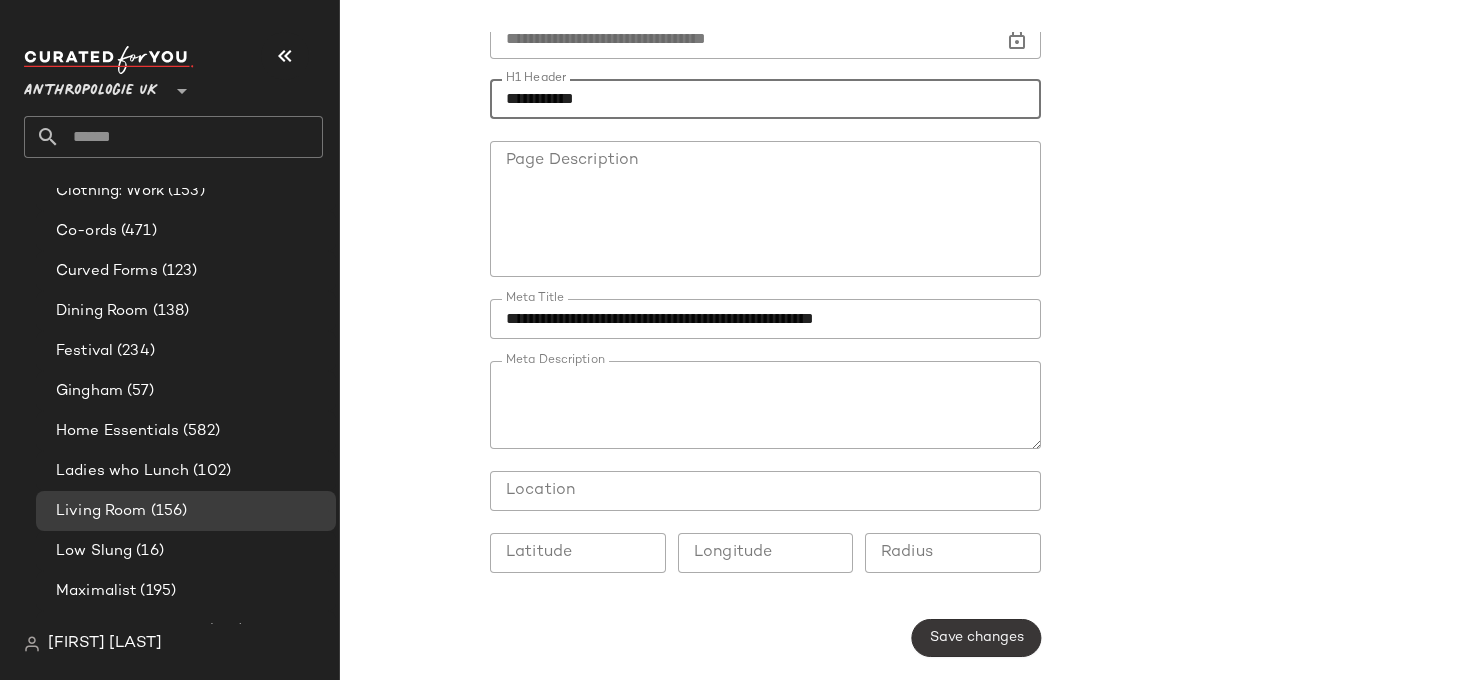 type on "**********" 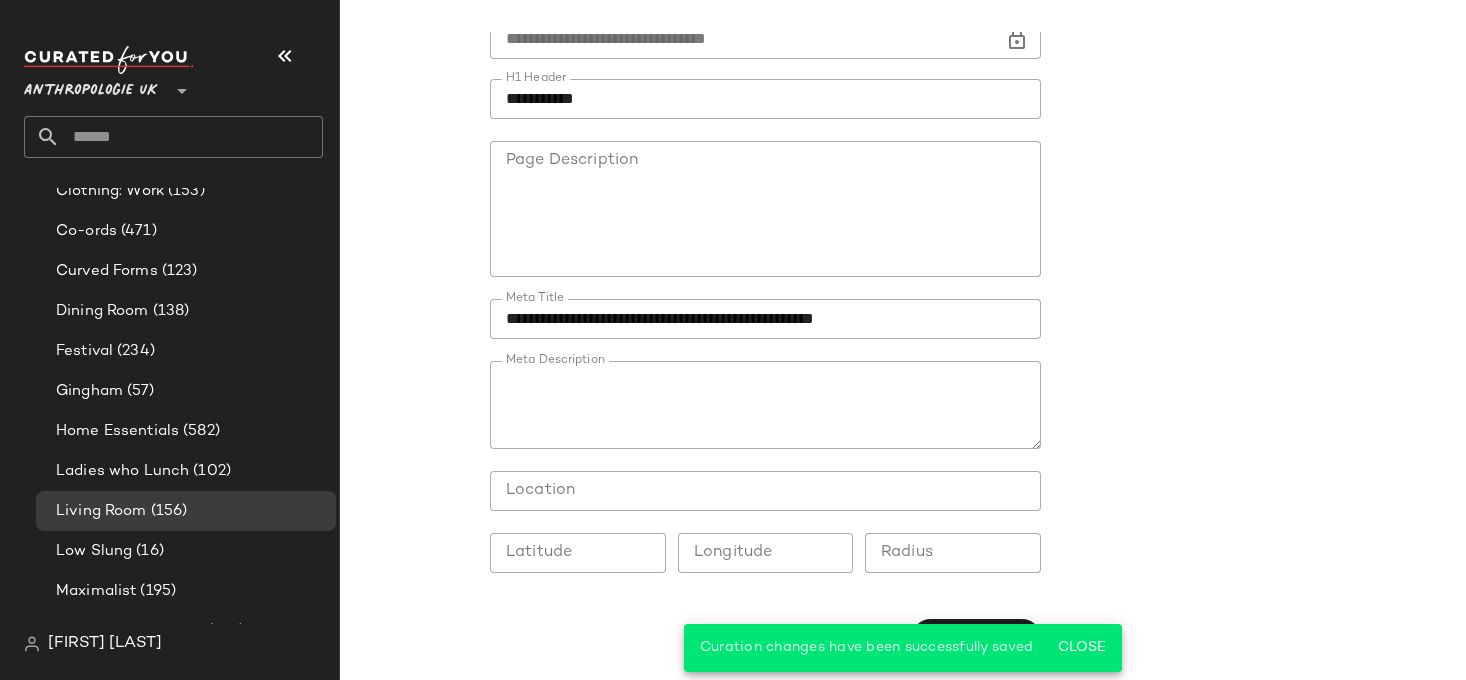 scroll, scrollTop: 0, scrollLeft: 0, axis: both 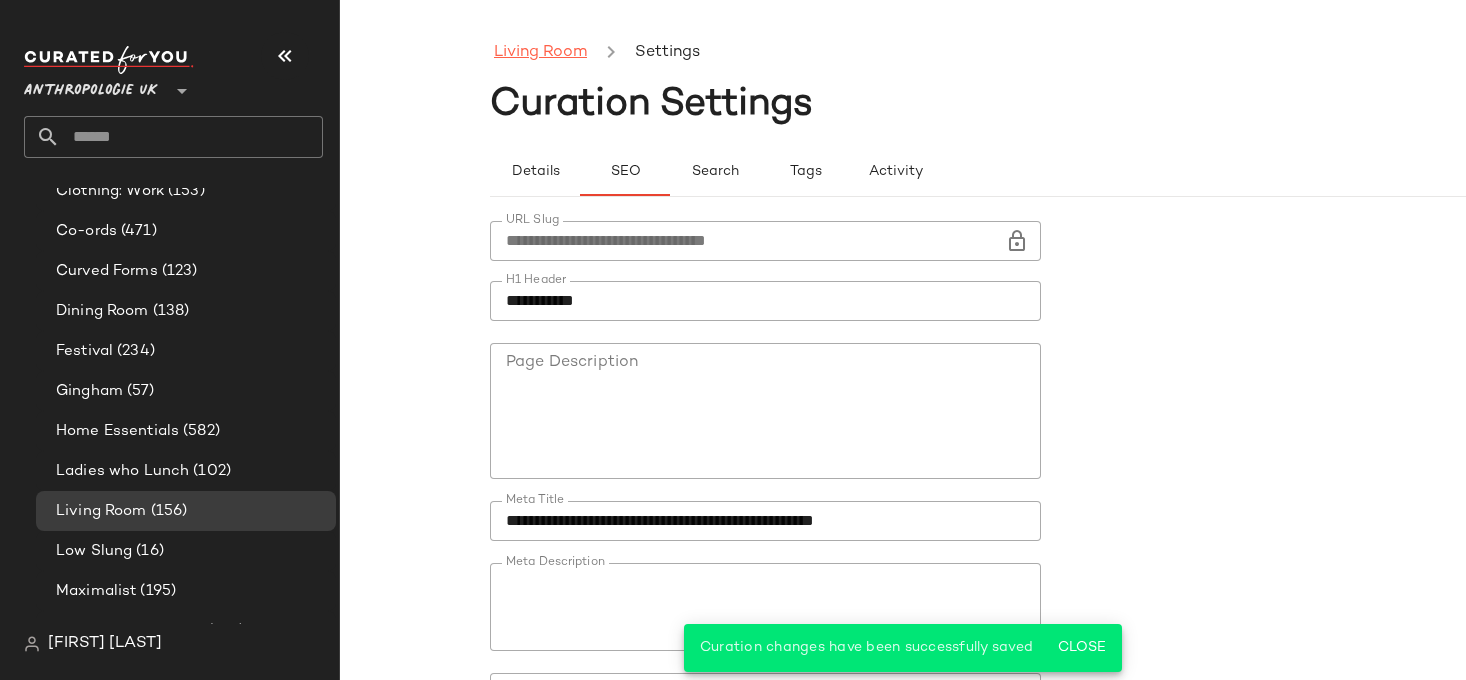 click on "Living Room" at bounding box center (540, 53) 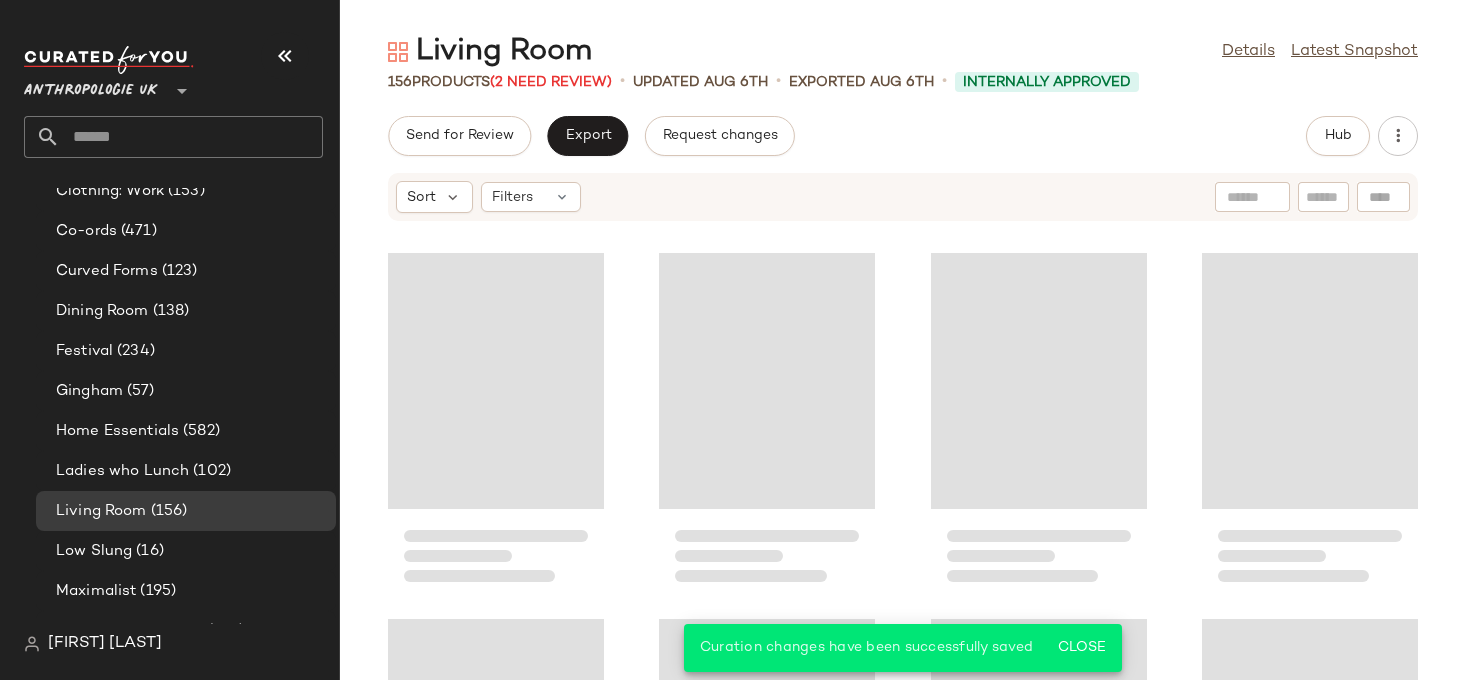 click on "Living Room  Details   Latest Snapshot  156   Products   (2 Need Review)   •   updated Aug 6th  •  Exported Aug 6th  •   Internally Approved   Send for Review   Export   Request changes   Hub  Sort  Filters" at bounding box center (903, 356) 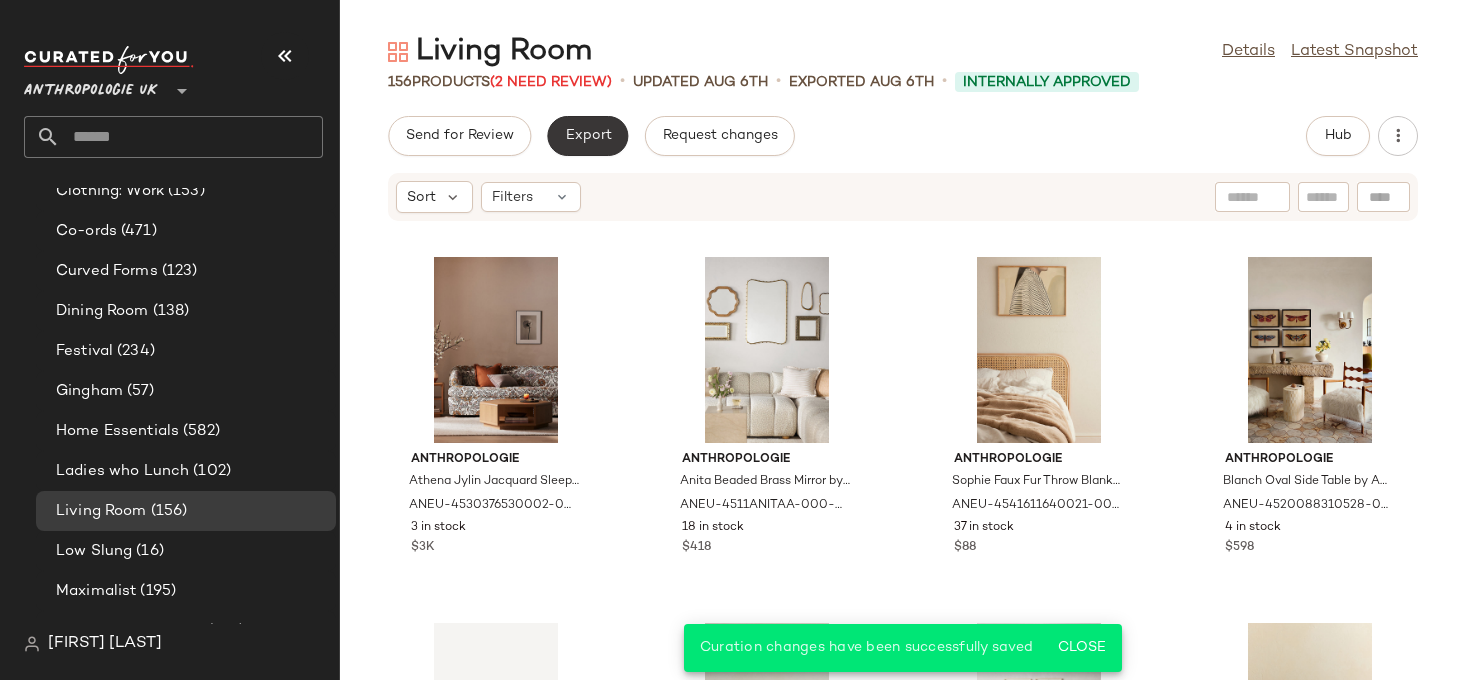 click on "Export" at bounding box center (587, 136) 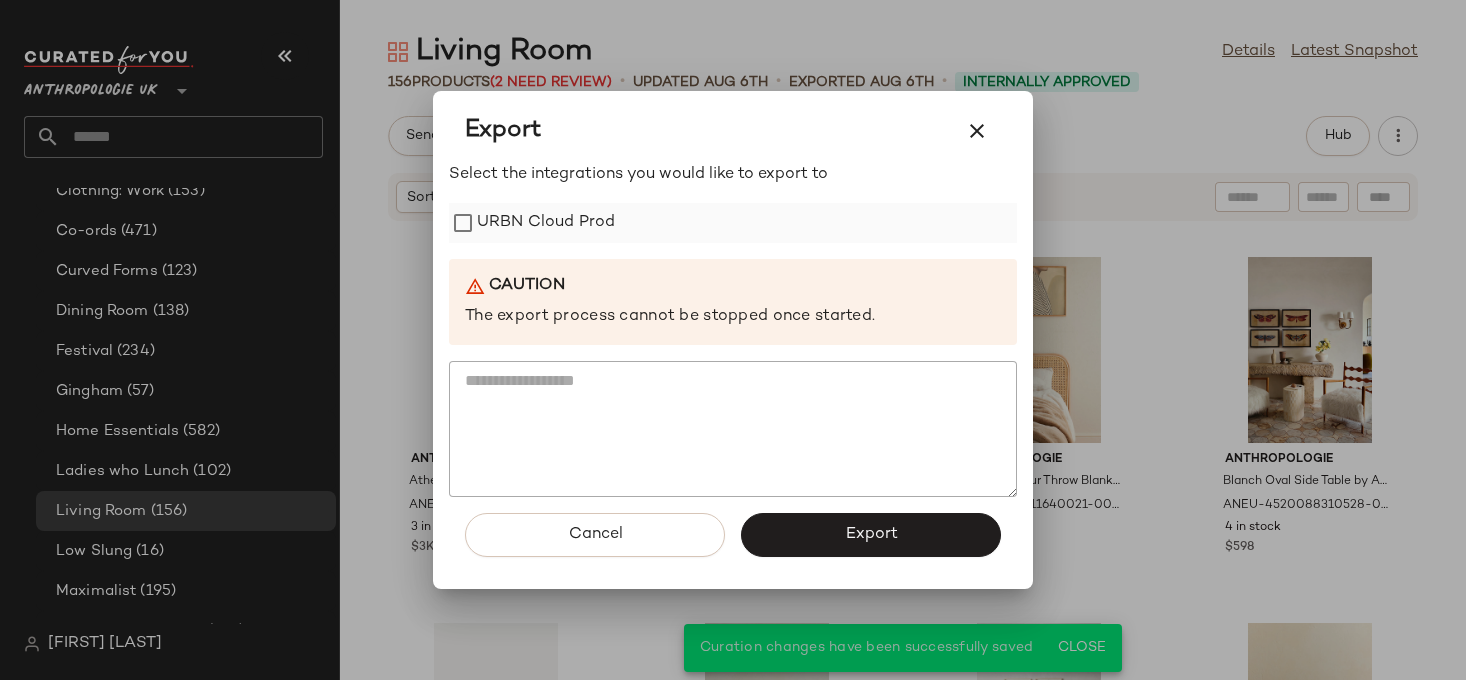 click on "URBN Cloud Prod" at bounding box center [546, 223] 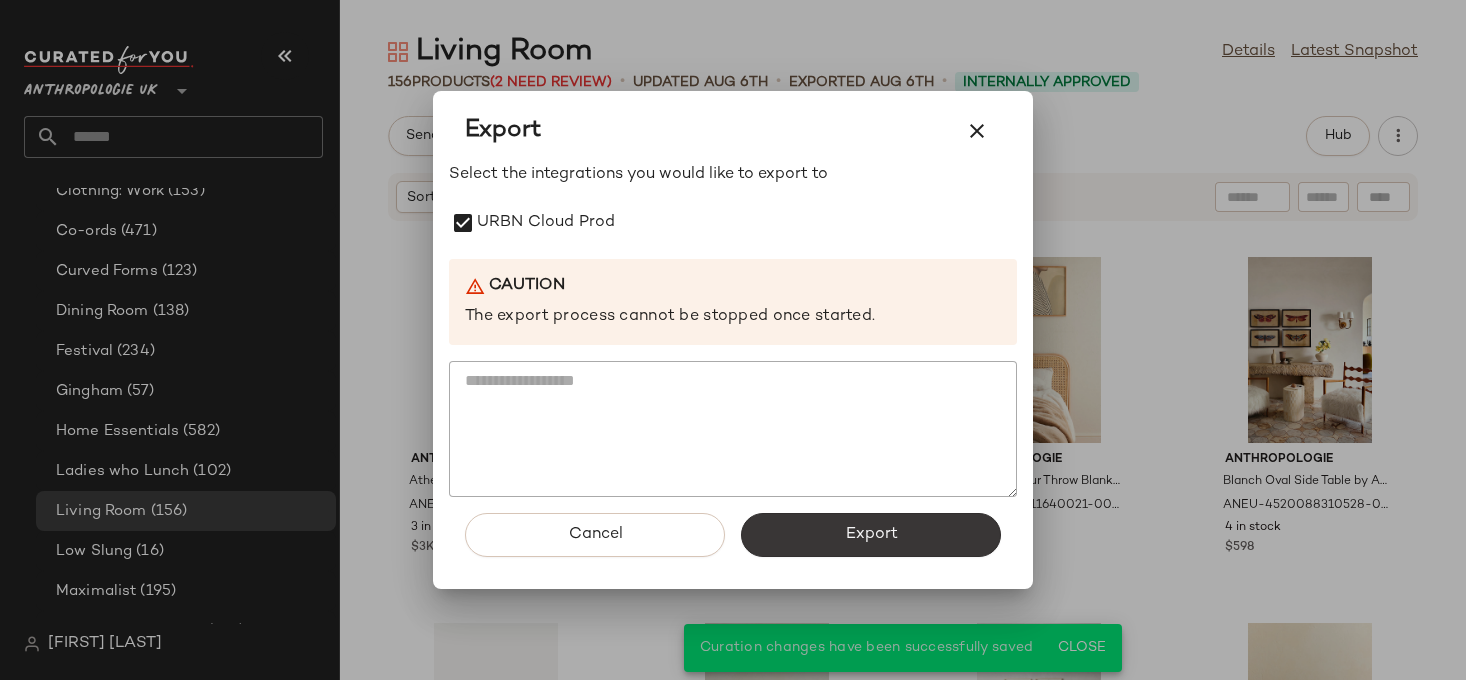 click on "Export" at bounding box center [871, 535] 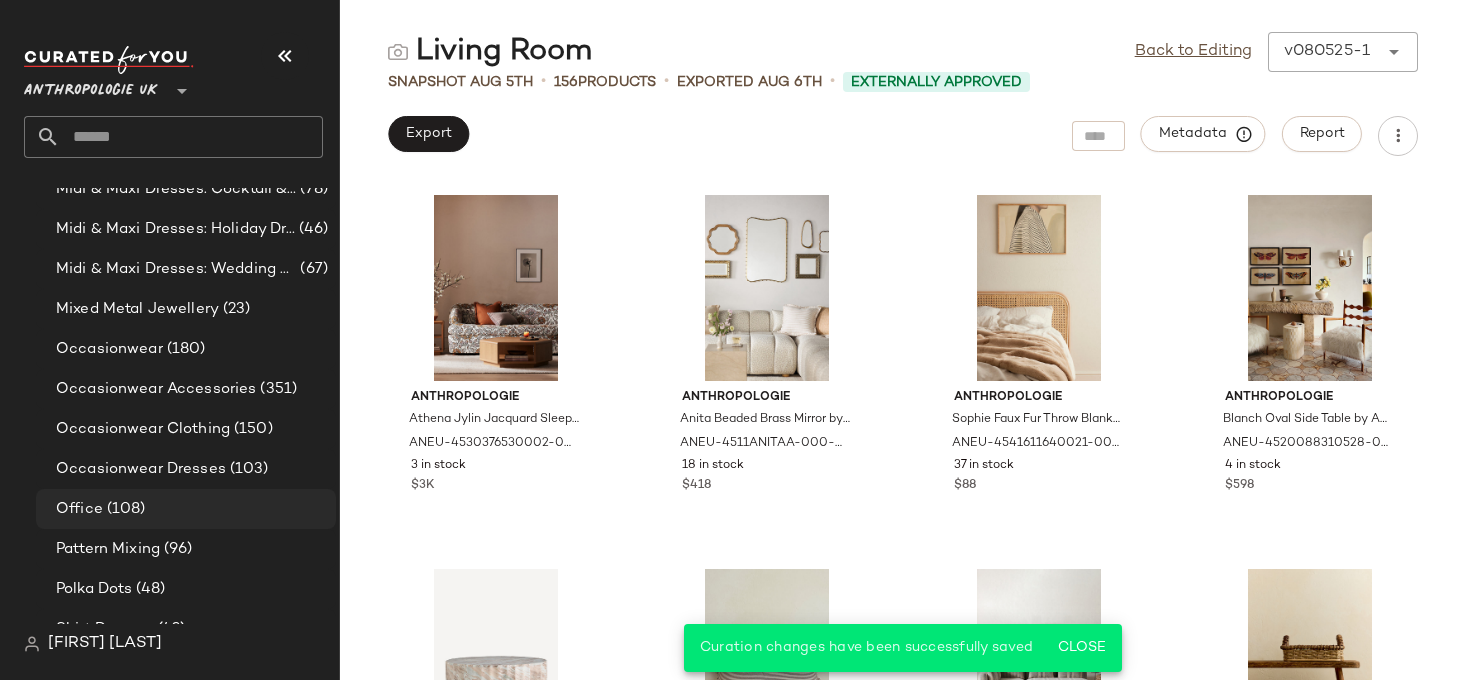 scroll, scrollTop: 1258, scrollLeft: 0, axis: vertical 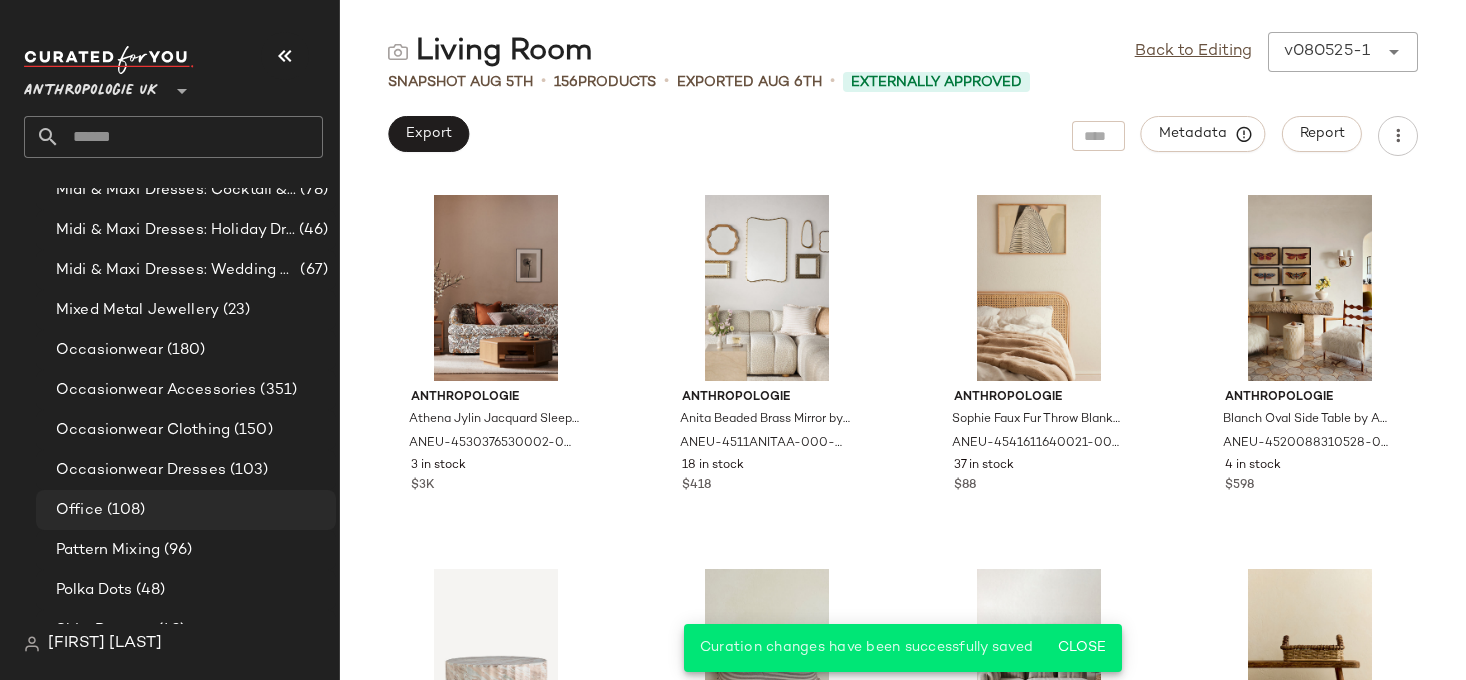 click on "Office (108)" 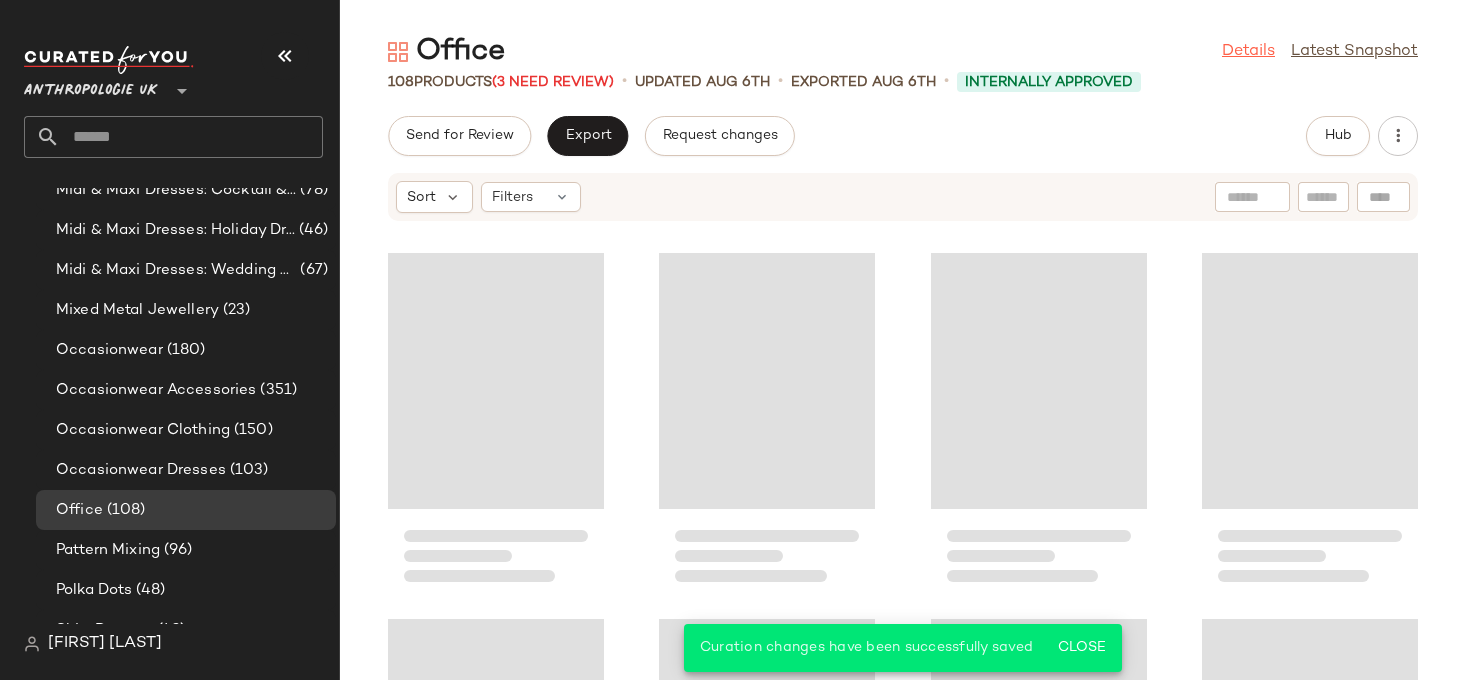 click on "Details" at bounding box center (1248, 52) 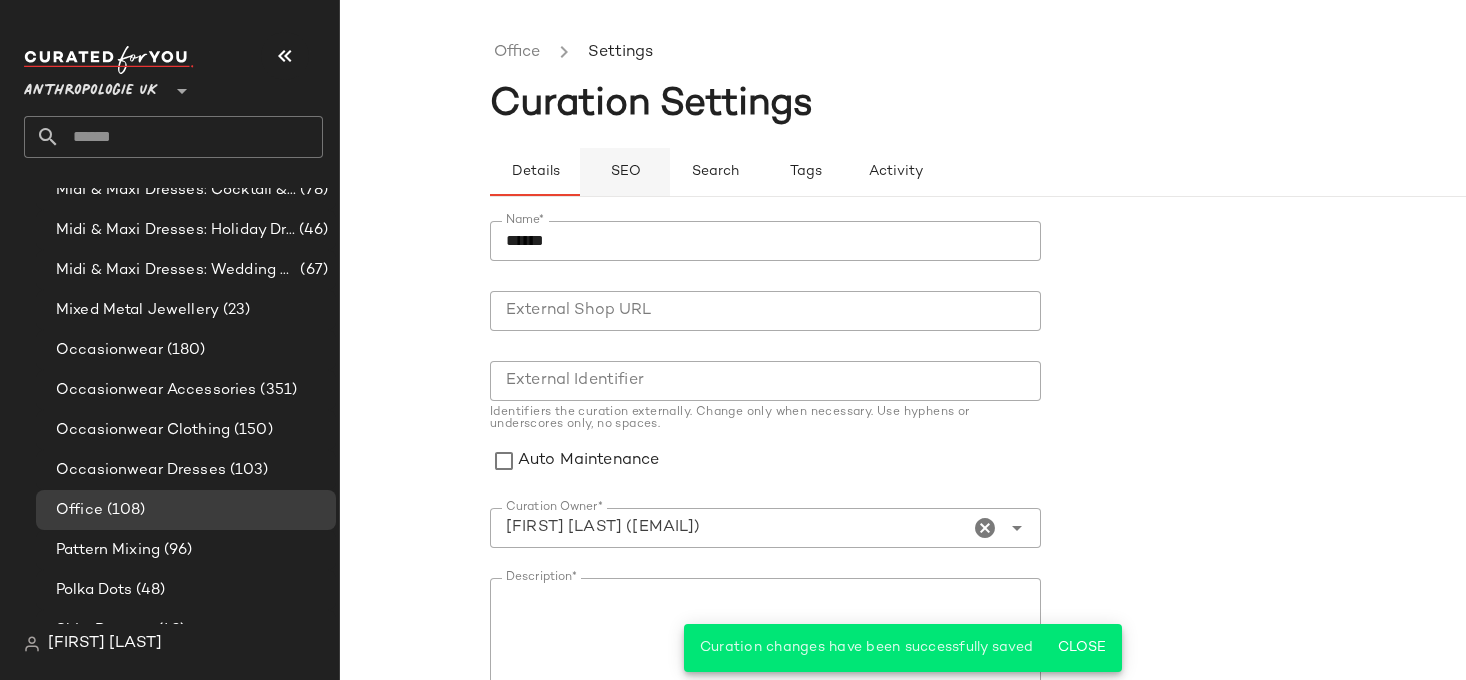 click on "SEO" 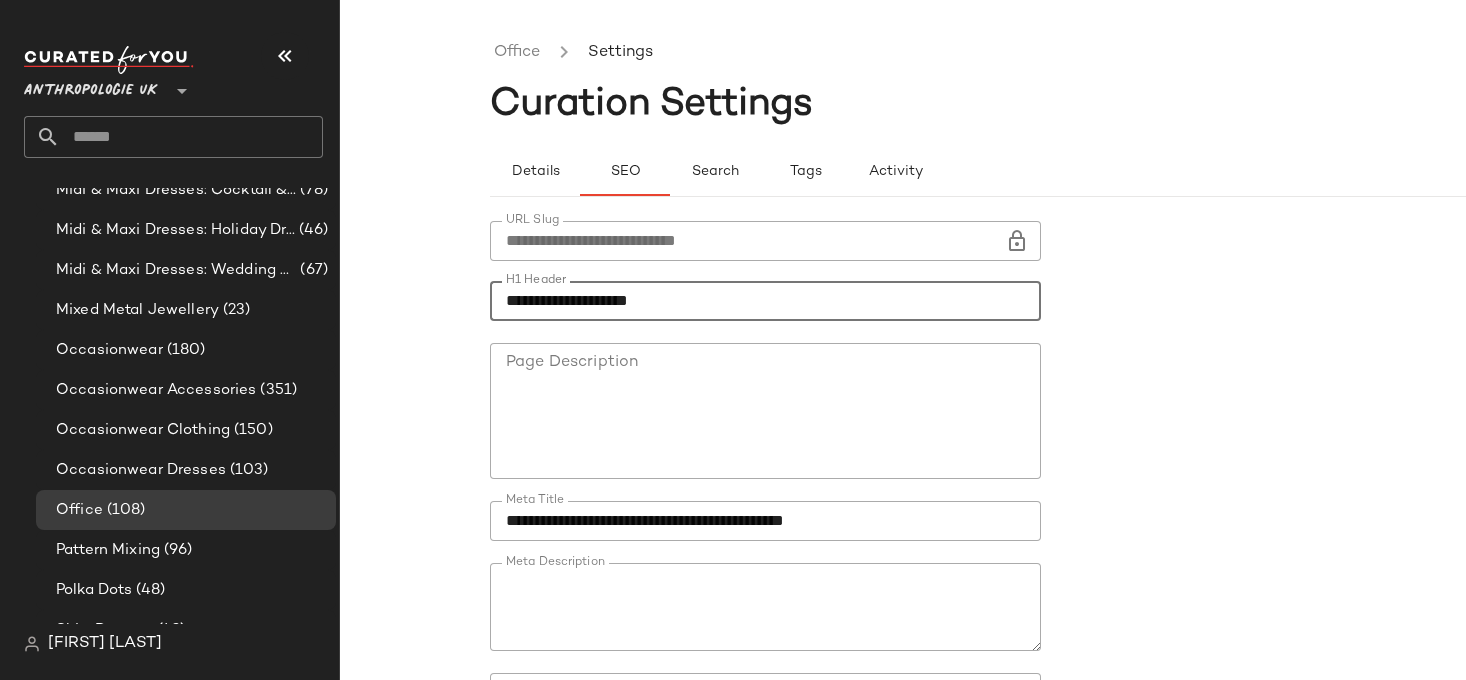 drag, startPoint x: 622, startPoint y: 302, endPoint x: 338, endPoint y: 302, distance: 284 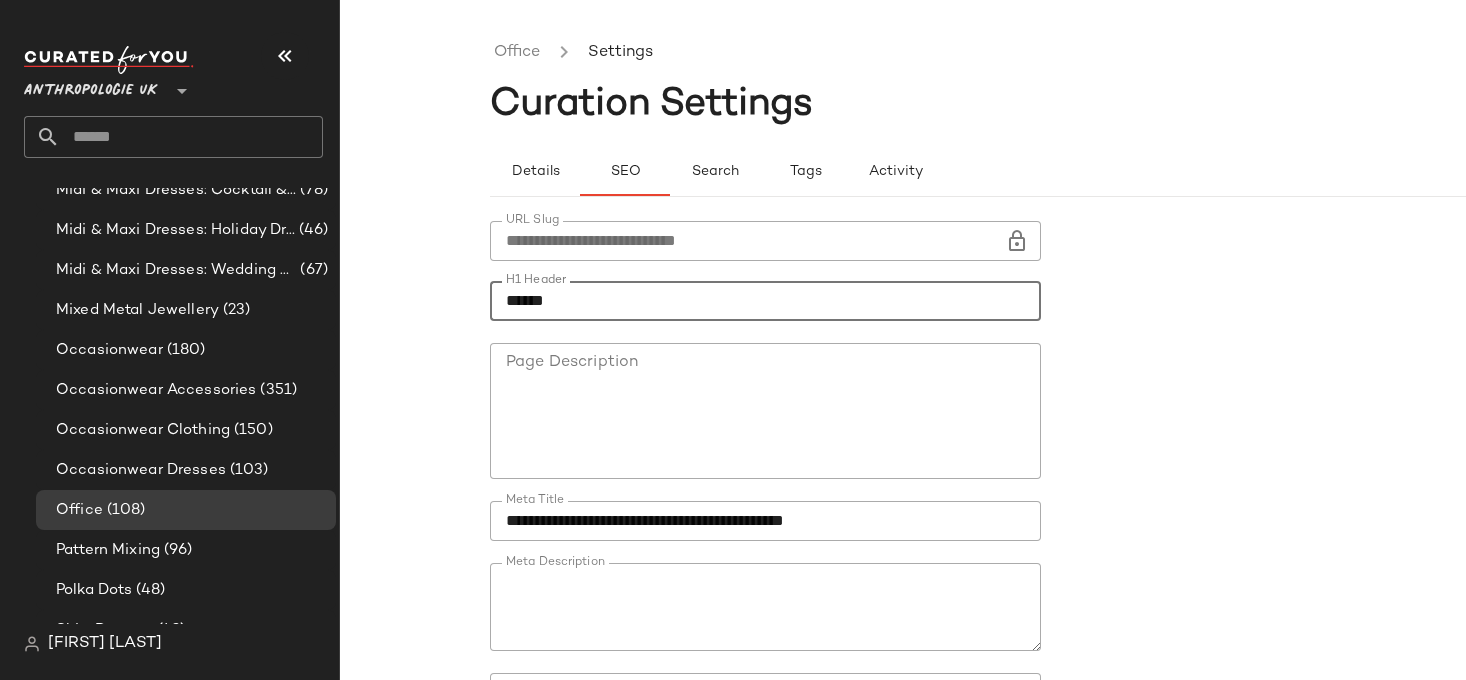 scroll, scrollTop: 202, scrollLeft: 0, axis: vertical 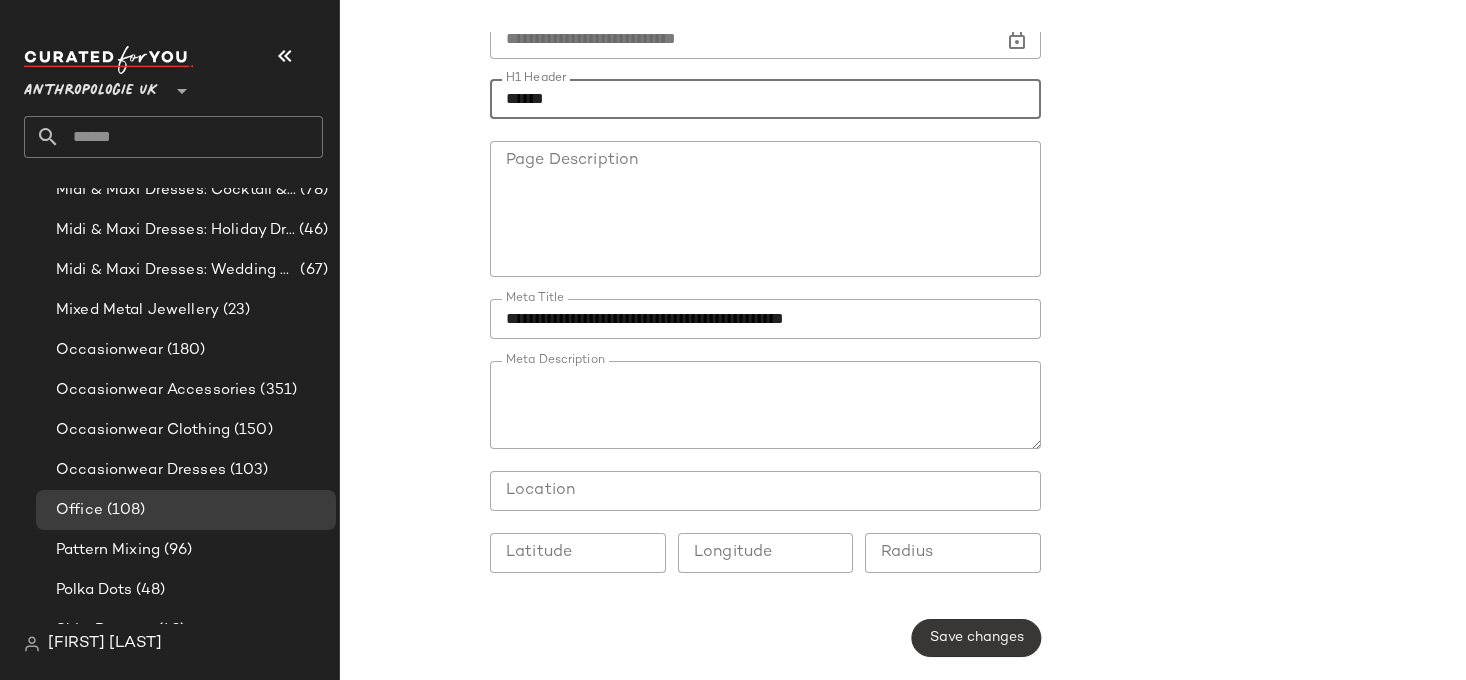 type on "******" 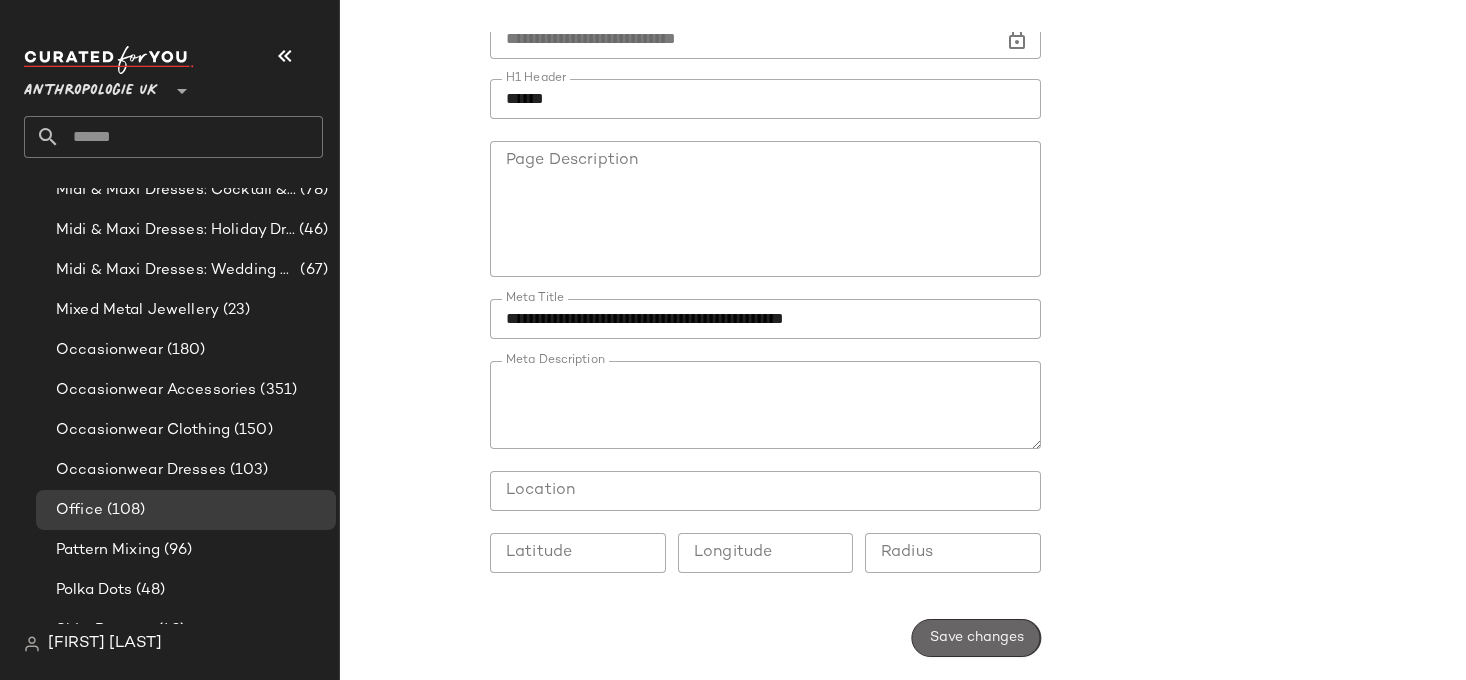 click on "Save changes" 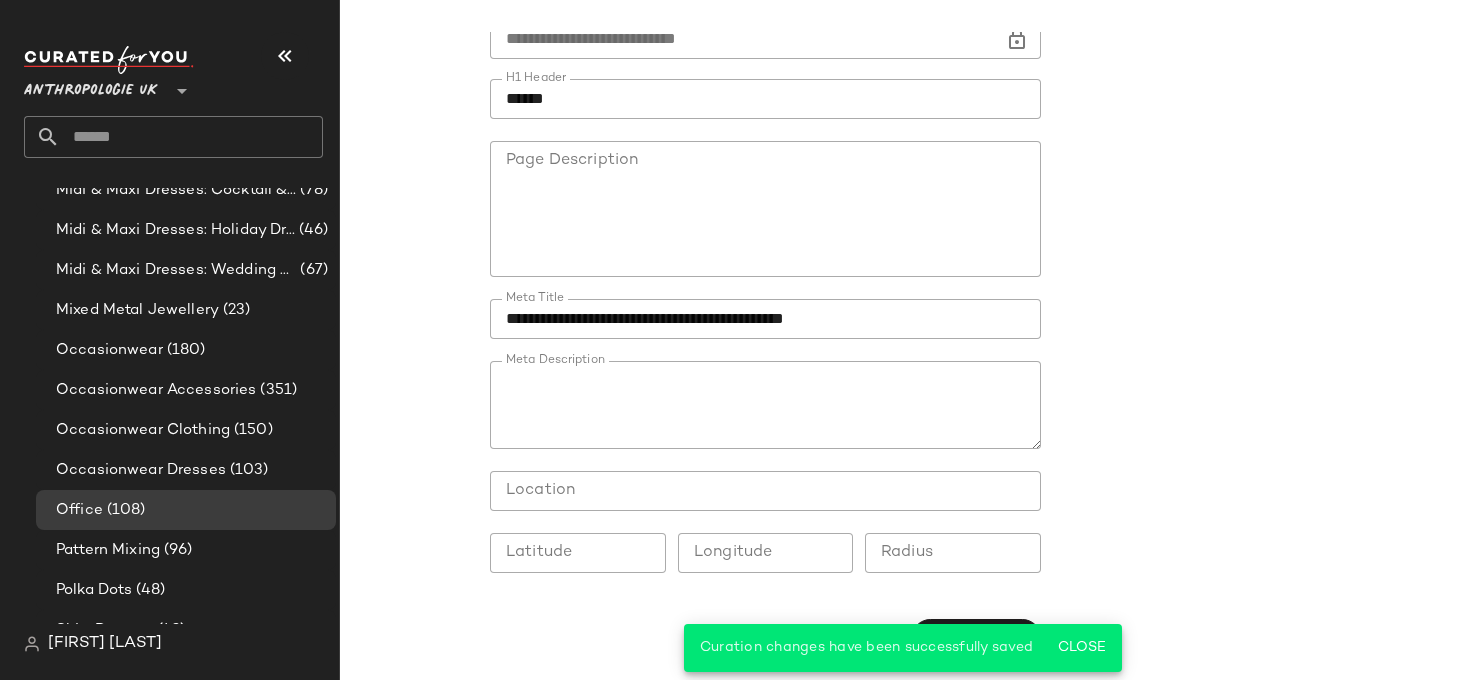 scroll, scrollTop: 0, scrollLeft: 0, axis: both 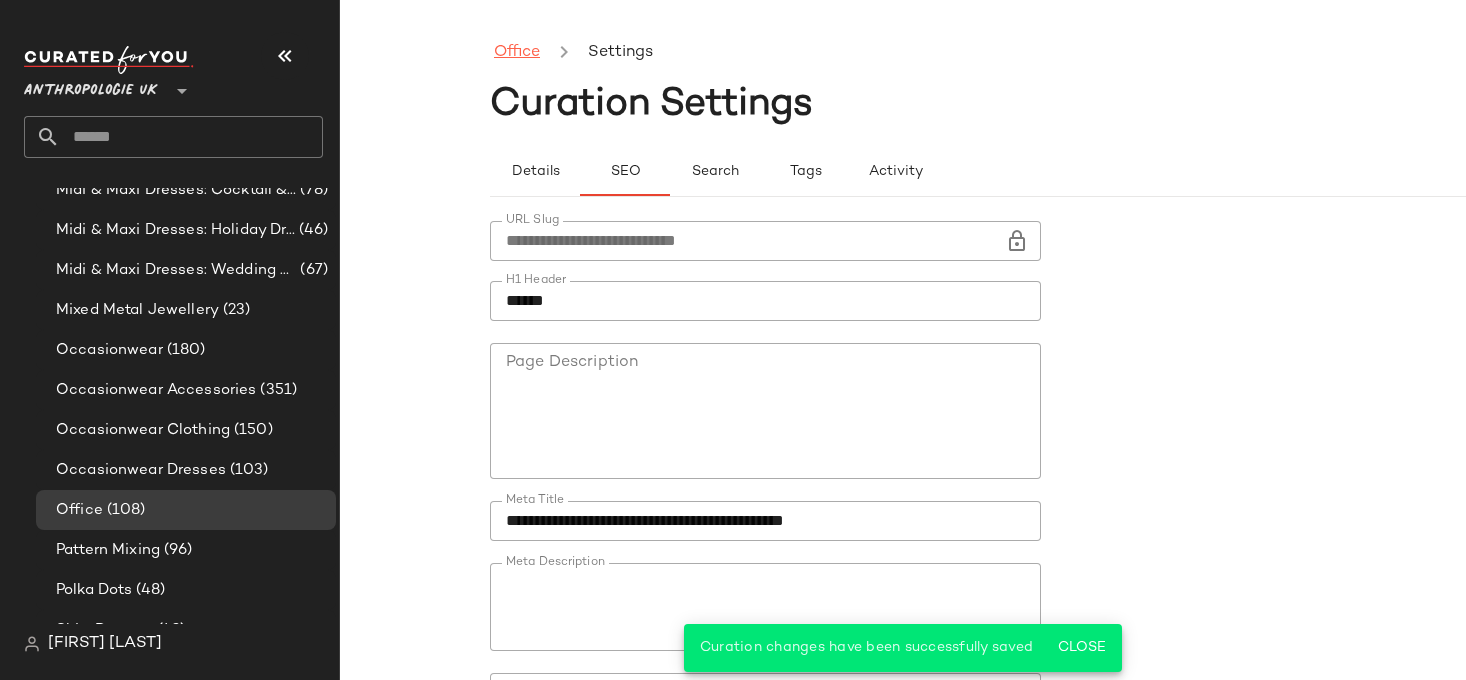 click on "Office" at bounding box center (517, 53) 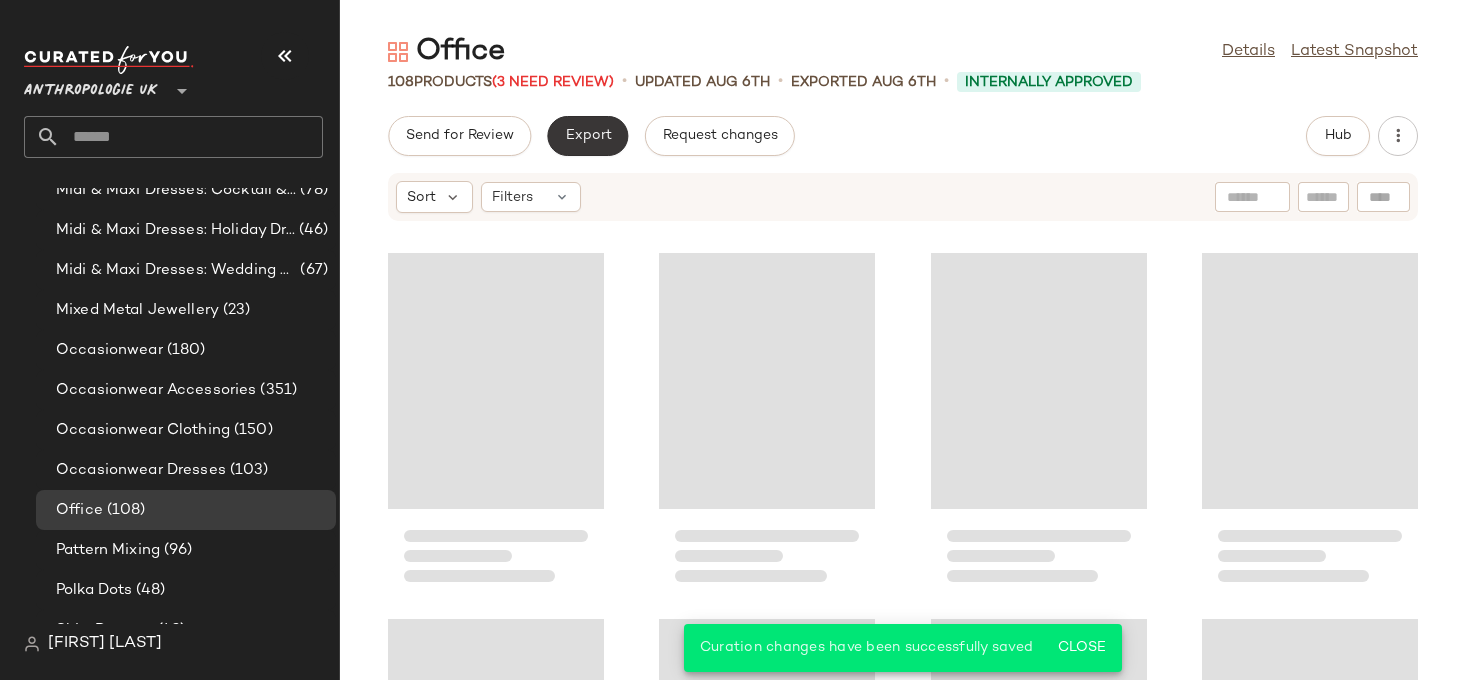 click on "Export" at bounding box center [587, 136] 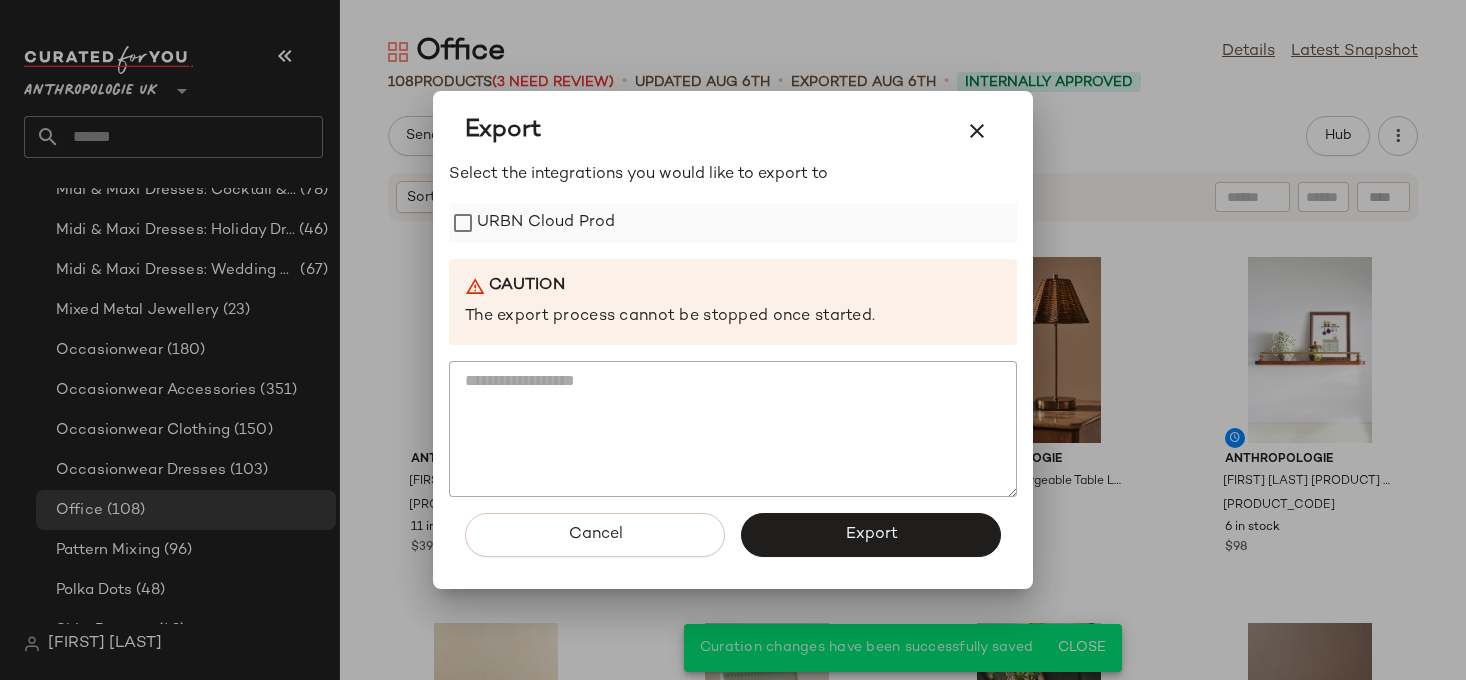 click on "URBN Cloud Prod" at bounding box center (546, 223) 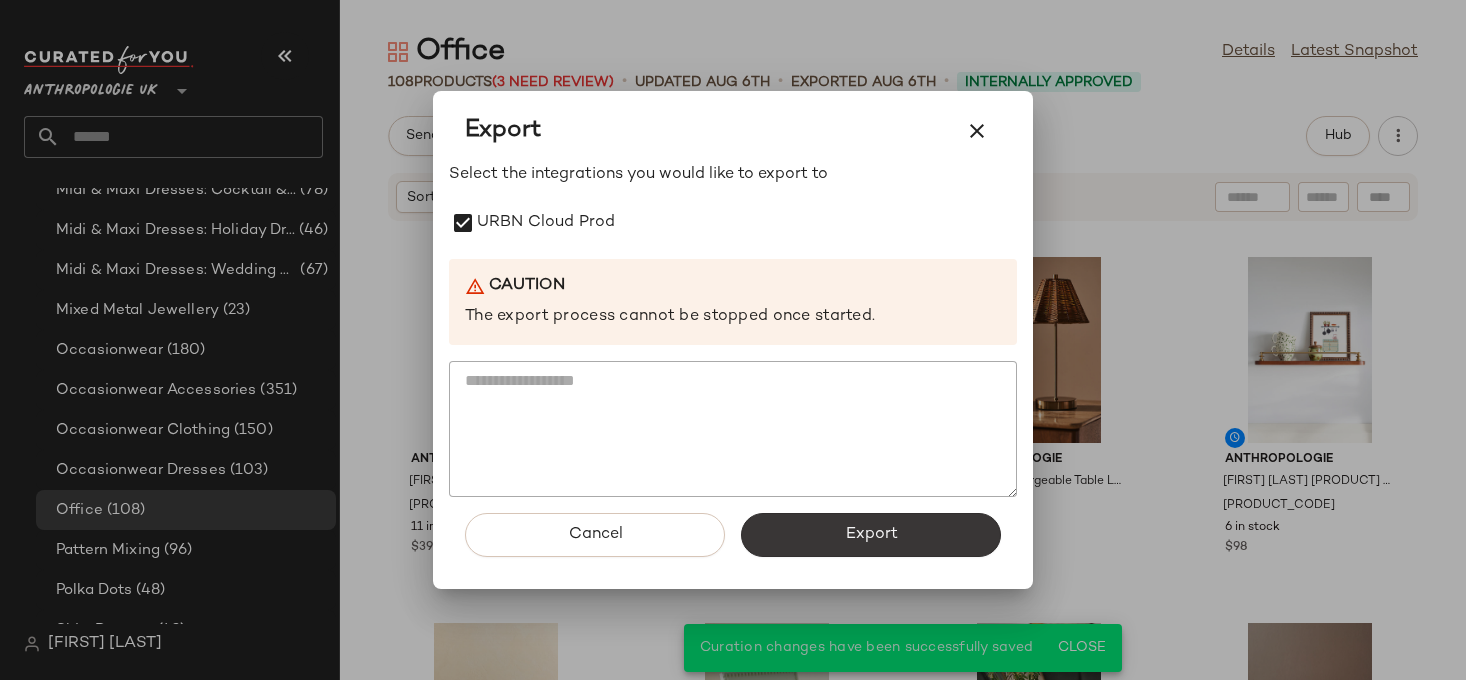 click on "Export" 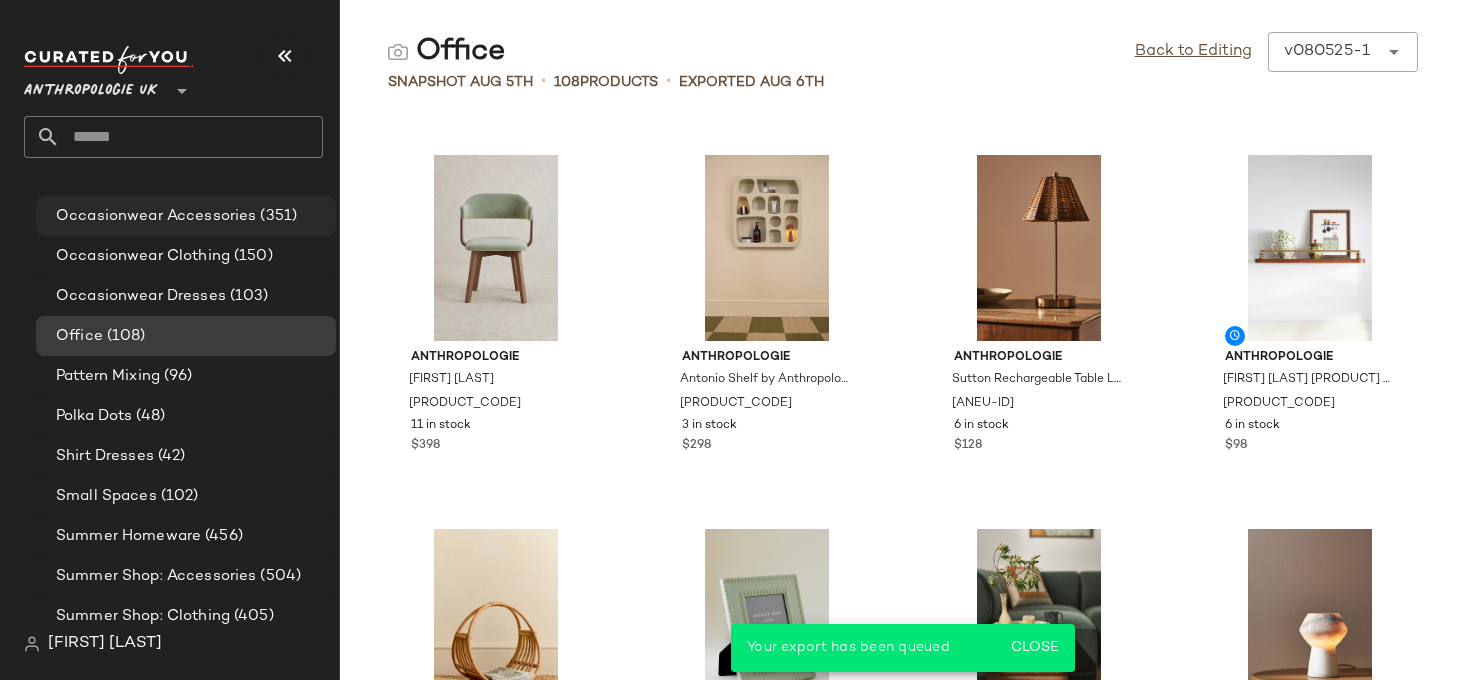 scroll, scrollTop: 1446, scrollLeft: 0, axis: vertical 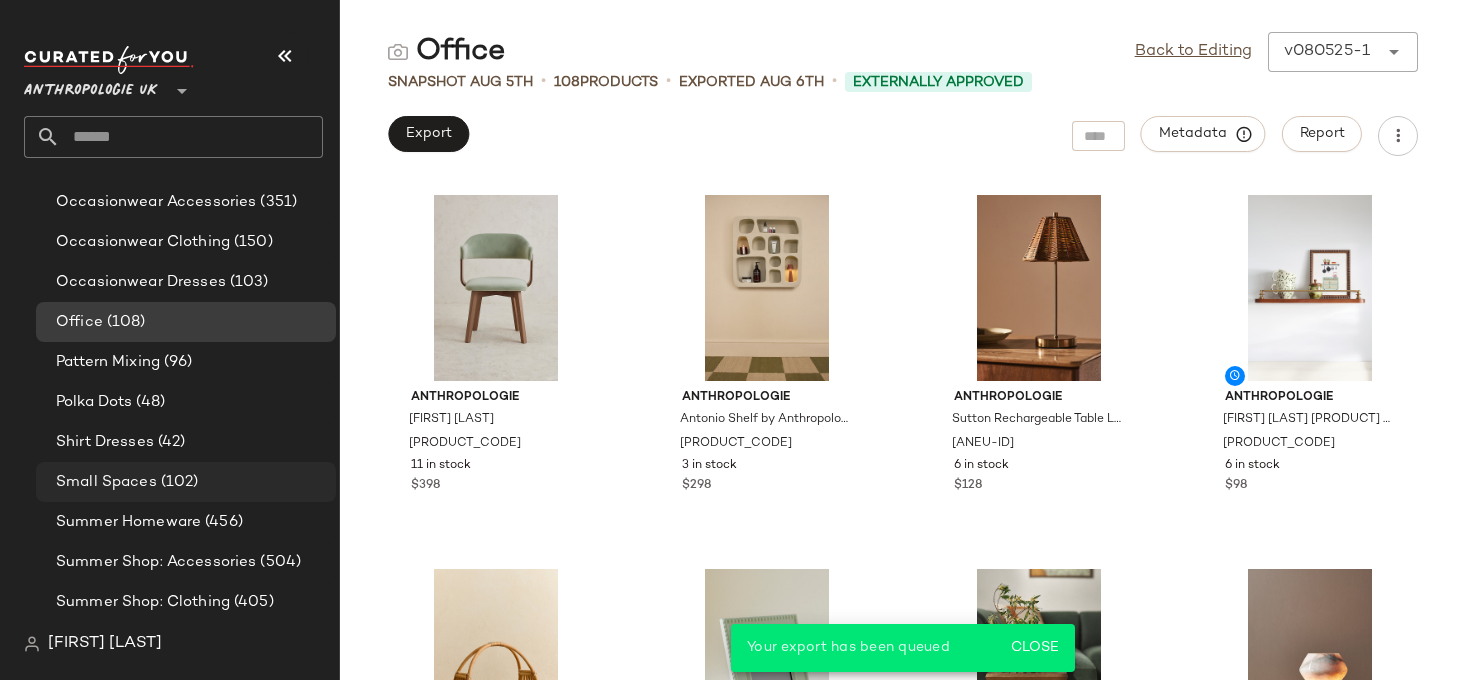 click on "Small Spaces (102)" 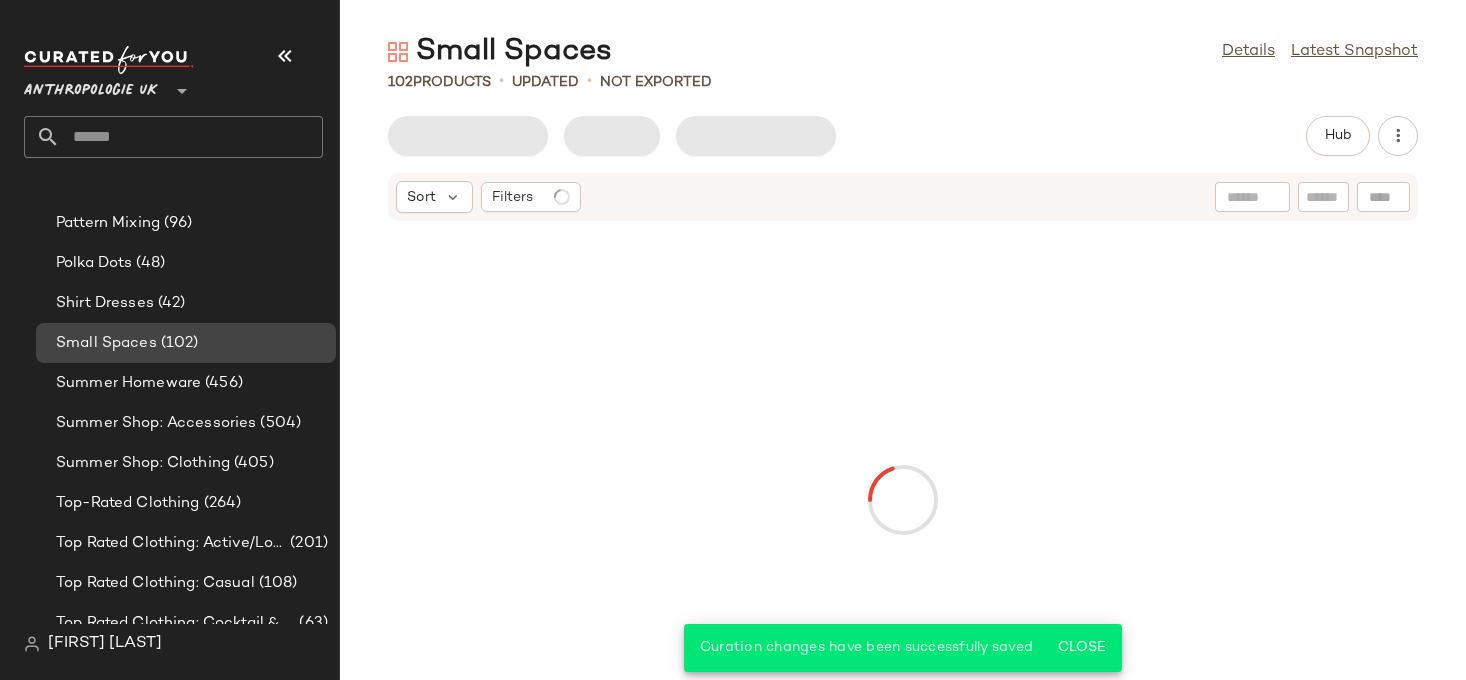 scroll, scrollTop: 1588, scrollLeft: 0, axis: vertical 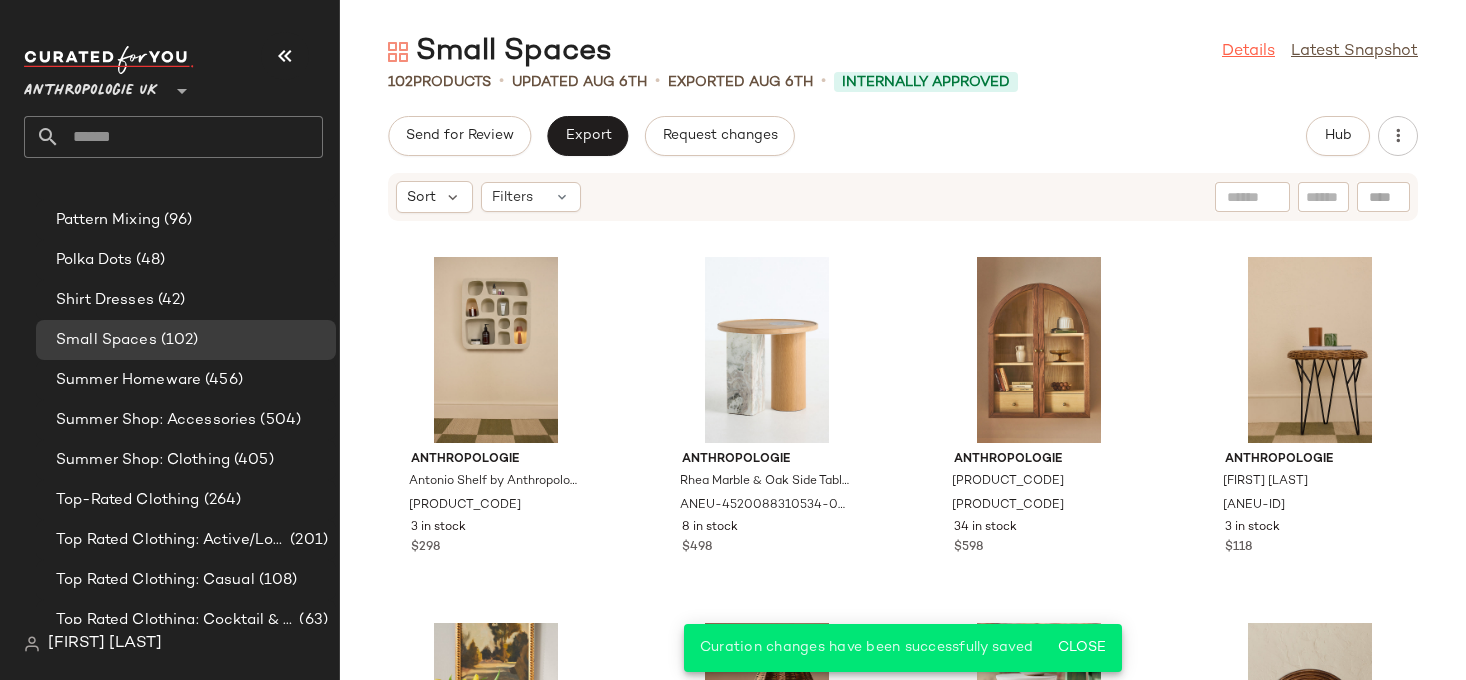 click on "Details" at bounding box center [1248, 52] 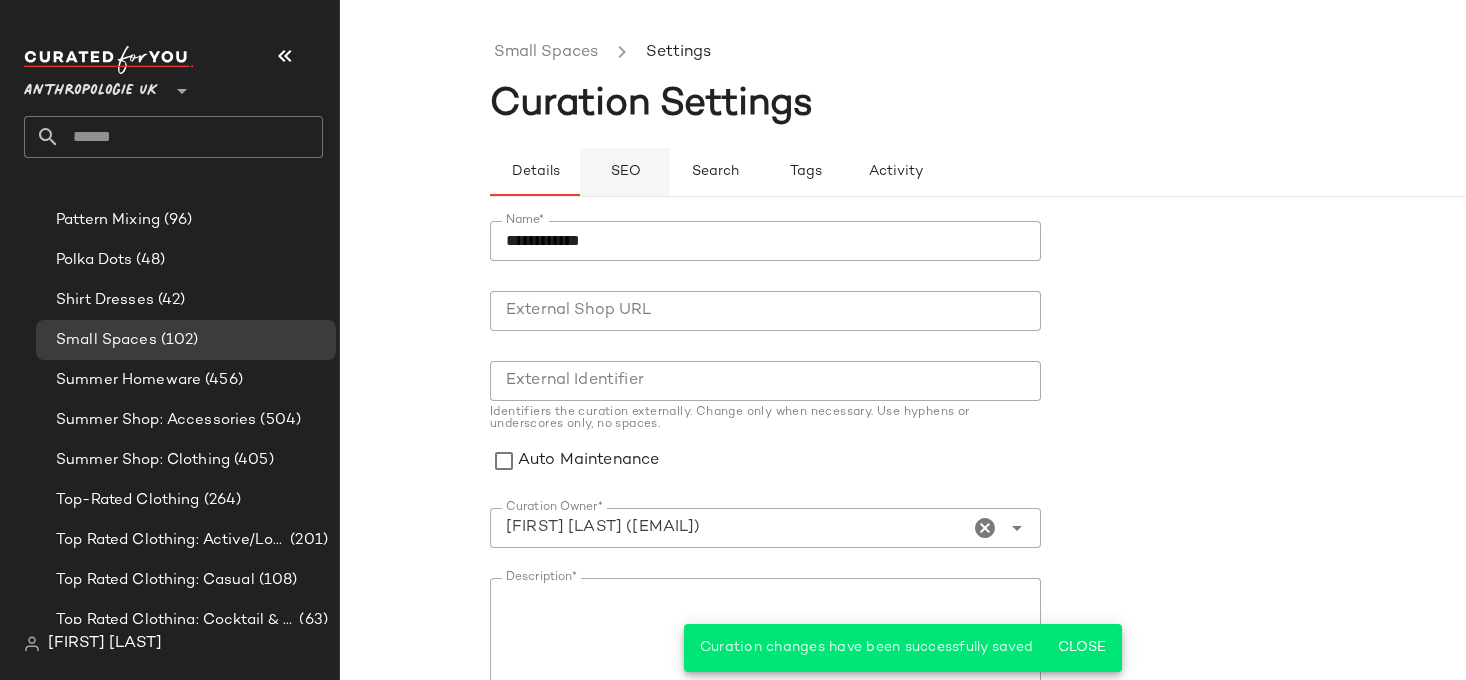 click on "SEO" 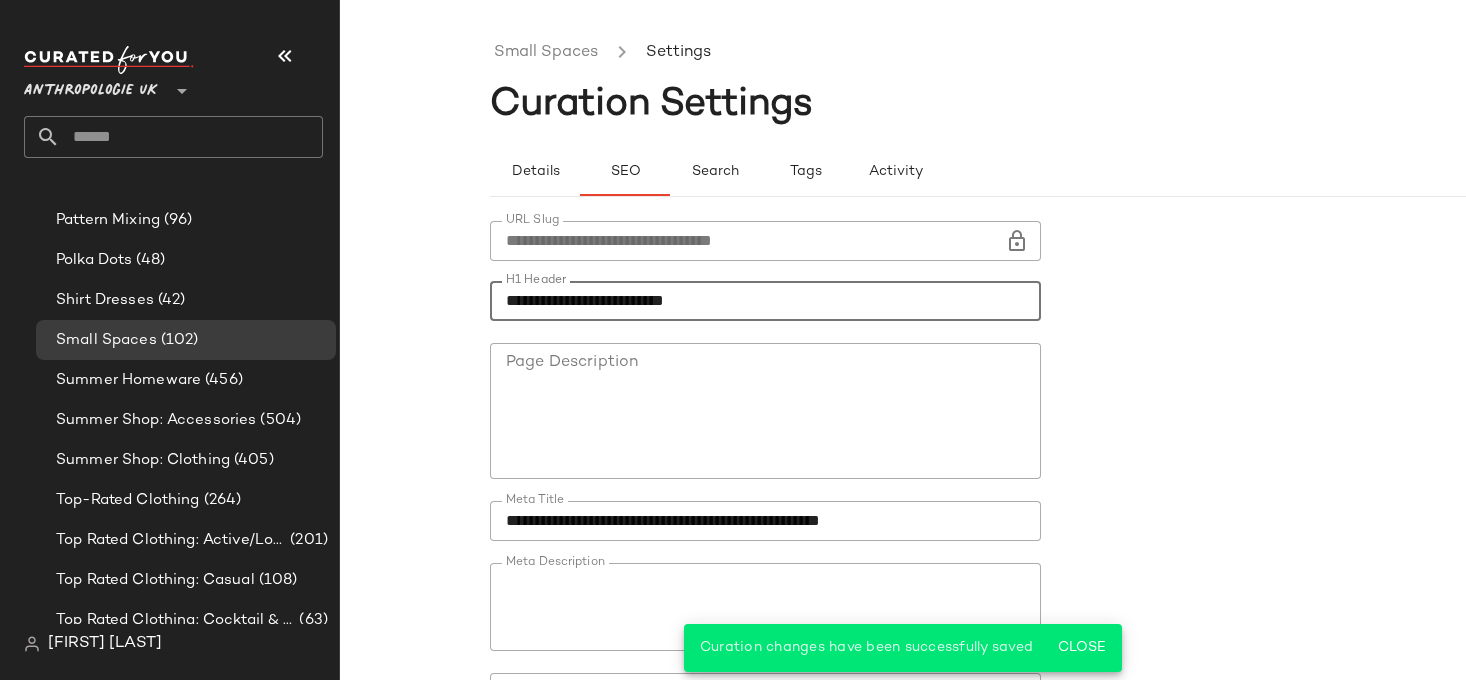 drag, startPoint x: 626, startPoint y: 303, endPoint x: 435, endPoint y: 297, distance: 191.09422 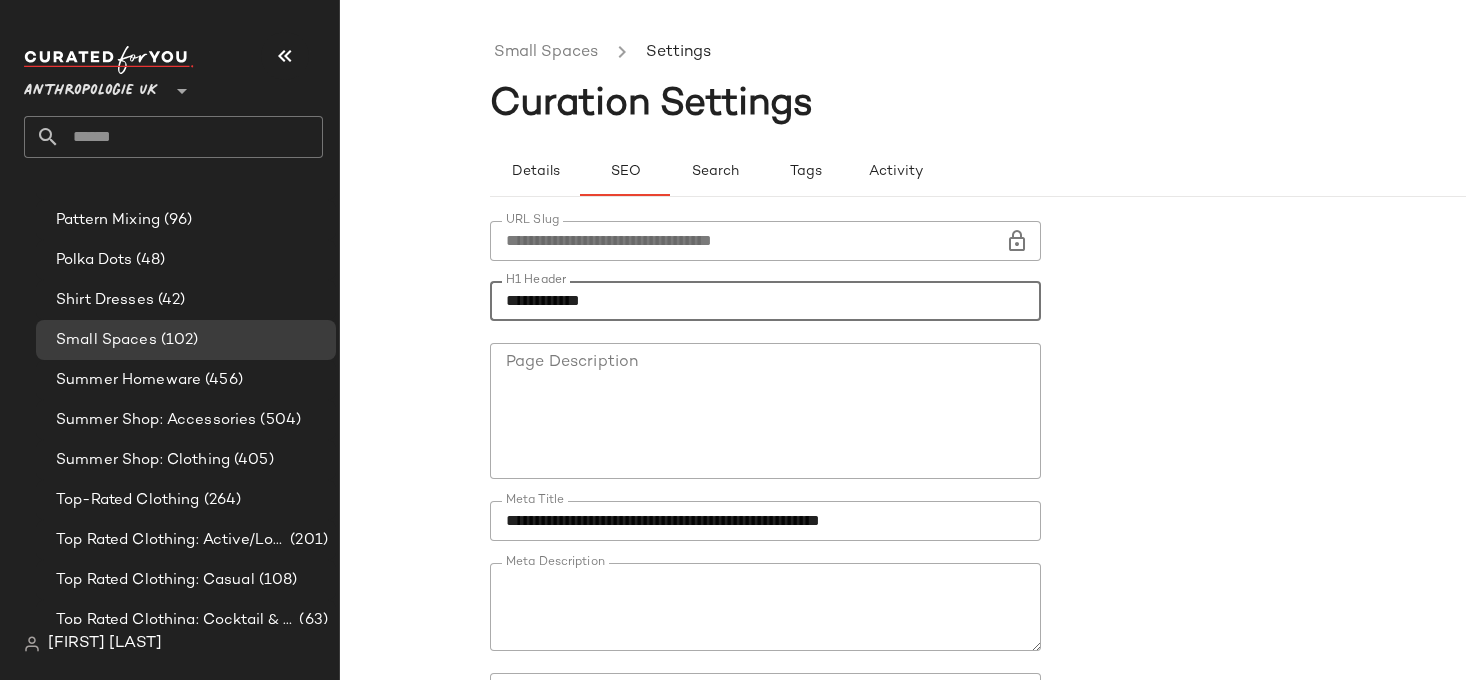 scroll, scrollTop: 202, scrollLeft: 0, axis: vertical 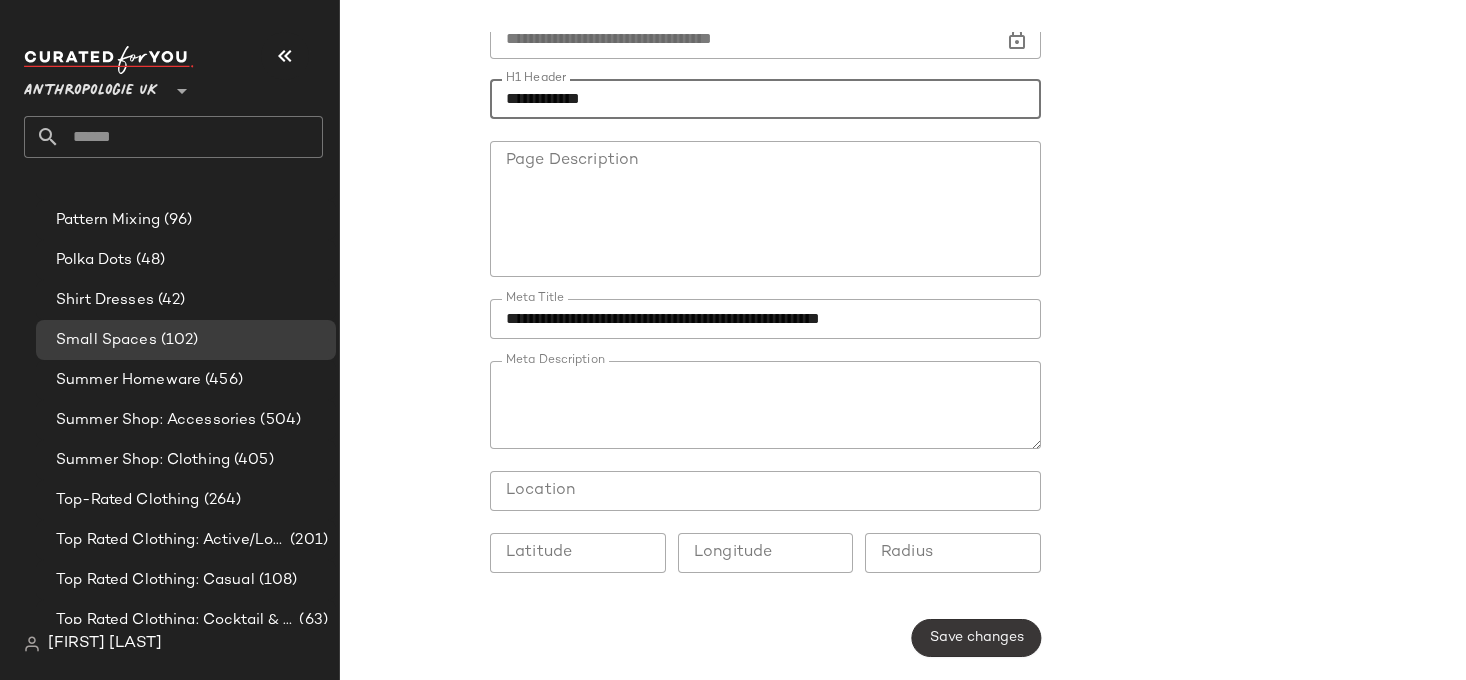 type on "**********" 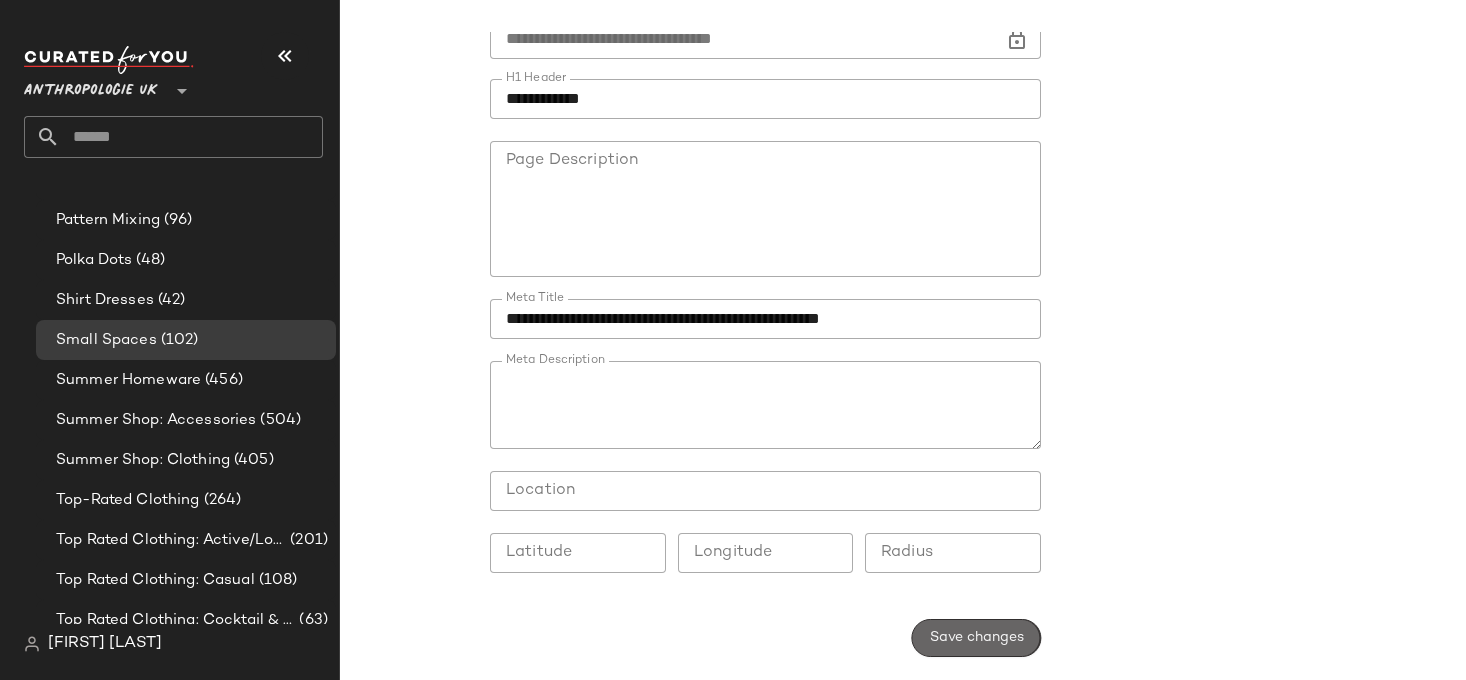 click on "Save changes" at bounding box center (976, 638) 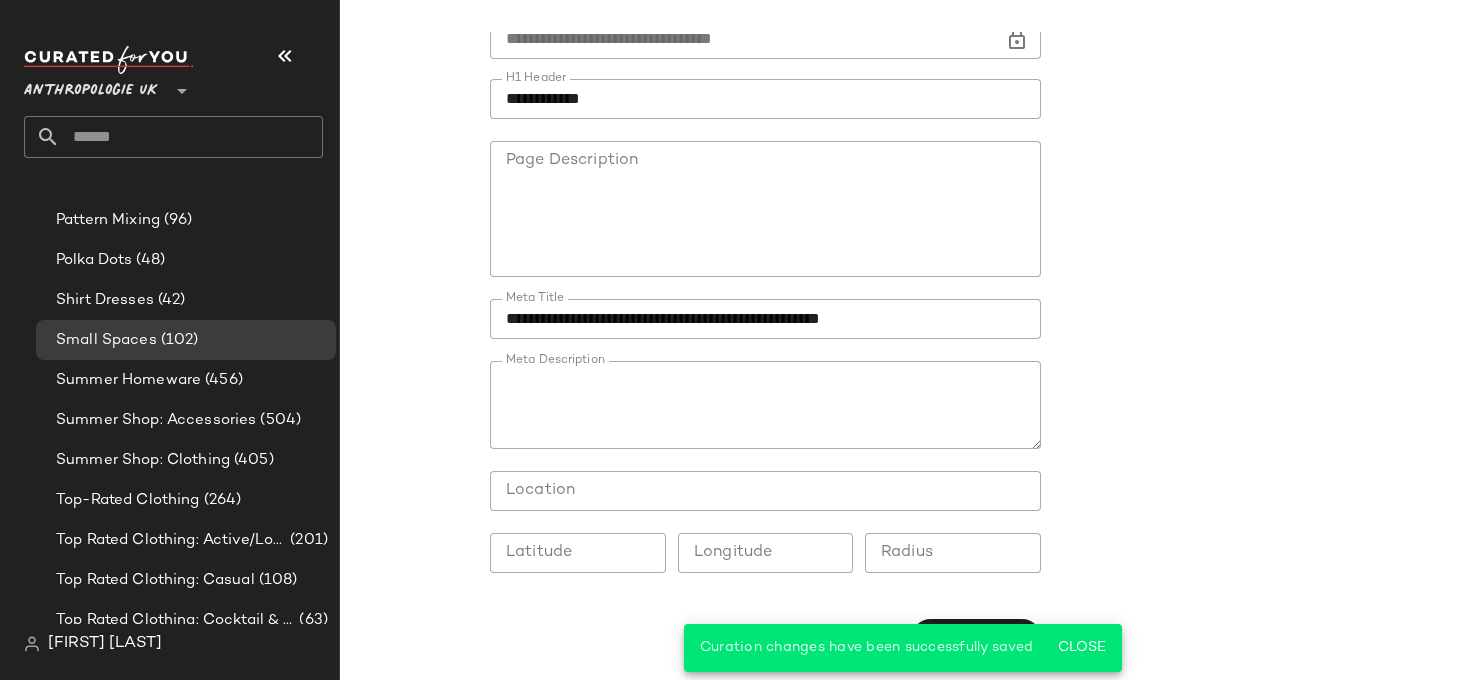 scroll, scrollTop: 0, scrollLeft: 0, axis: both 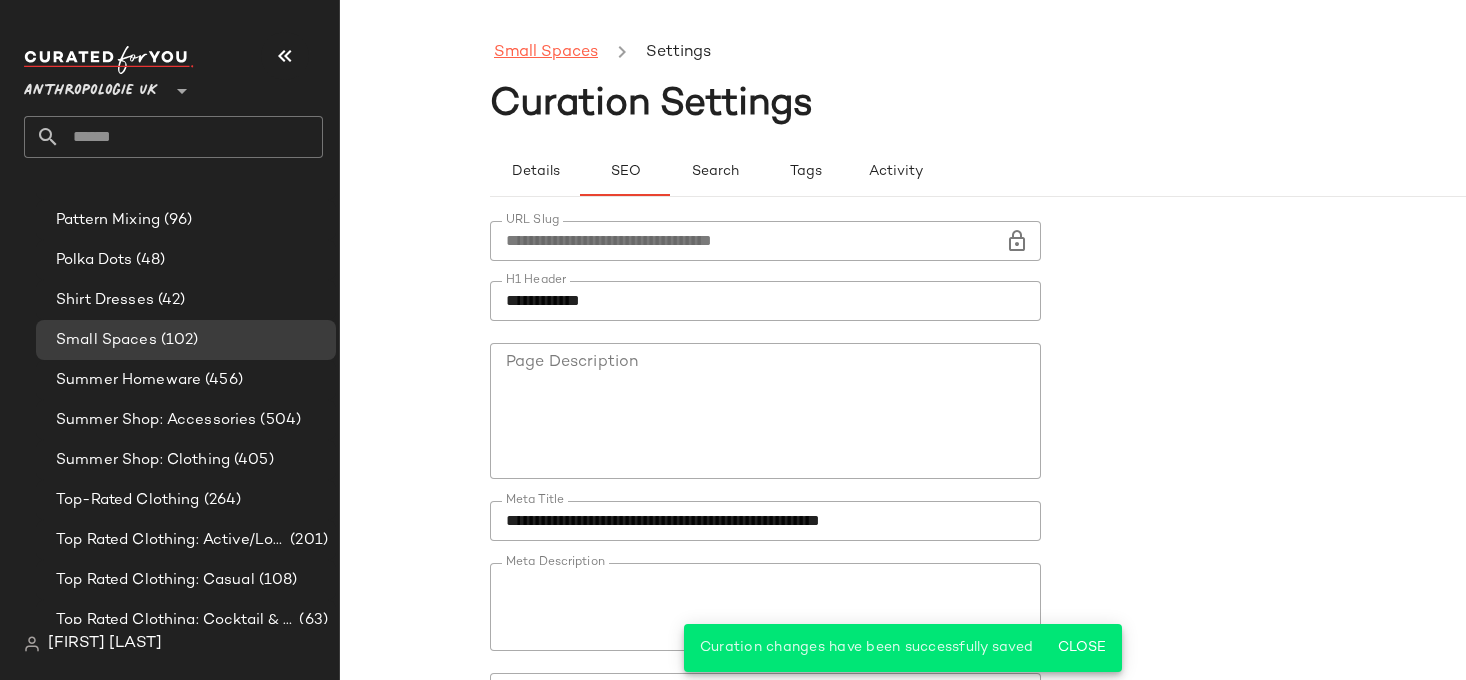click on "Small Spaces" at bounding box center (546, 53) 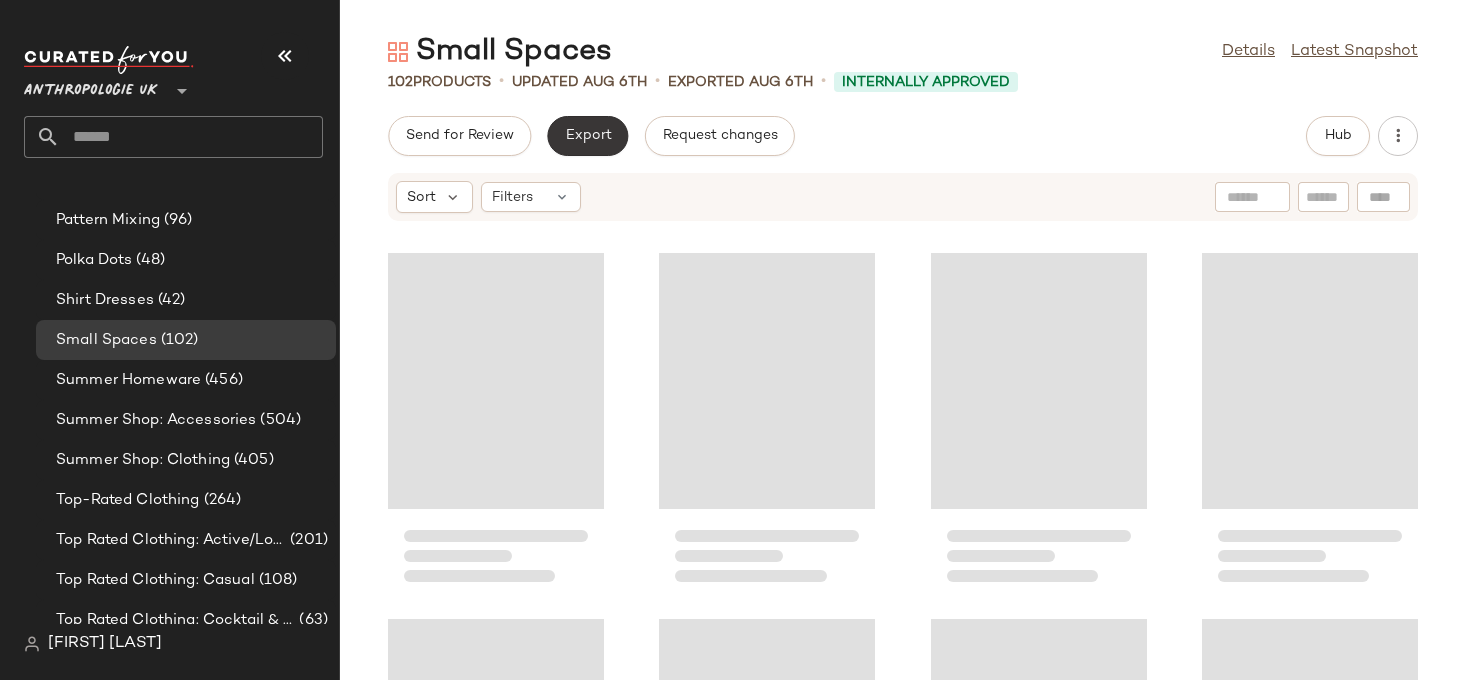 click on "Export" 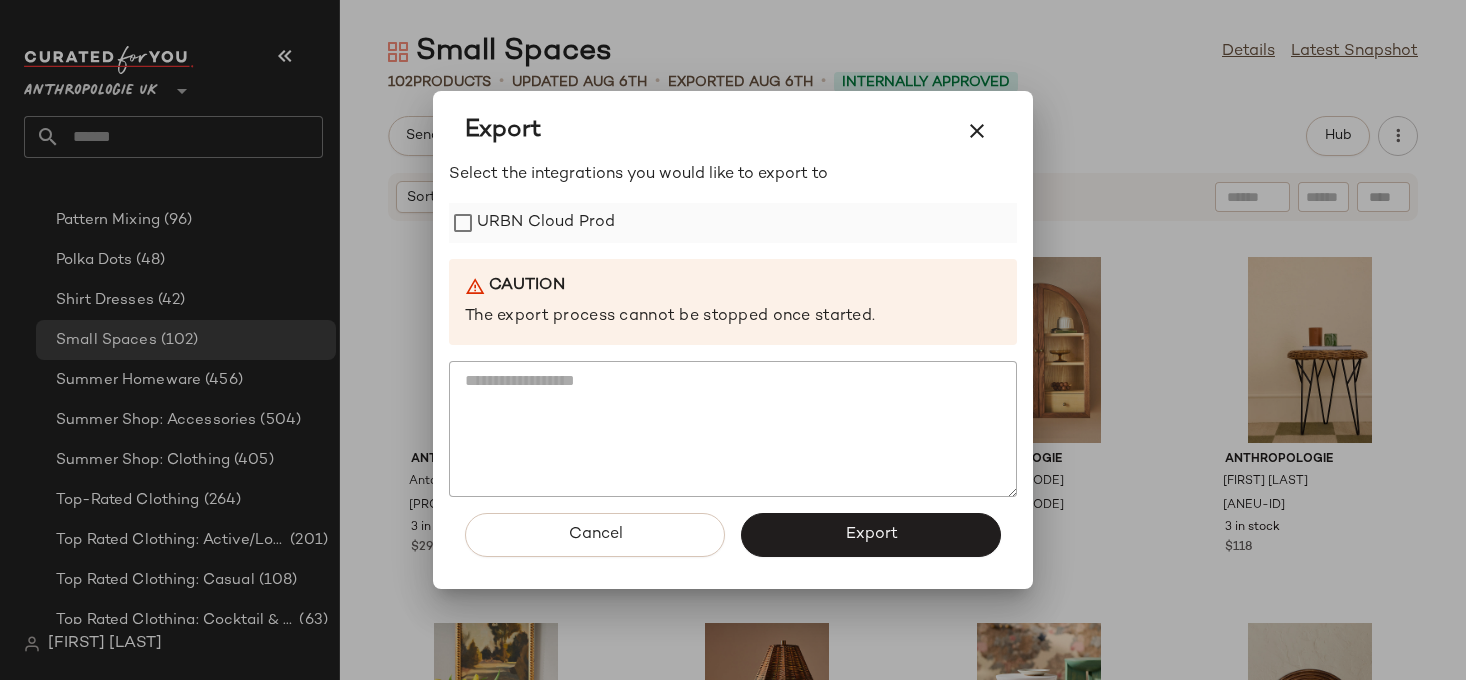 click on "URBN Cloud Prod" at bounding box center [546, 223] 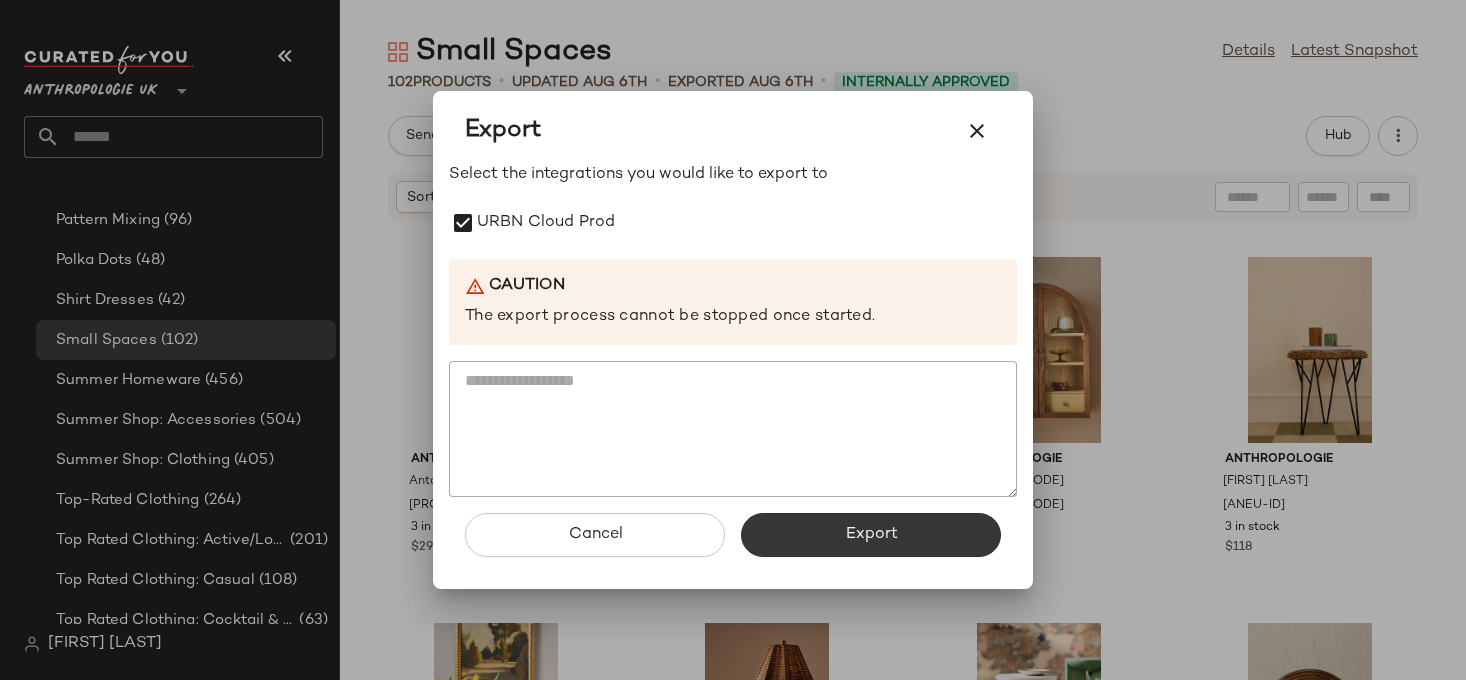 click on "Export" at bounding box center (871, 535) 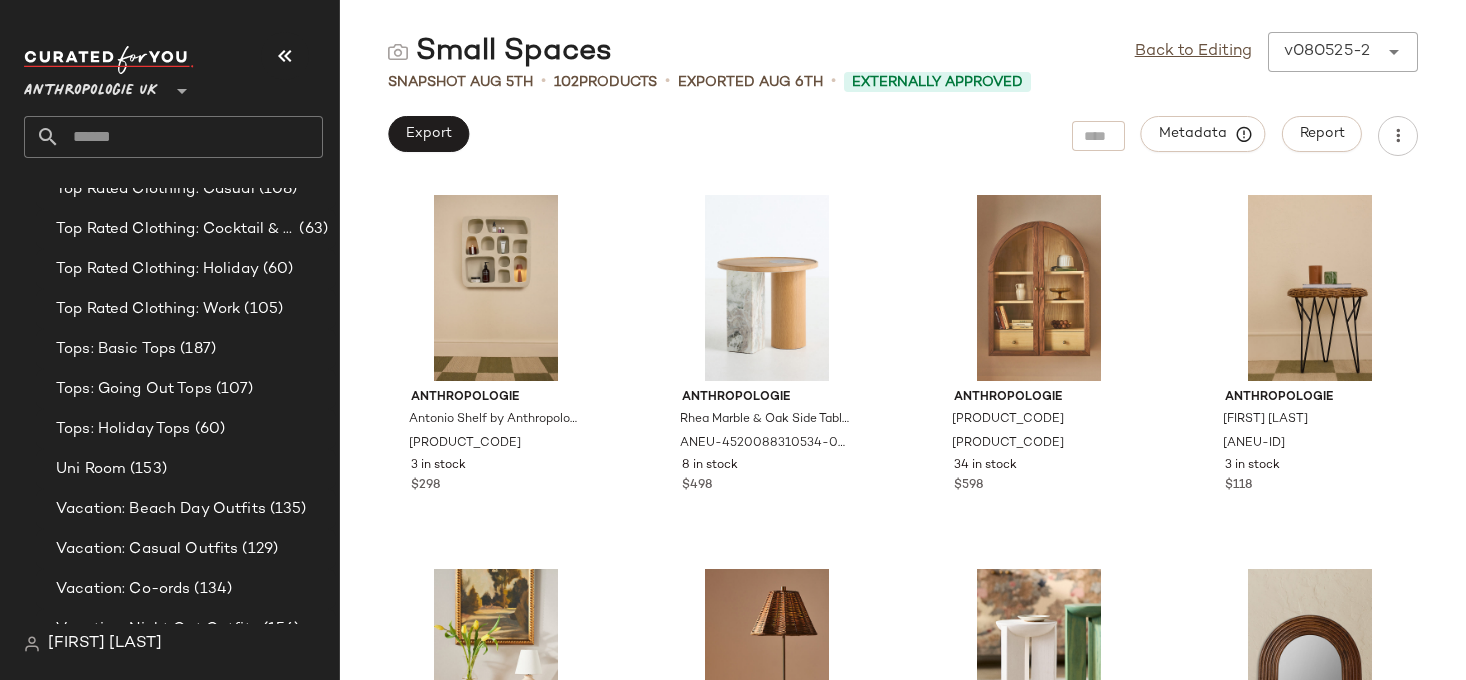 scroll, scrollTop: 2044, scrollLeft: 0, axis: vertical 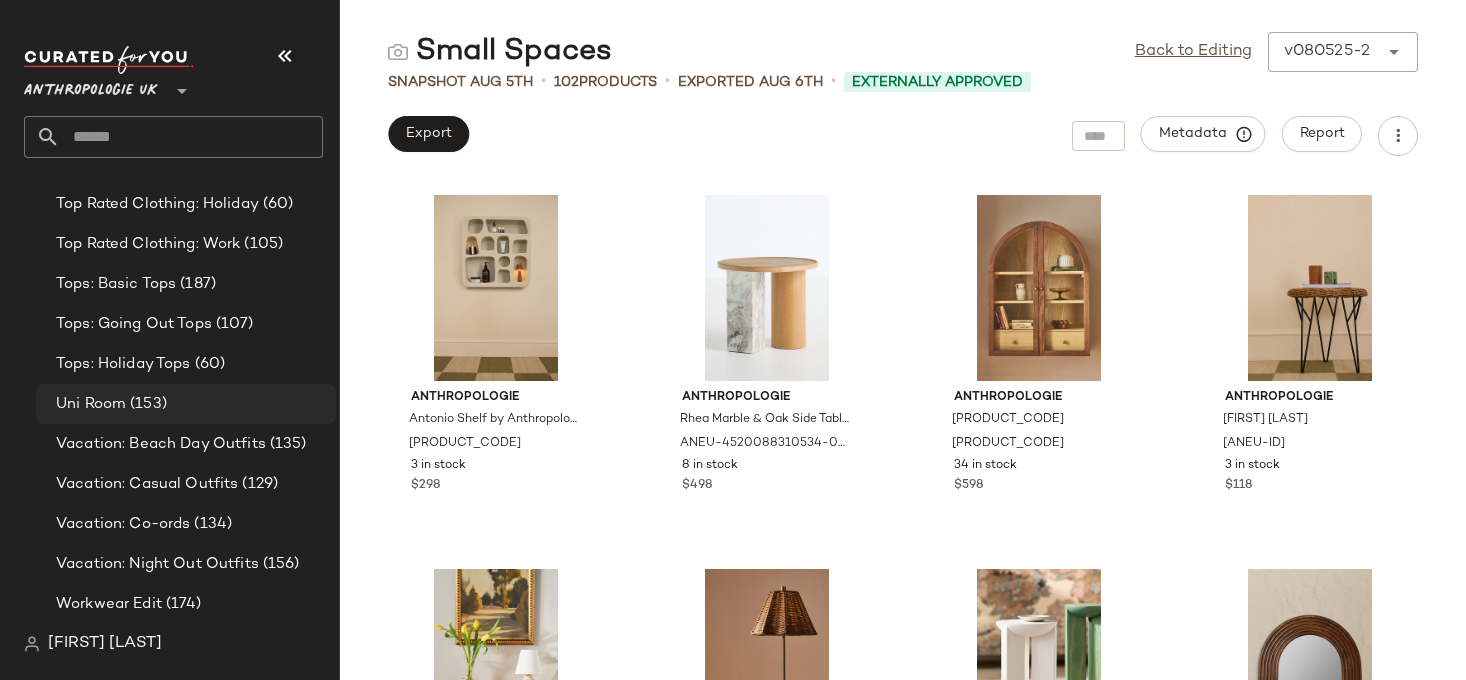 click on "Uni Room (153)" 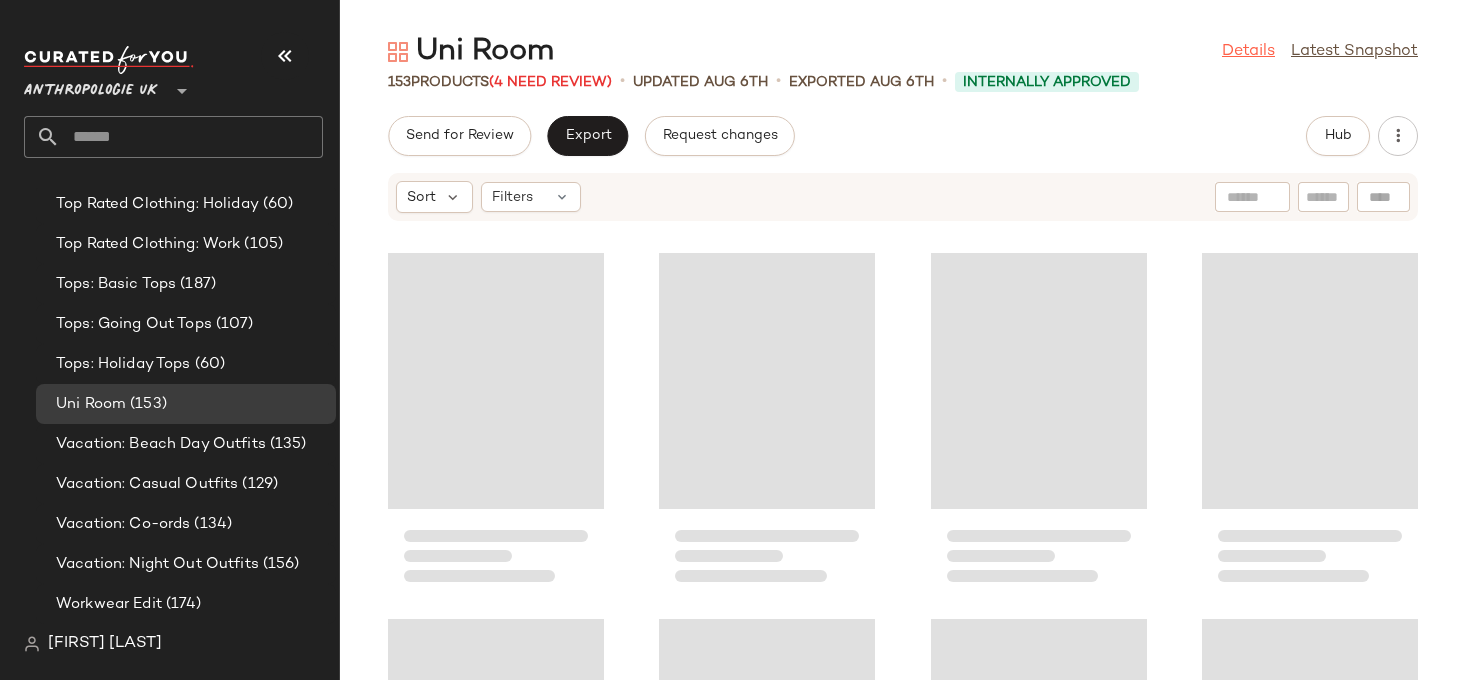 click on "Details" at bounding box center (1248, 52) 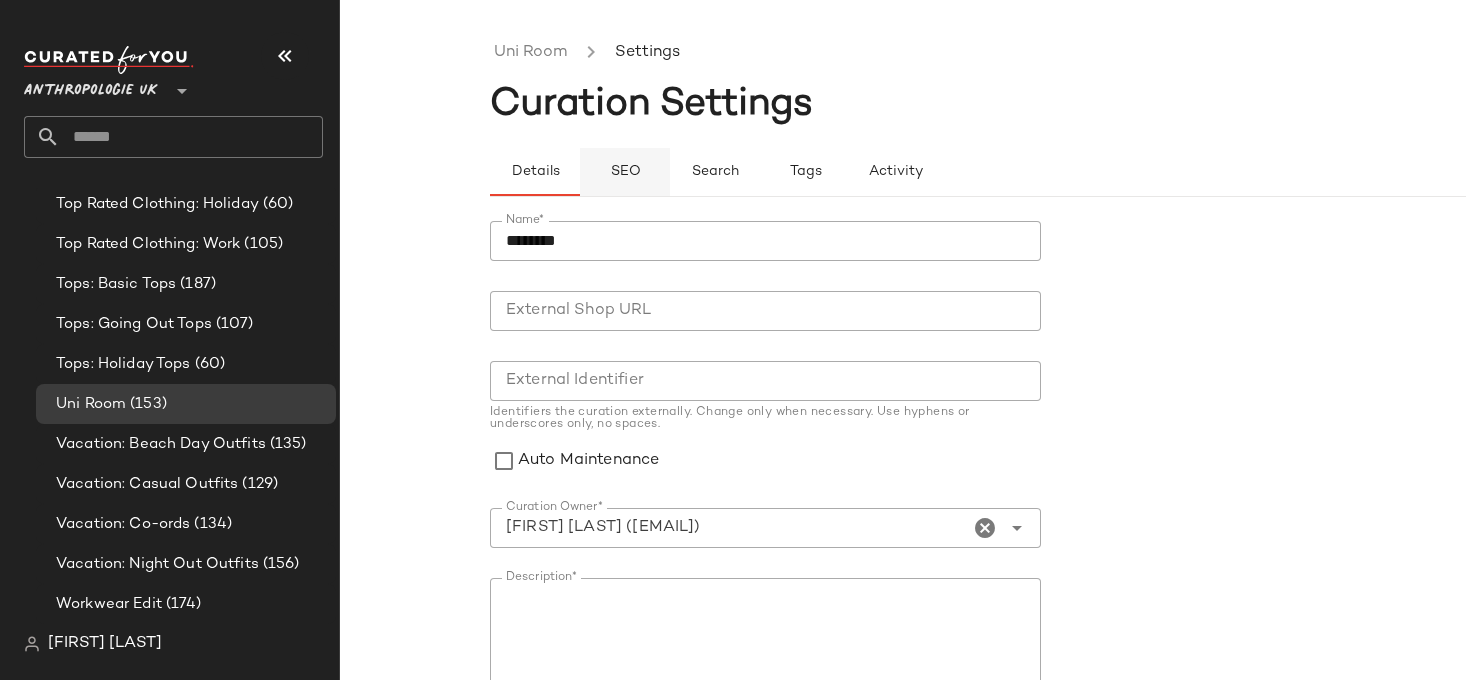 click on "SEO" 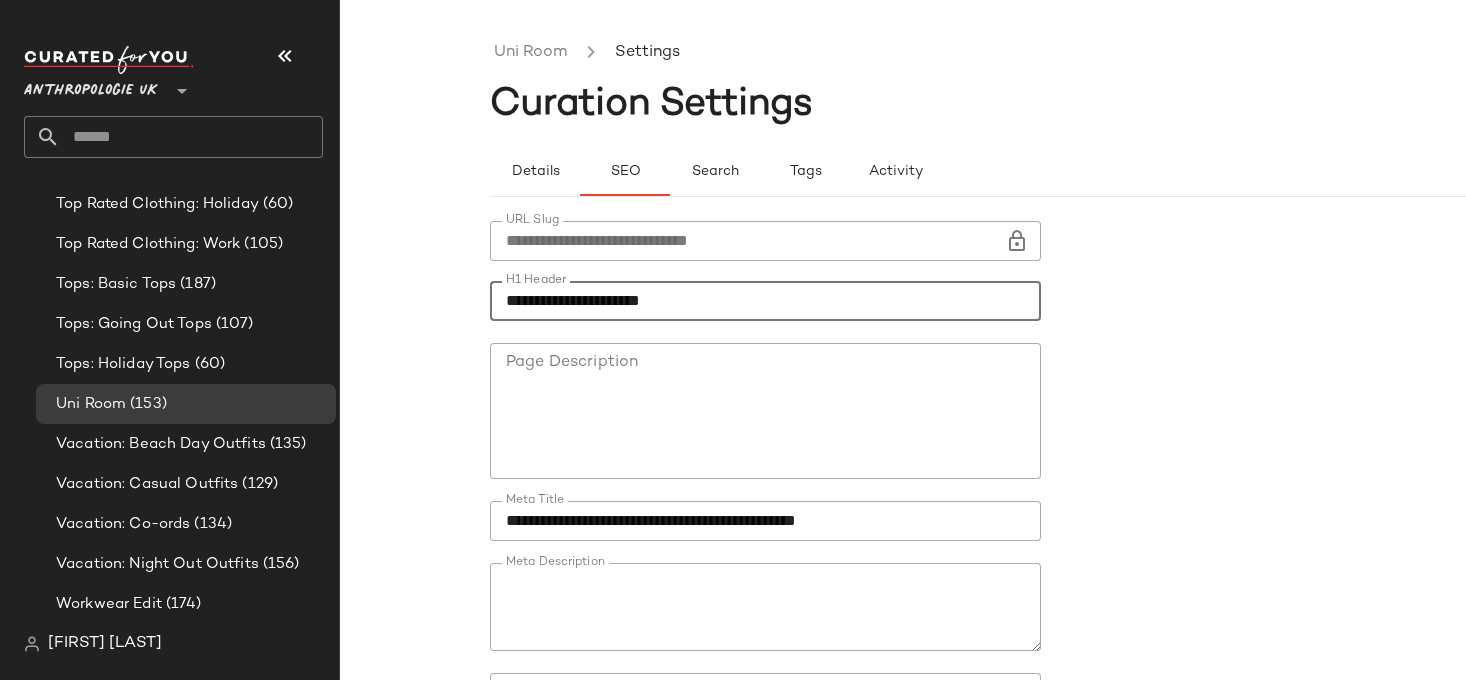 drag, startPoint x: 625, startPoint y: 291, endPoint x: 454, endPoint y: 291, distance: 171 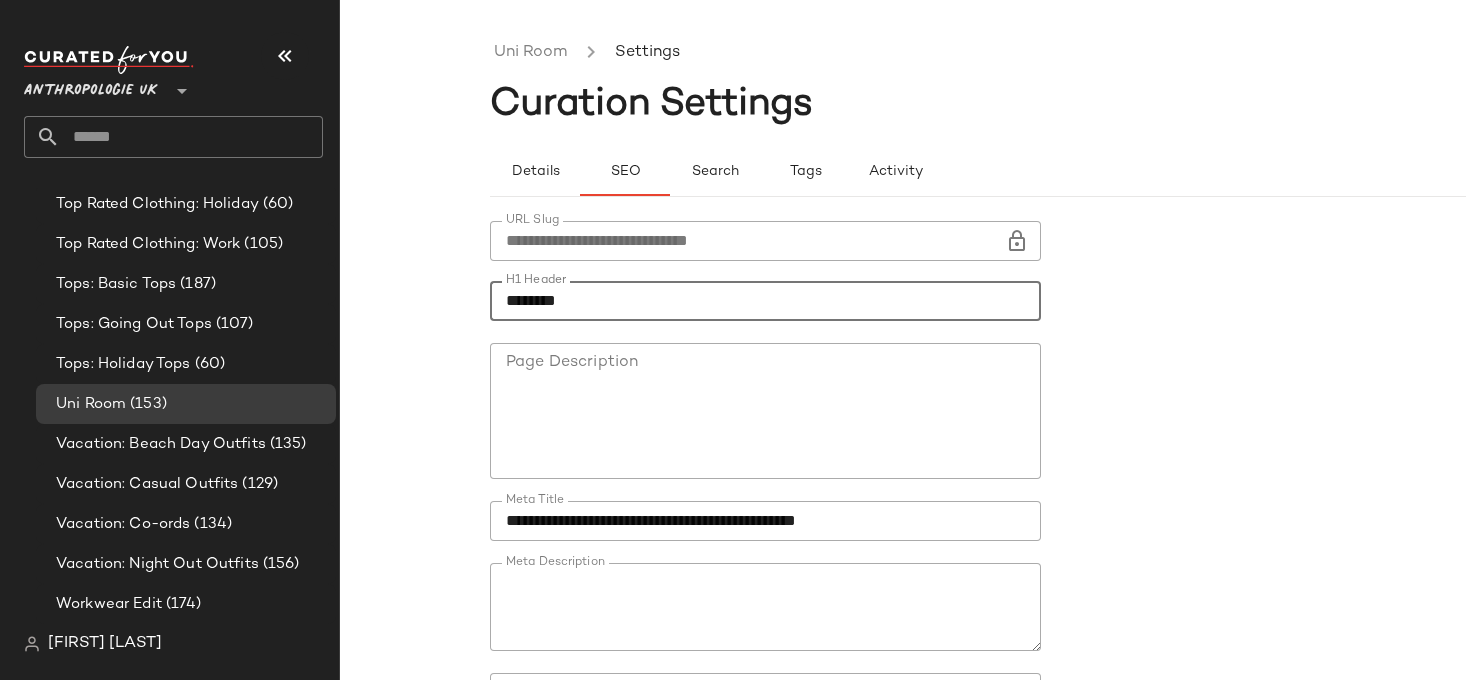 scroll, scrollTop: 202, scrollLeft: 0, axis: vertical 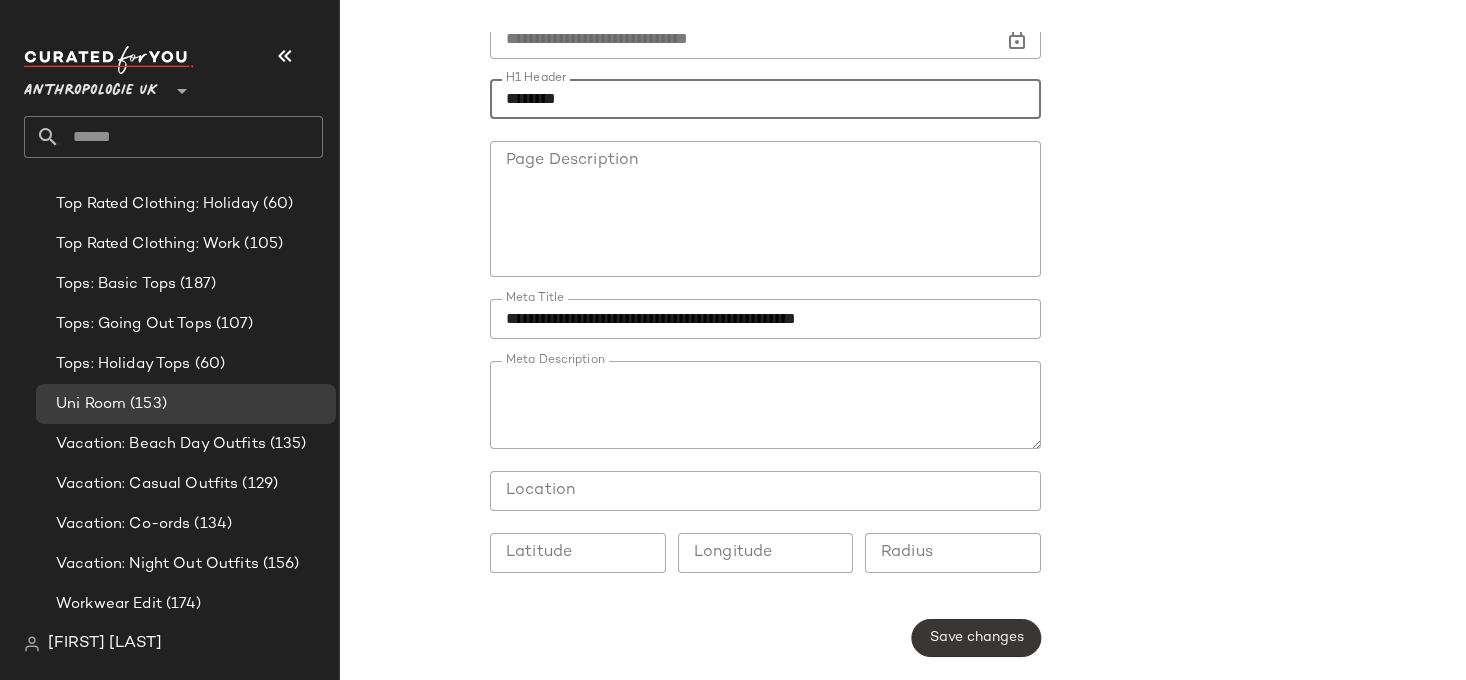 type on "********" 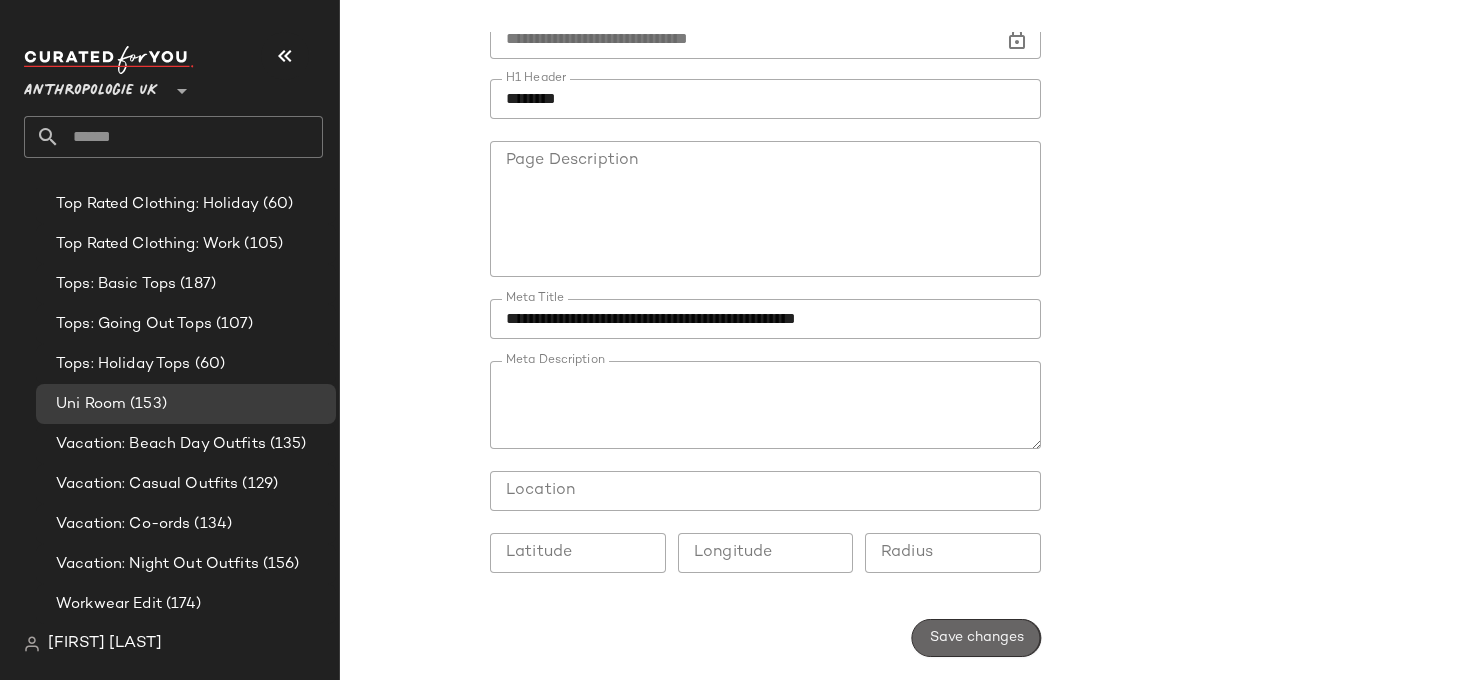 click on "Save changes" at bounding box center (976, 638) 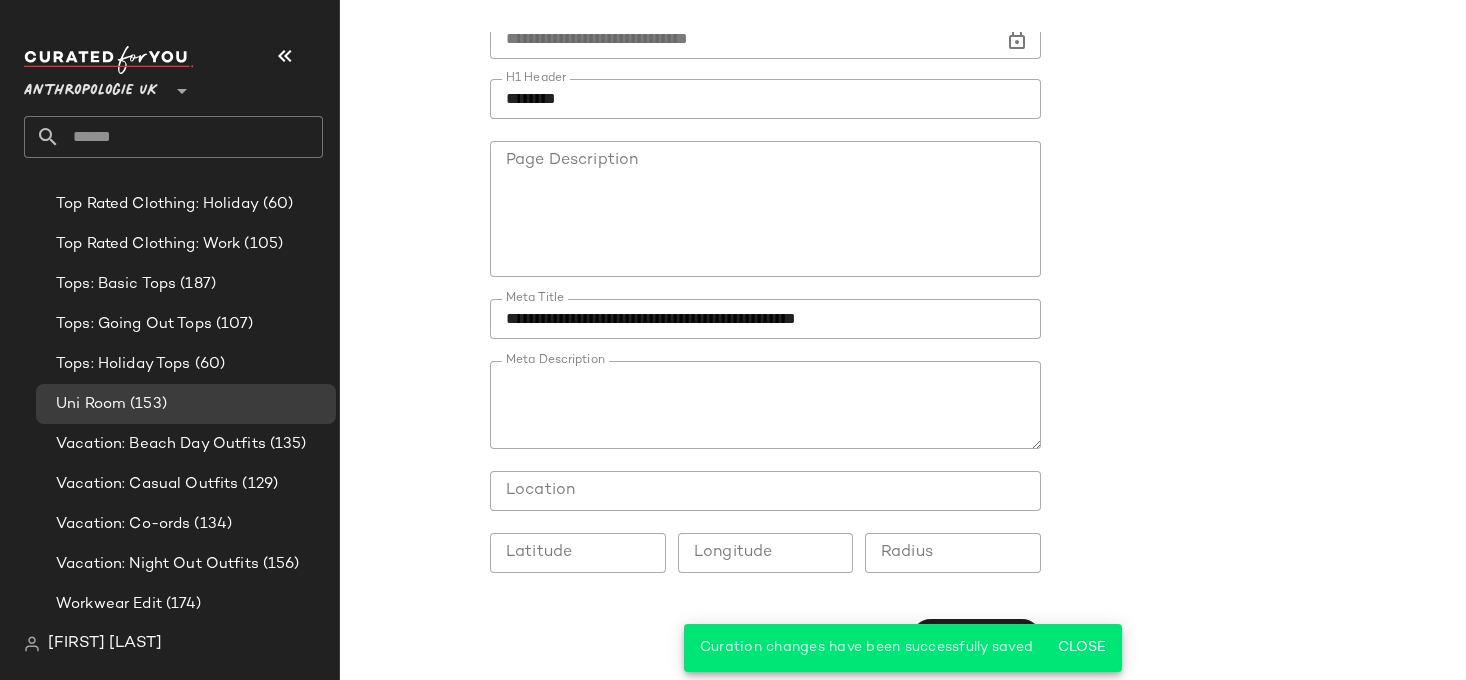 scroll, scrollTop: 0, scrollLeft: 0, axis: both 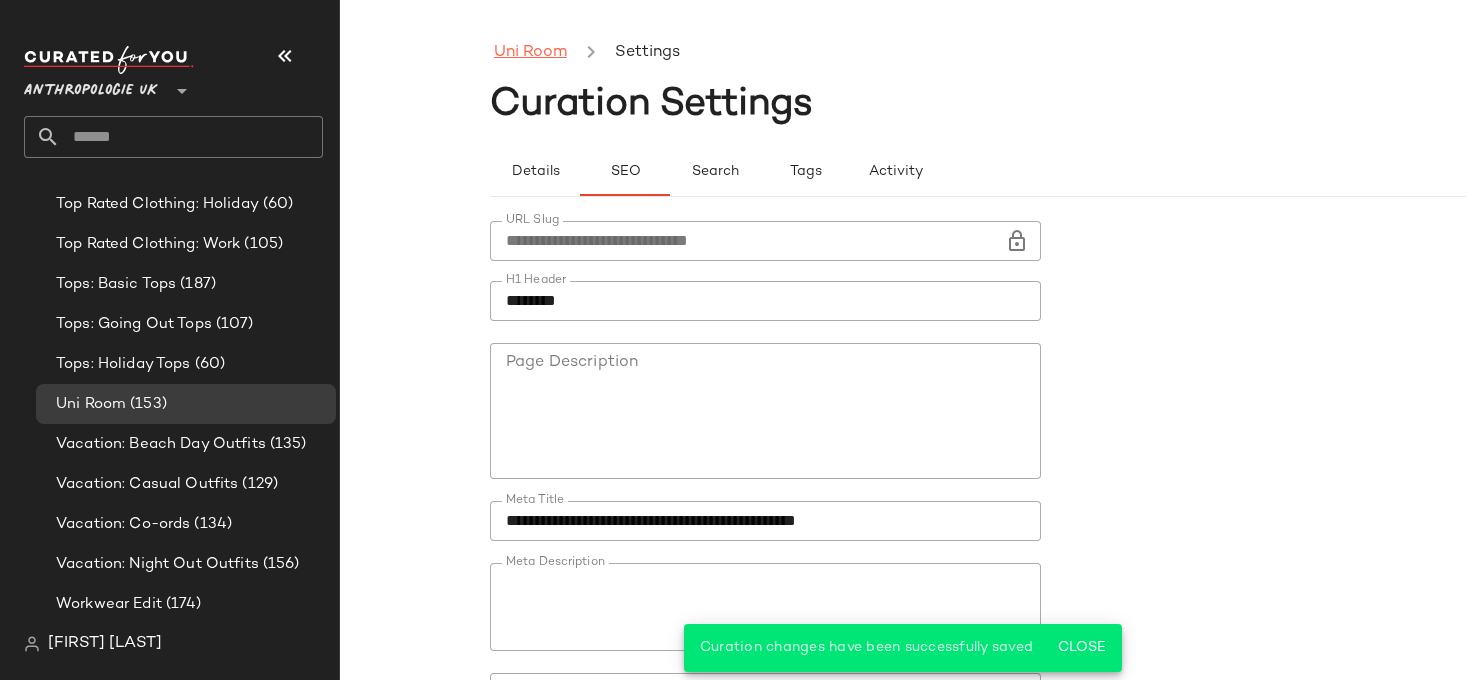 click on "Uni Room" at bounding box center (530, 53) 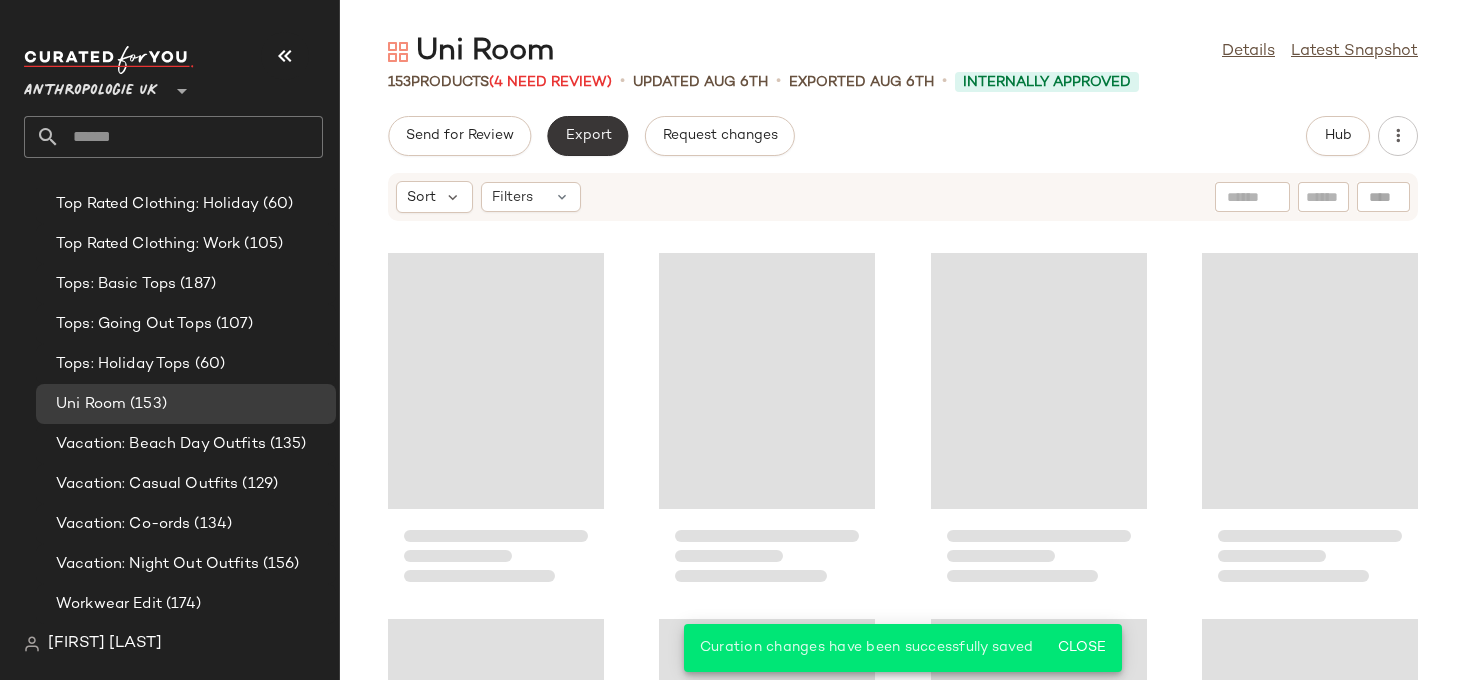 click on "Export" at bounding box center (587, 136) 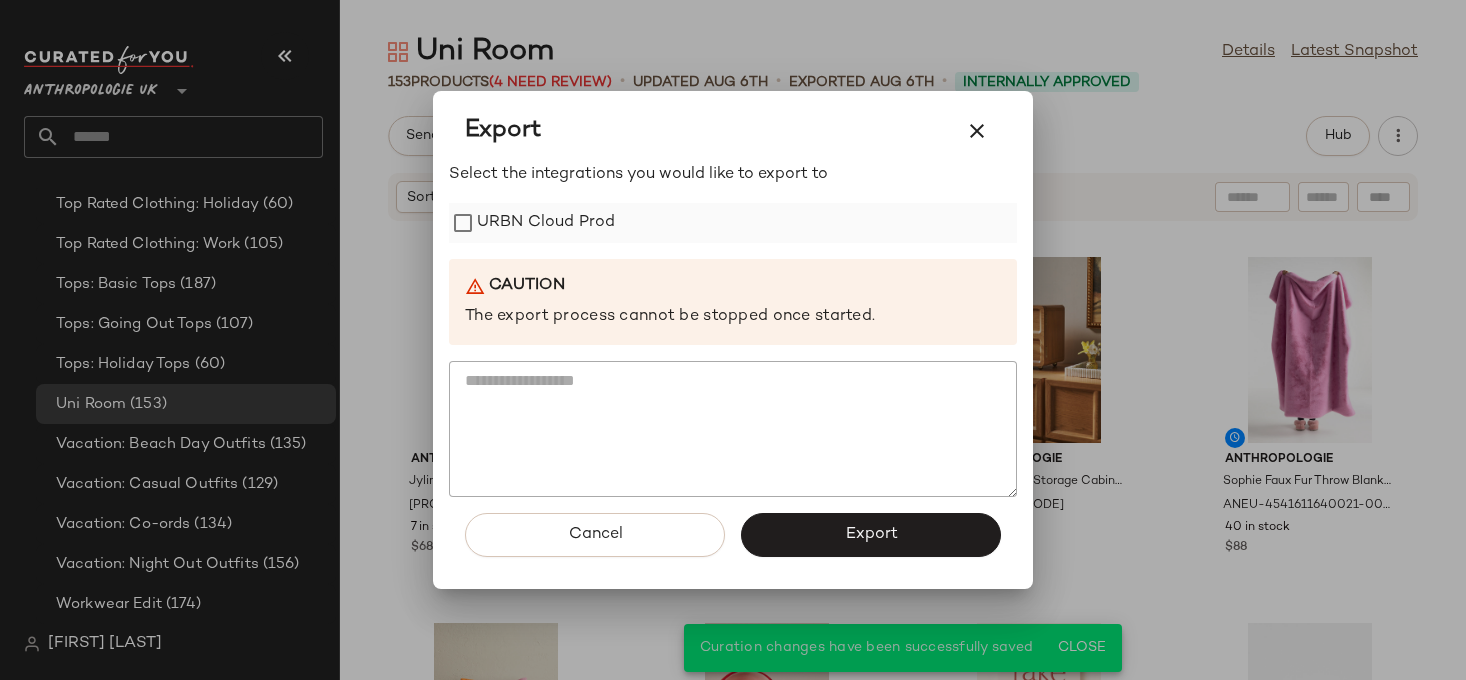 click on "URBN Cloud Prod" at bounding box center [546, 223] 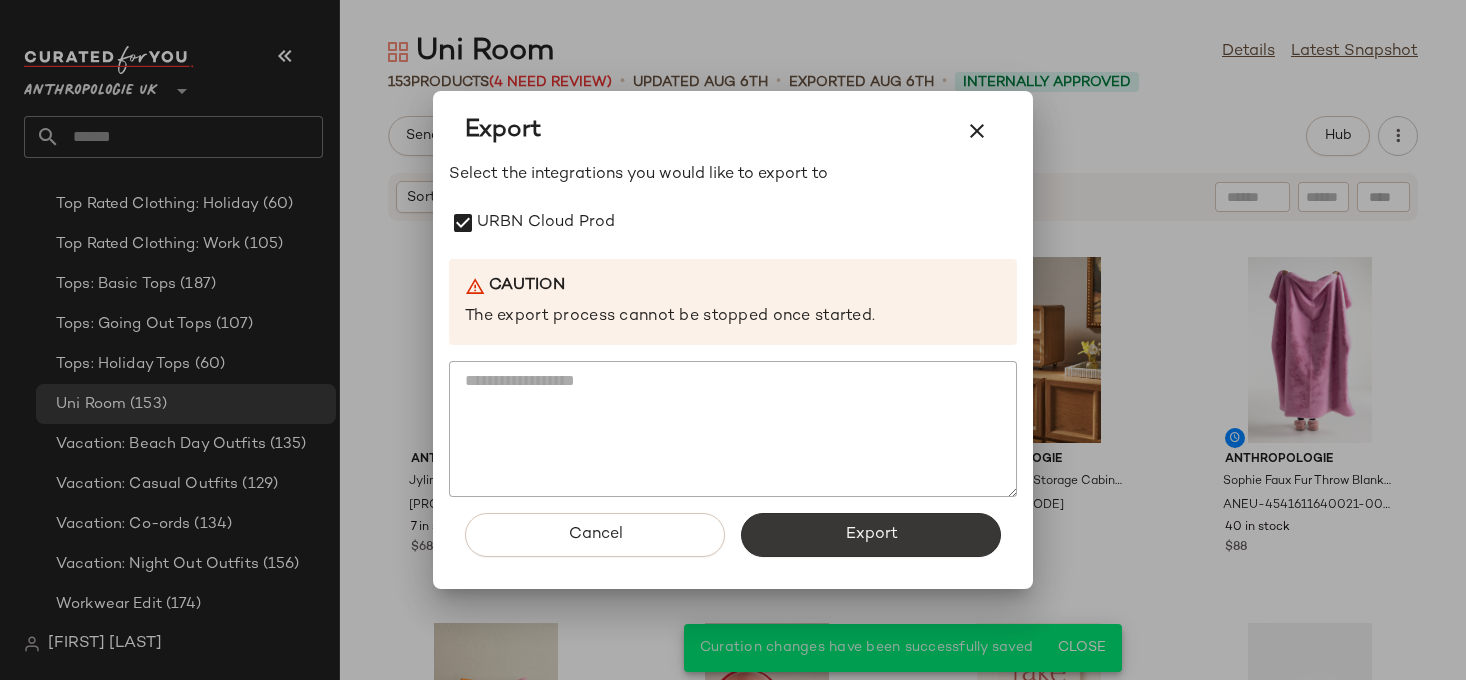 click on "Export" at bounding box center (871, 535) 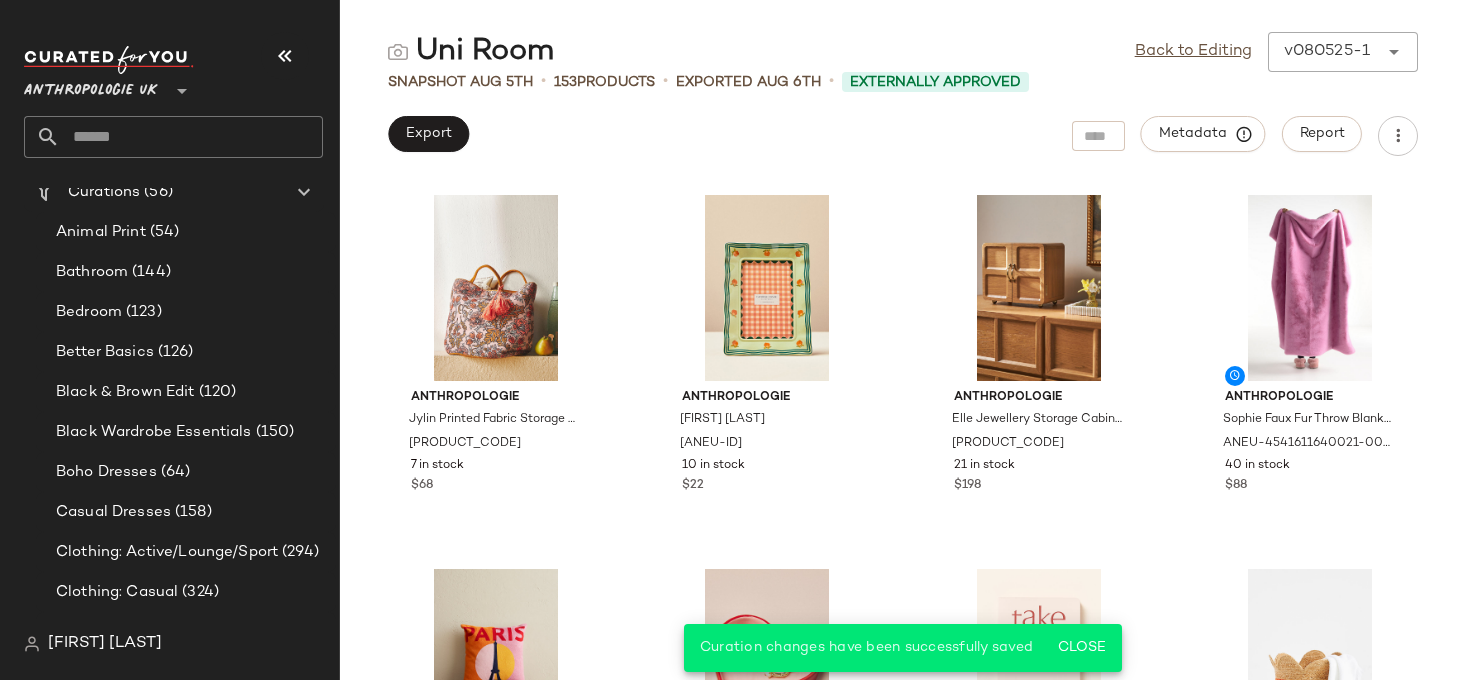 scroll, scrollTop: 0, scrollLeft: 0, axis: both 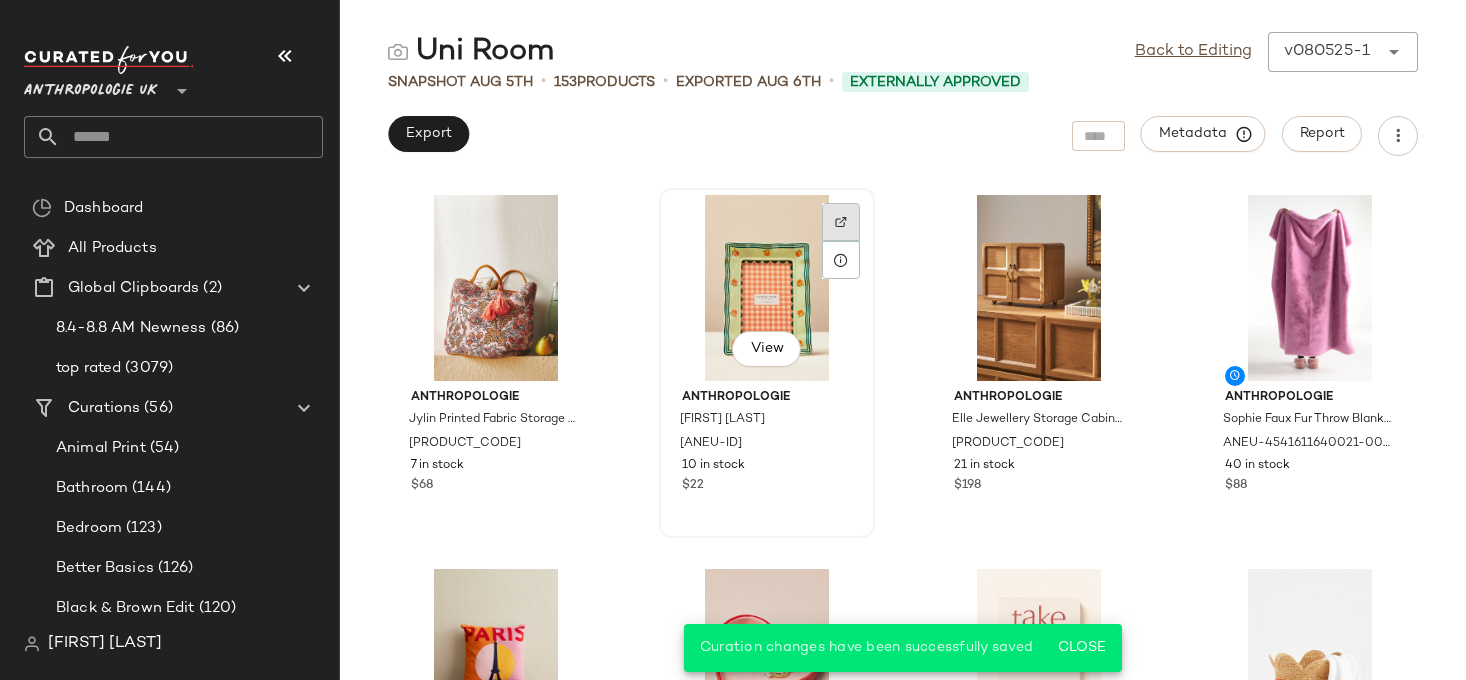 click 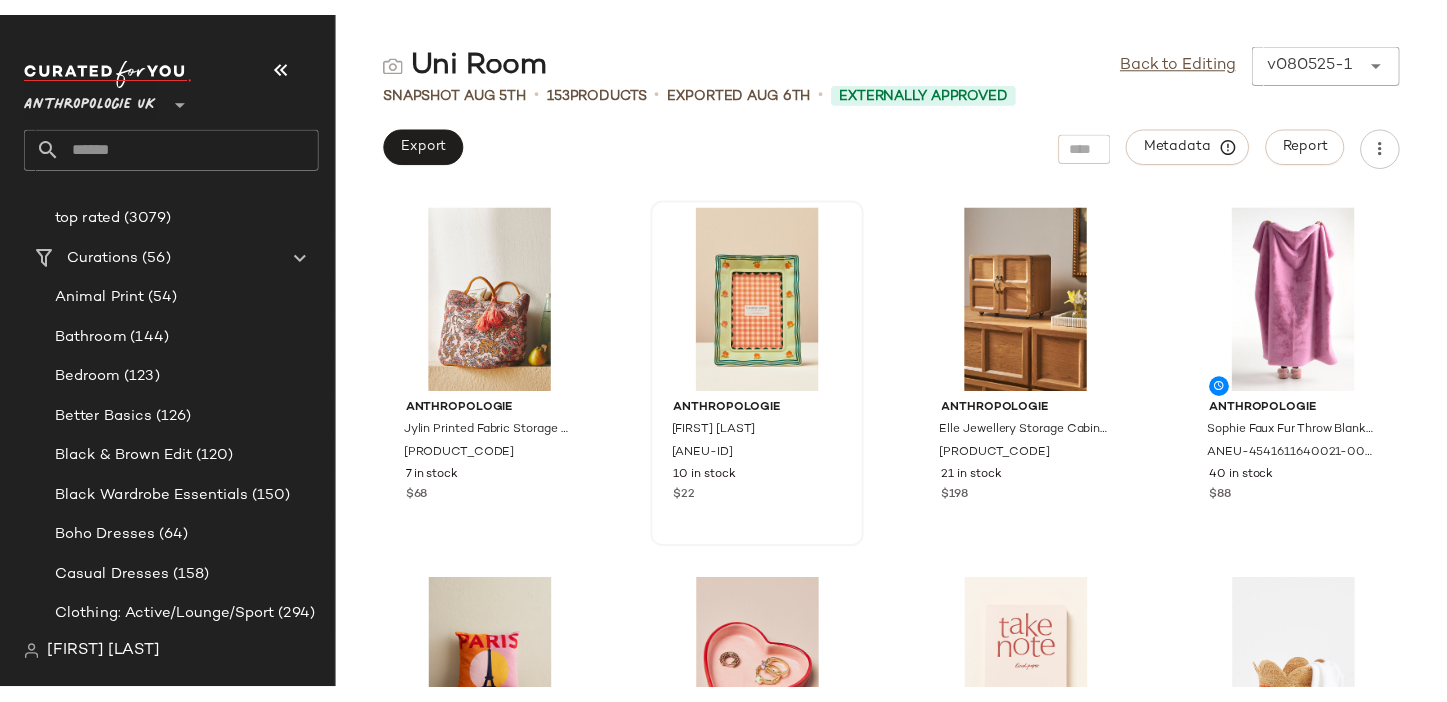 scroll, scrollTop: 199, scrollLeft: 0, axis: vertical 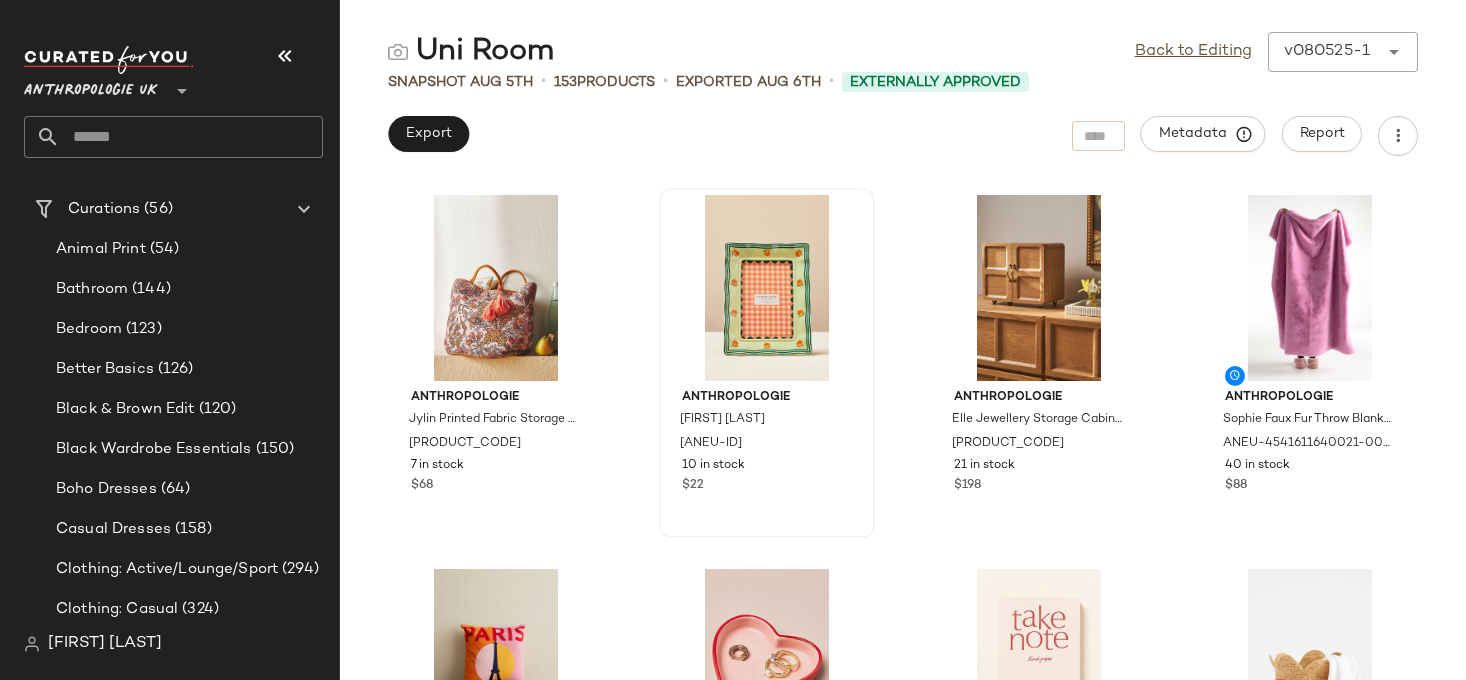 click on "Anthropologie Jylin Printed Fabric Storage Basket by Anthropologie in Orange, Polyester/Cotton ANEU-4525335490051-000-085 7 in stock $68 Anthropologie Georgie Decaled Stoneware Photo Frame by Anthropologie in Green Size: 4 x 6 ANEU-4554606430432-000-030 10 in stock $22 Anthropologie Elle Jewellery Storage Cabinet by Anthropologie in Beige ANEU-4525397350011-000-111 21 in stock $198 Anthropologie Sophie Faux Fur Throw Blanket by Anthropologie Size: 60 x 70, Polyester ANEU-4541611640021-000-641 40 in stock $88 The Pillow Drop Paris Square Cushion by The Pillow Drop, Cotton at Anthropologie ANEU-4545976580004-000-000 26 in stock $65 Anthropologie Isabella Stoneware Trinket Dish by Anthropologie in Pink ANEU-4554606430440-000-066 74 in stock $12 Papier Plans & Notes Faux-Leather Pocket Journal by Papier in Pink at Anthropologie ANEU-4550646820069-000-066 24 in stock $20 Anthropologie Daisy Jute Basket by Anthropologie ANEU-4525335490053-000-015 6 in stock $48 Anthropologie ANEU-45457426AA-000-062 21 in stock $68" 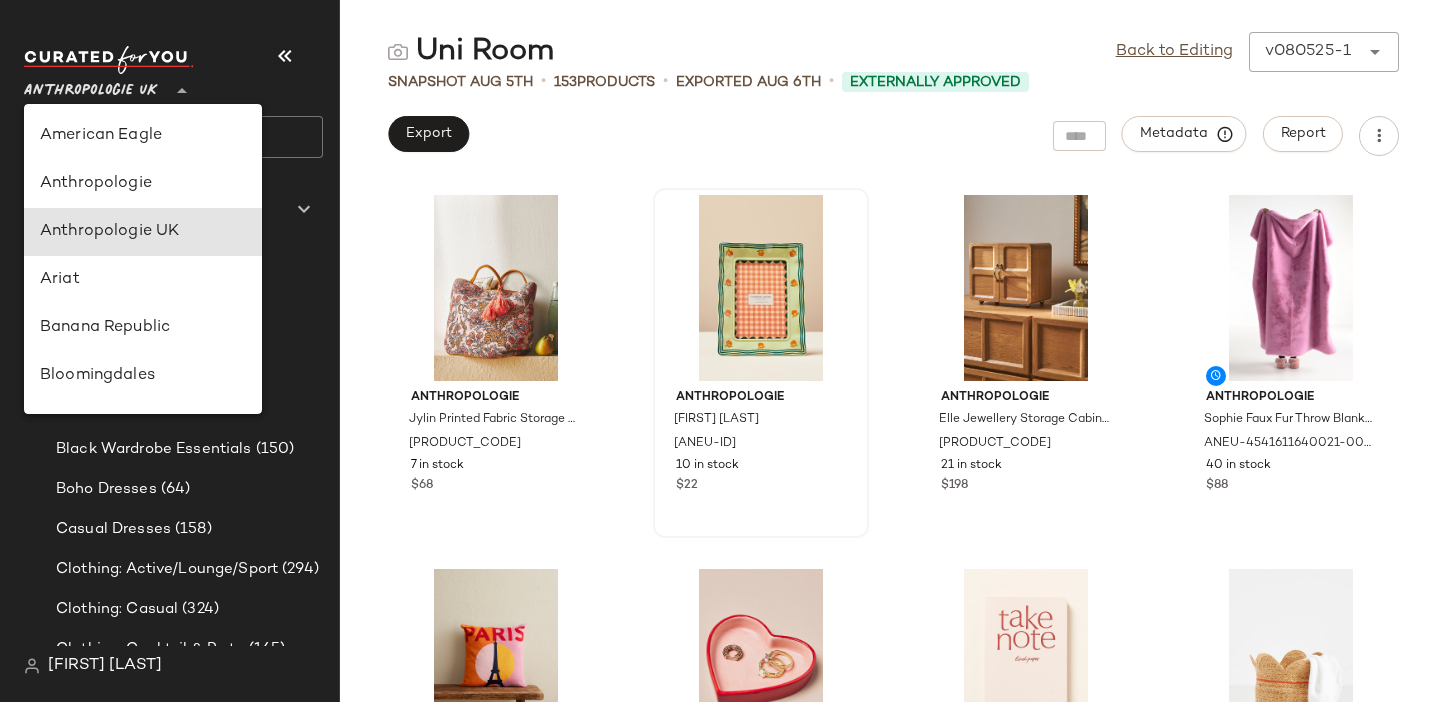 click on "Anthropologie UK" at bounding box center (91, 86) 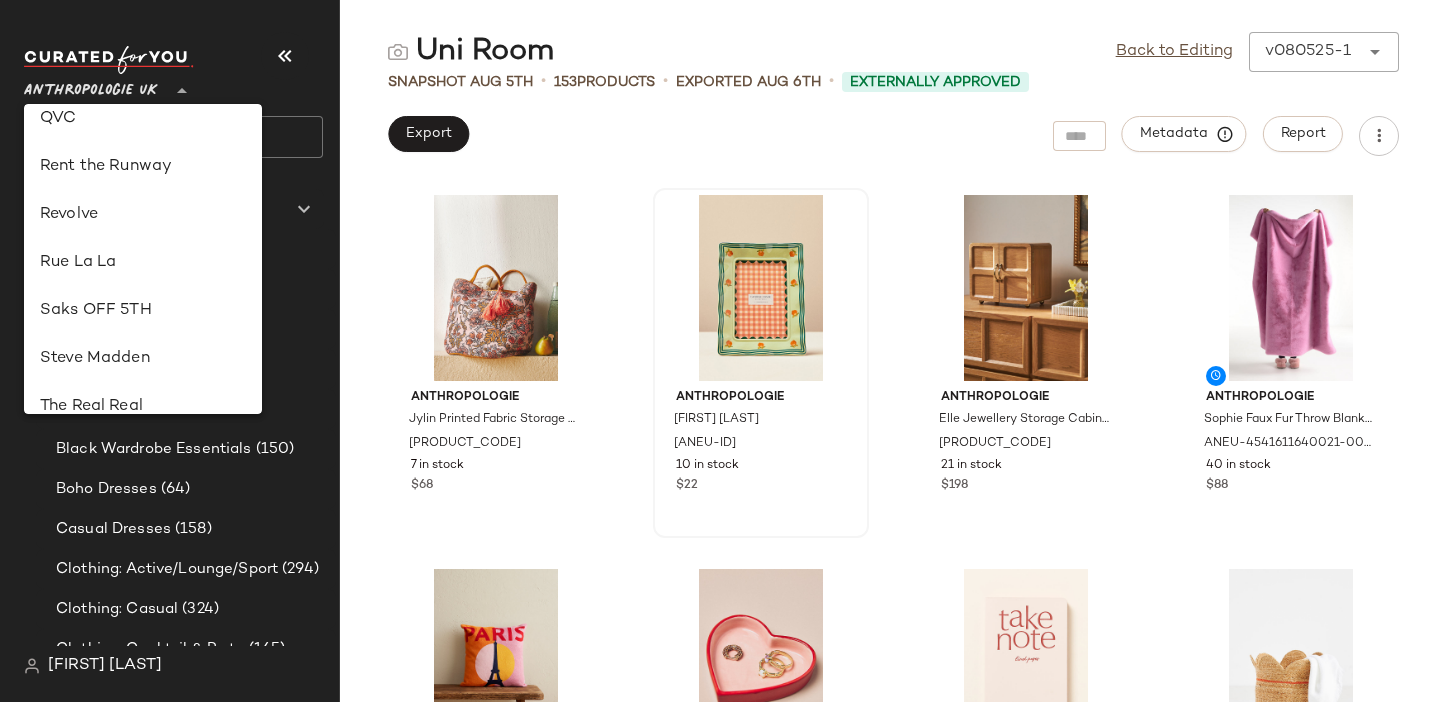 scroll, scrollTop: 982, scrollLeft: 0, axis: vertical 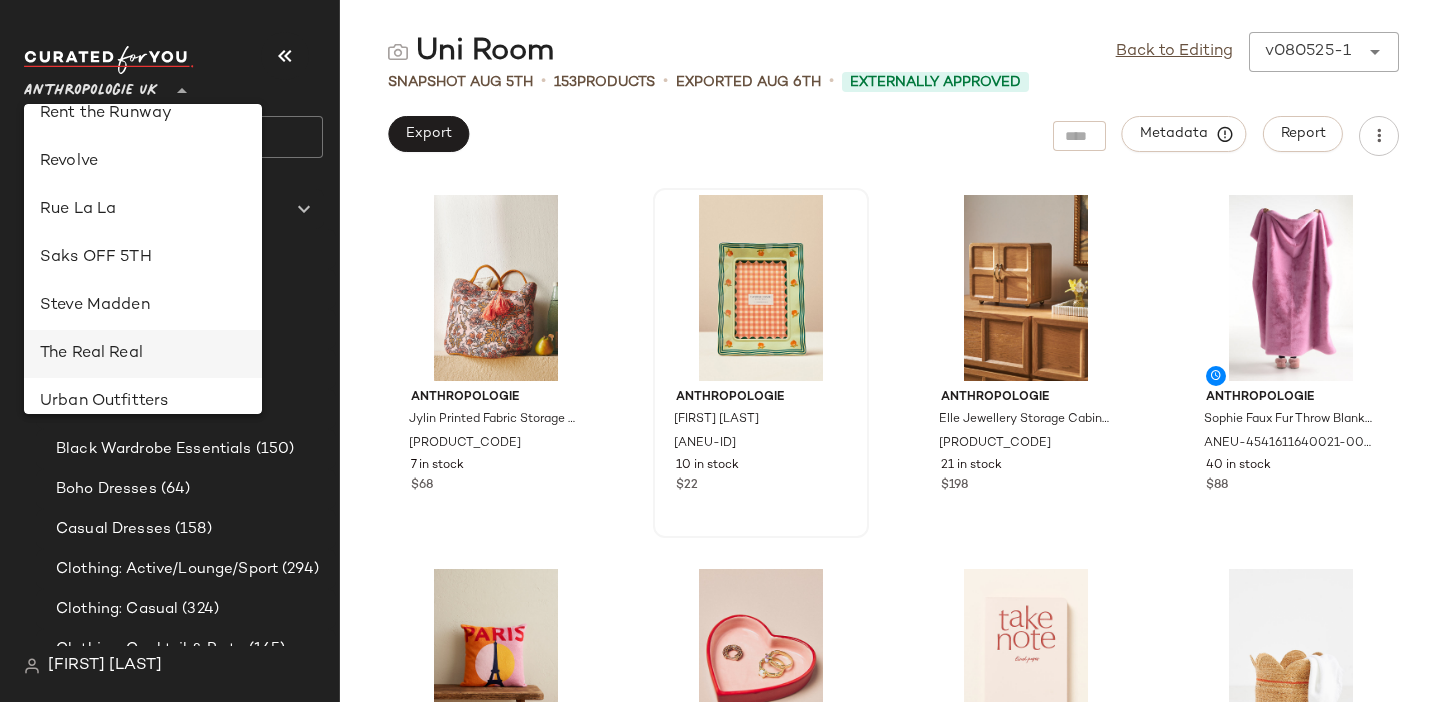 click on "The Real Real" 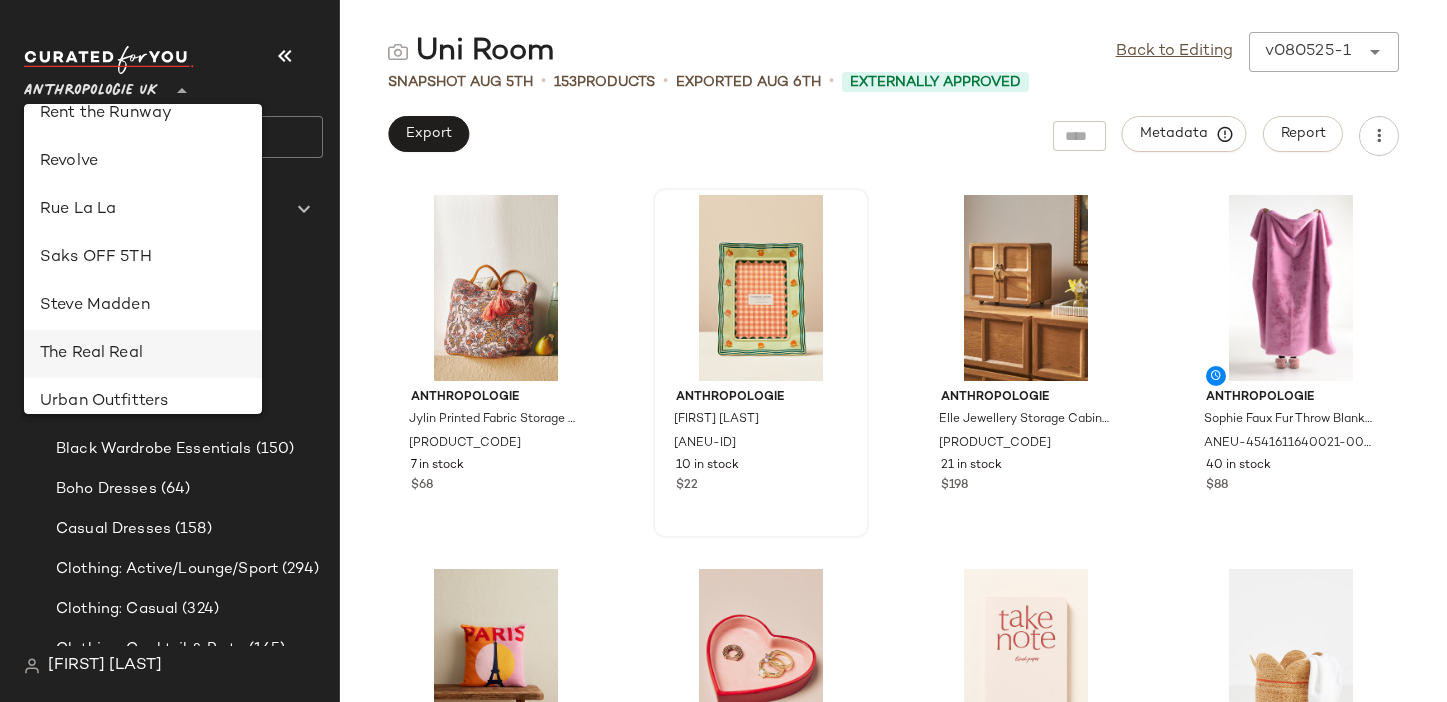 scroll, scrollTop: 0, scrollLeft: 0, axis: both 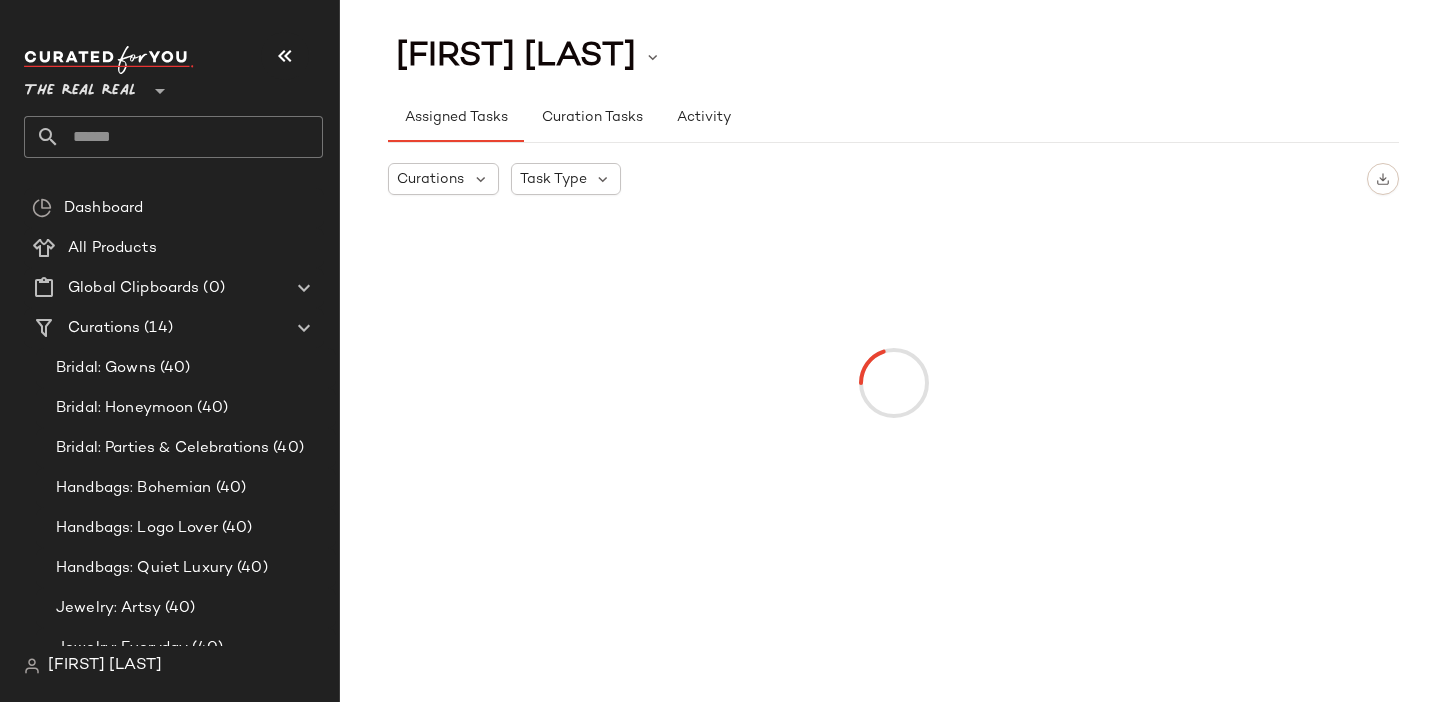click on "The Real Real" at bounding box center (80, 86) 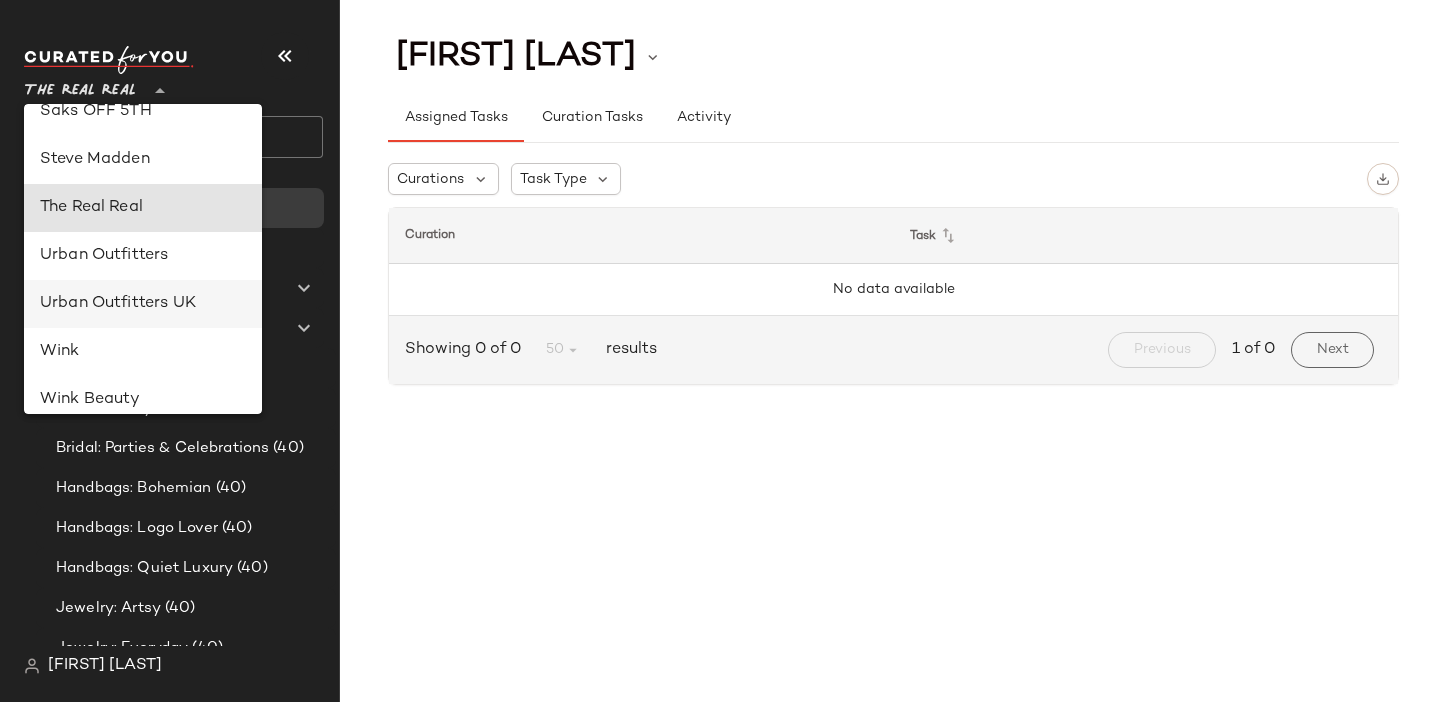 scroll, scrollTop: 1120, scrollLeft: 0, axis: vertical 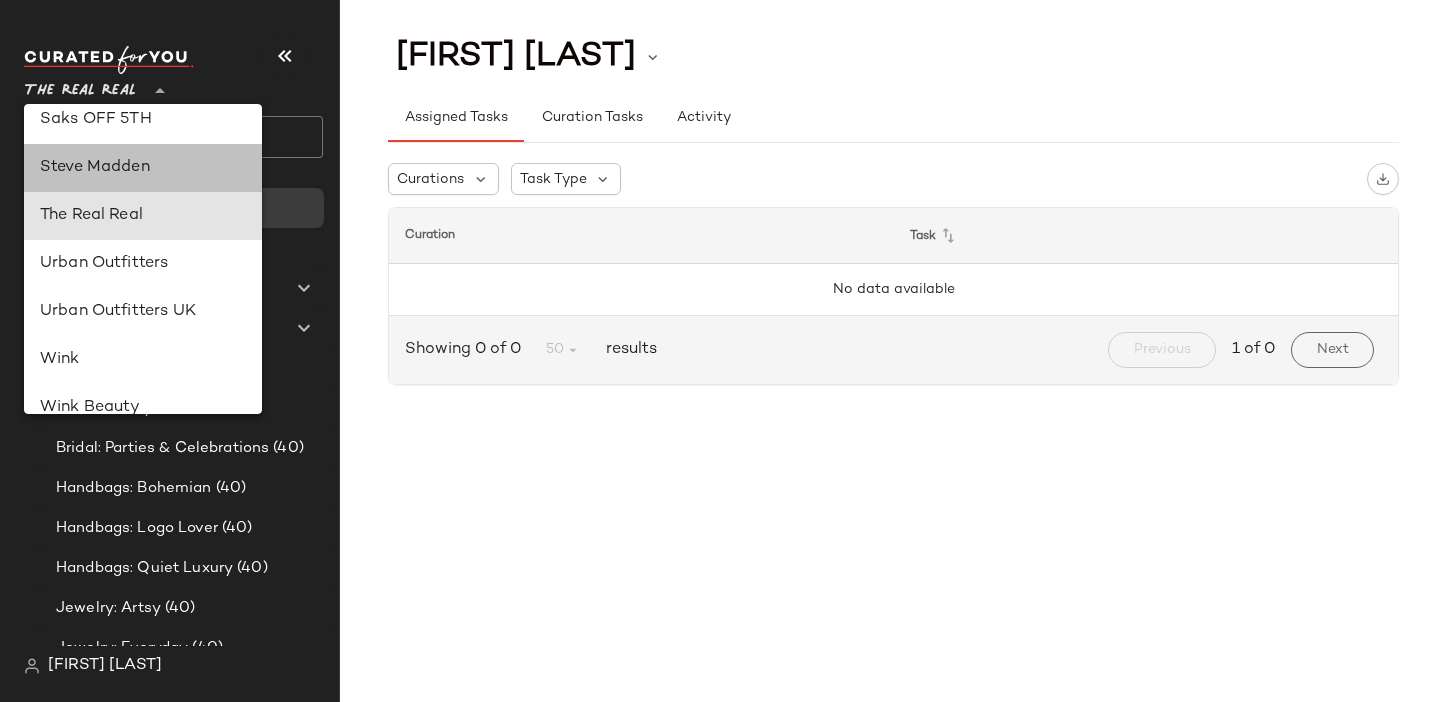 click on "Steve Madden" 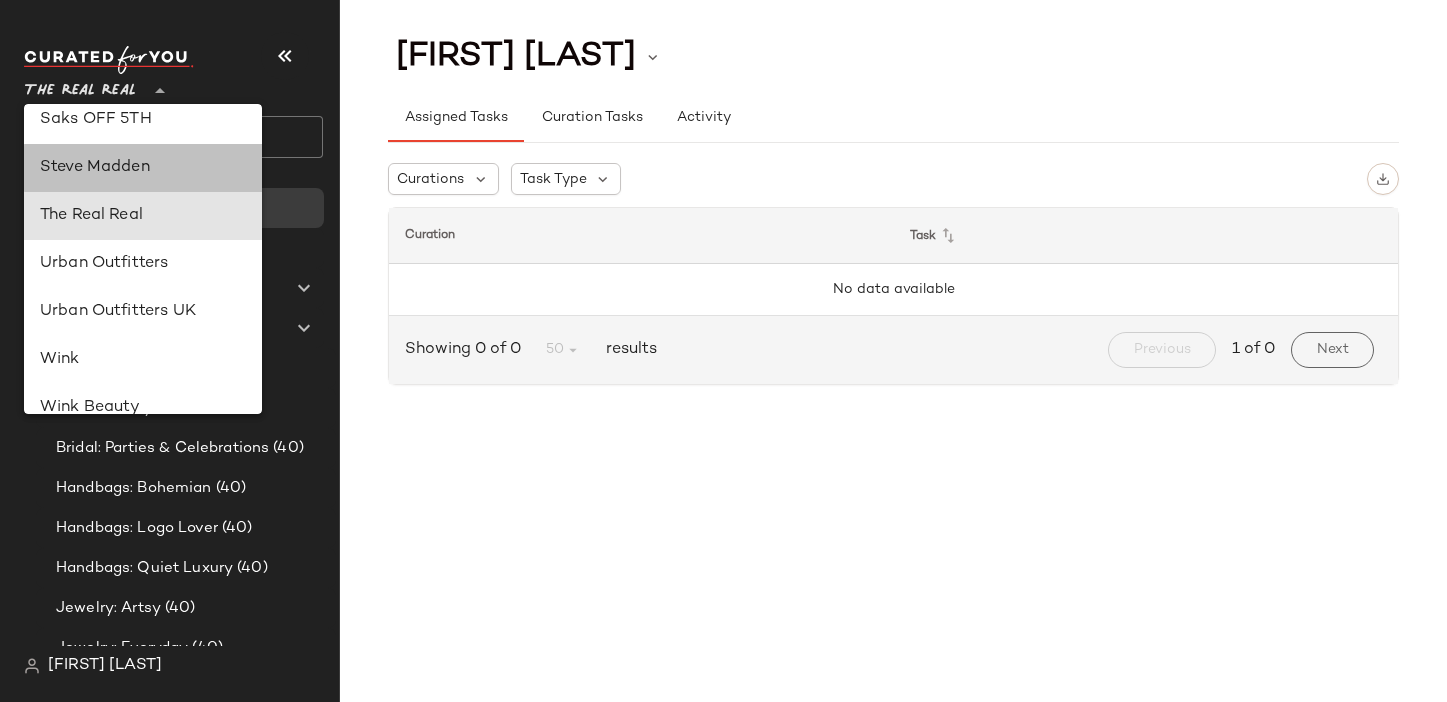 type on "**" 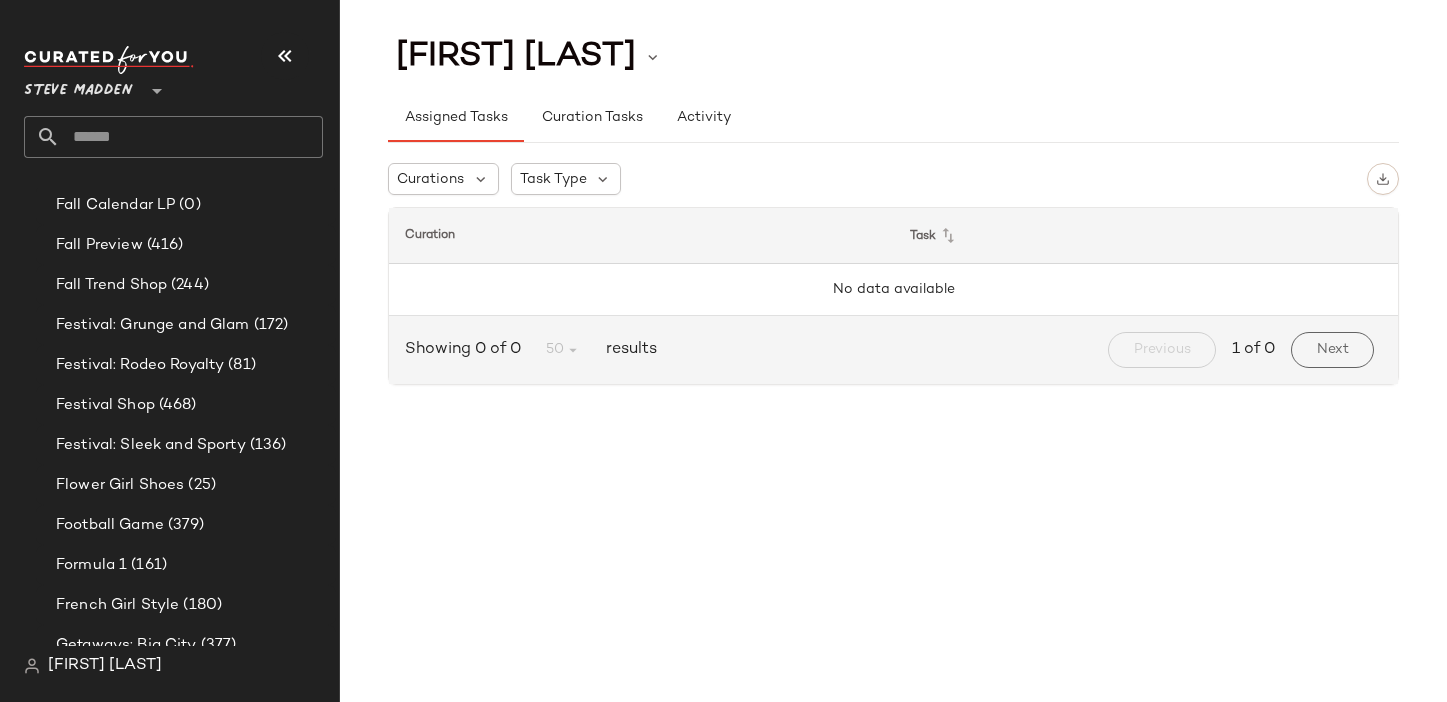 scroll, scrollTop: 2639, scrollLeft: 0, axis: vertical 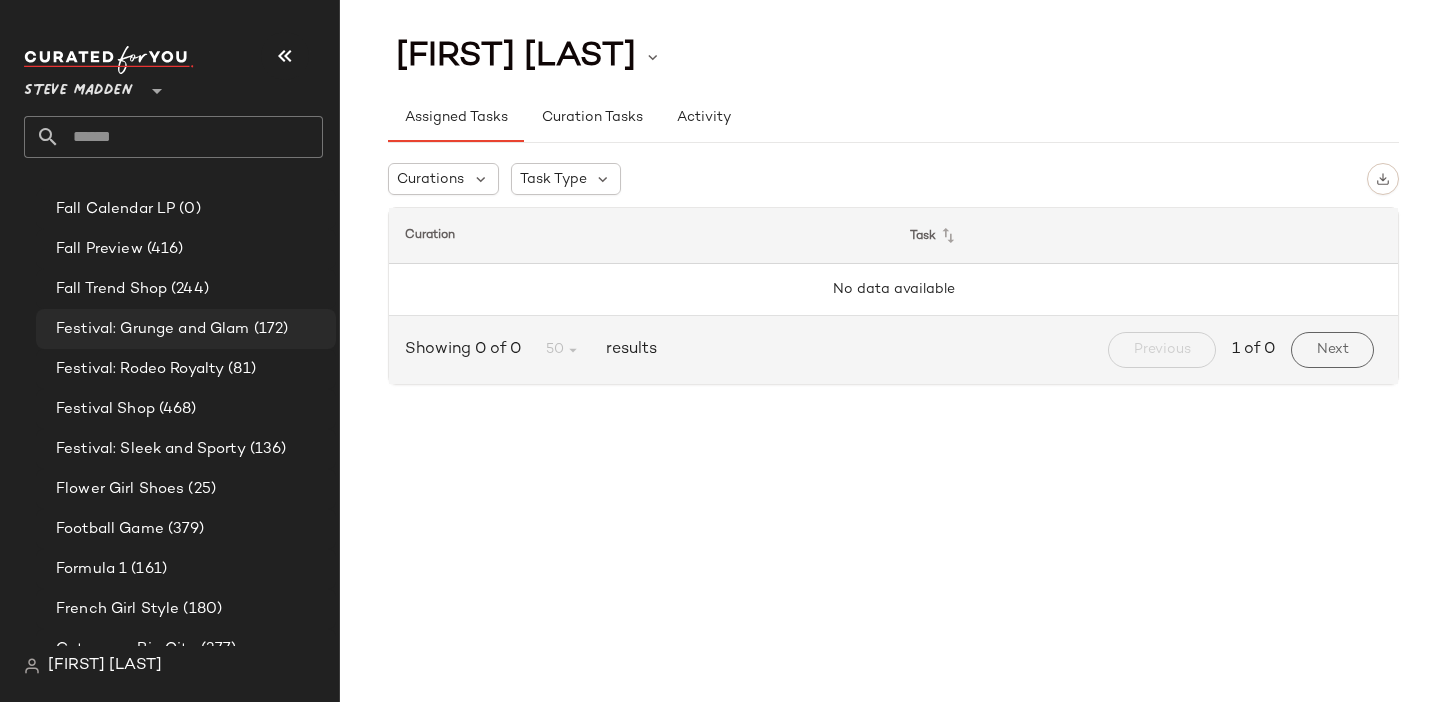 click on "Festival: Grunge and Glam" at bounding box center (153, 329) 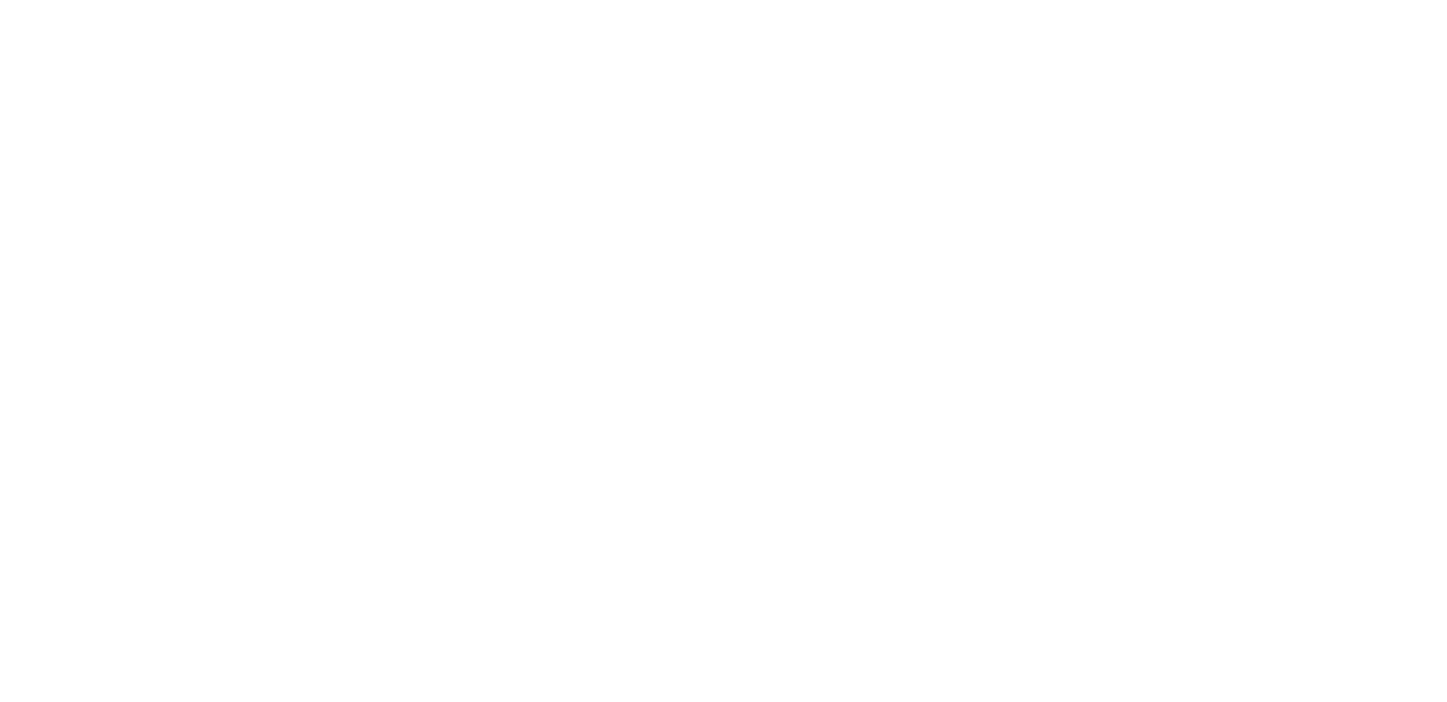 scroll, scrollTop: 0, scrollLeft: 0, axis: both 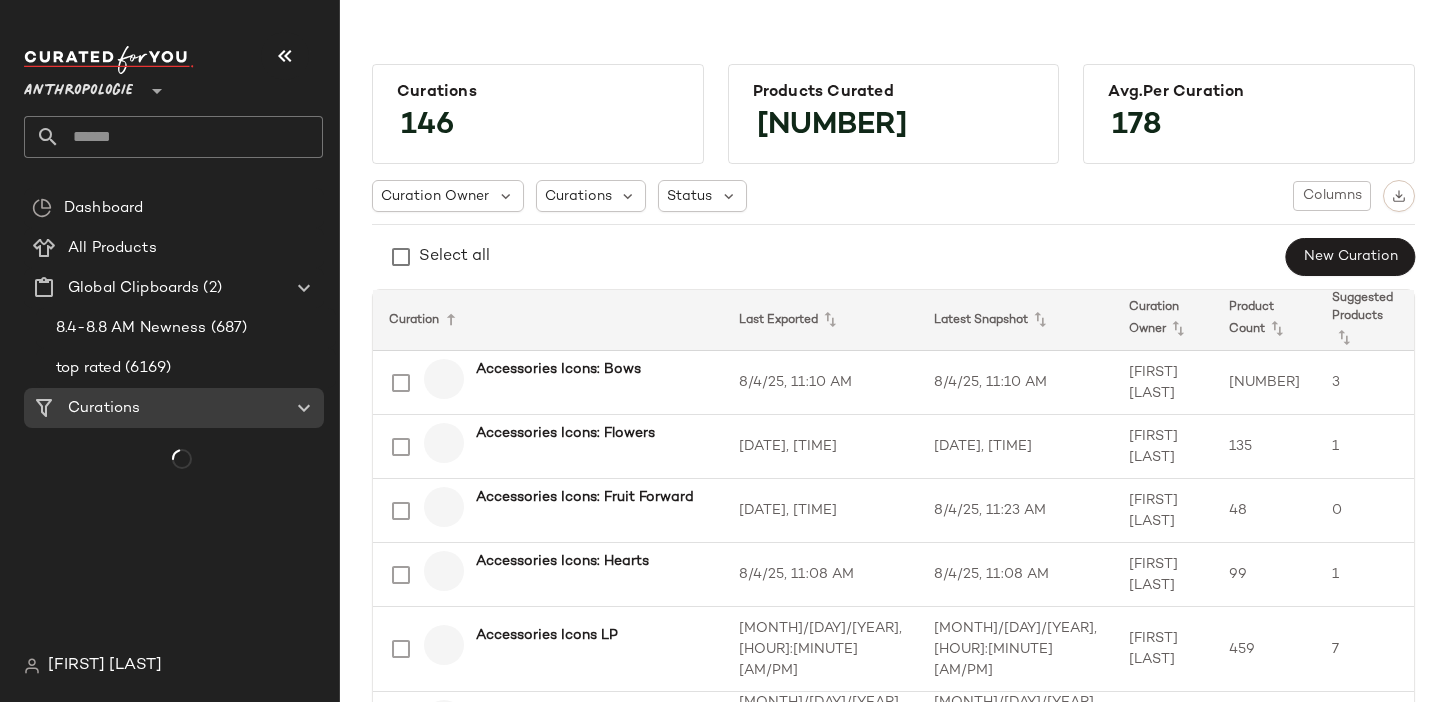 click on "Anthropologie" at bounding box center [78, 86] 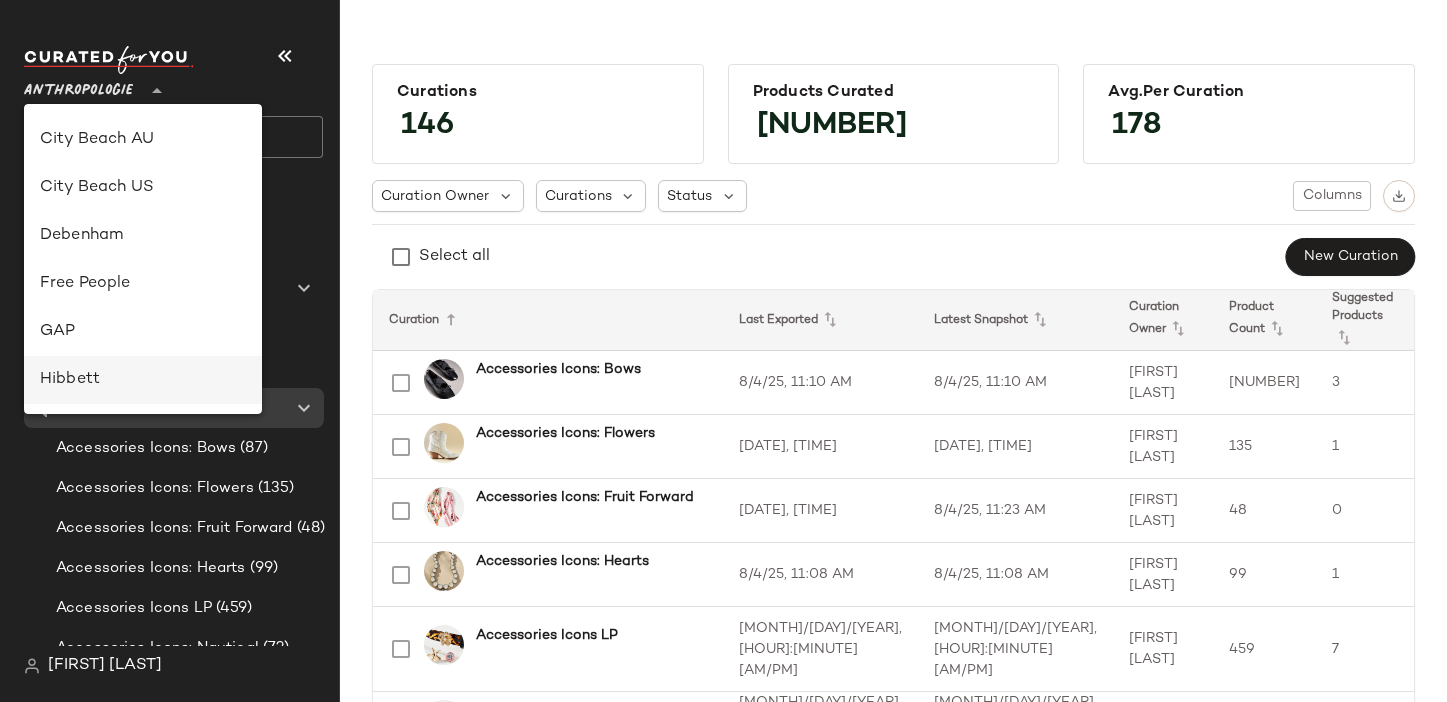 scroll, scrollTop: 1194, scrollLeft: 0, axis: vertical 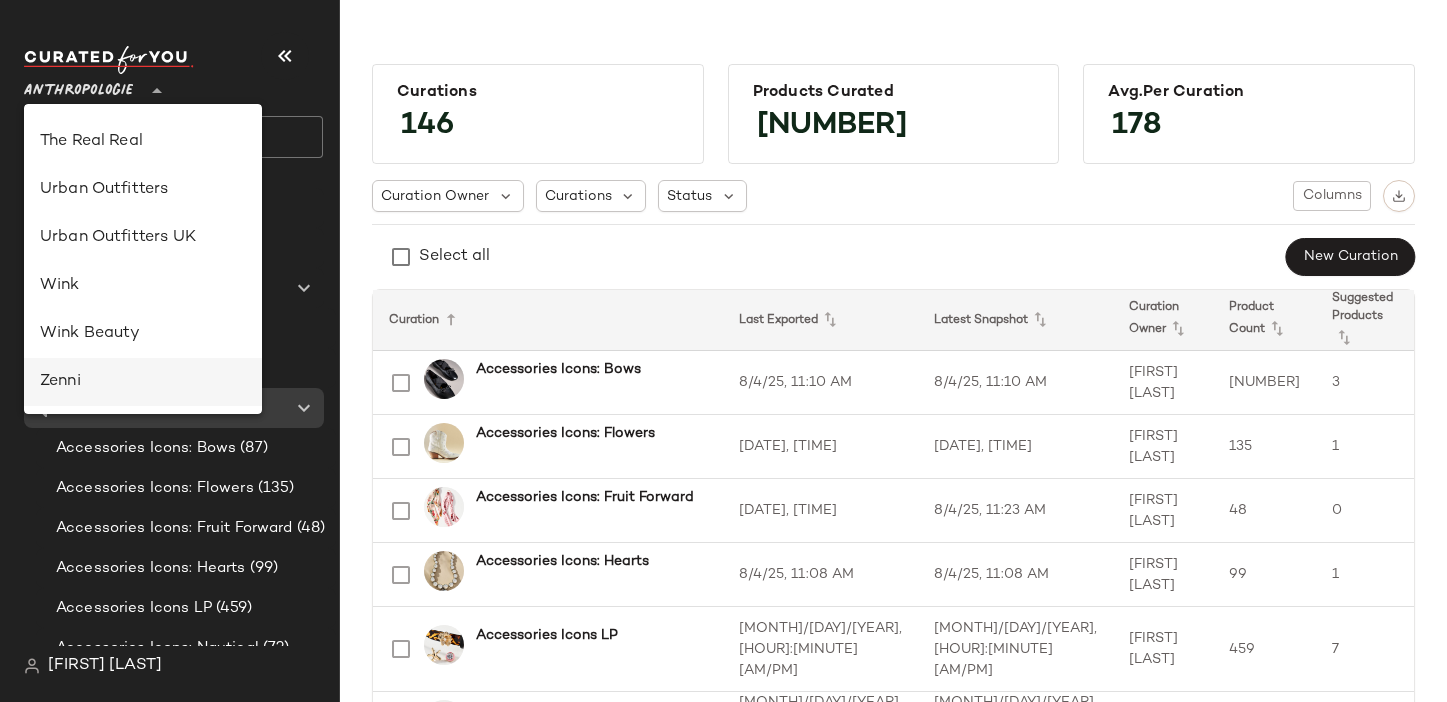 click on "Zenni" at bounding box center [143, 382] 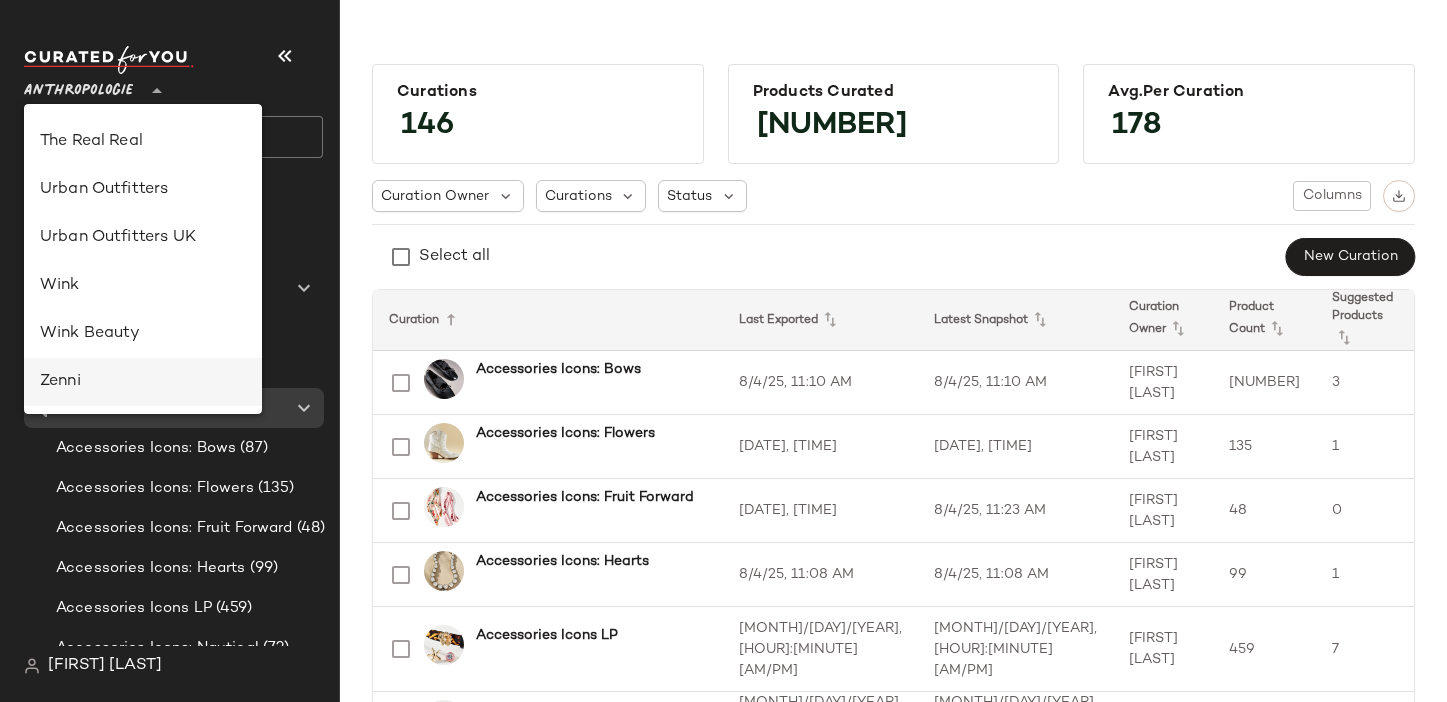 type on "**" 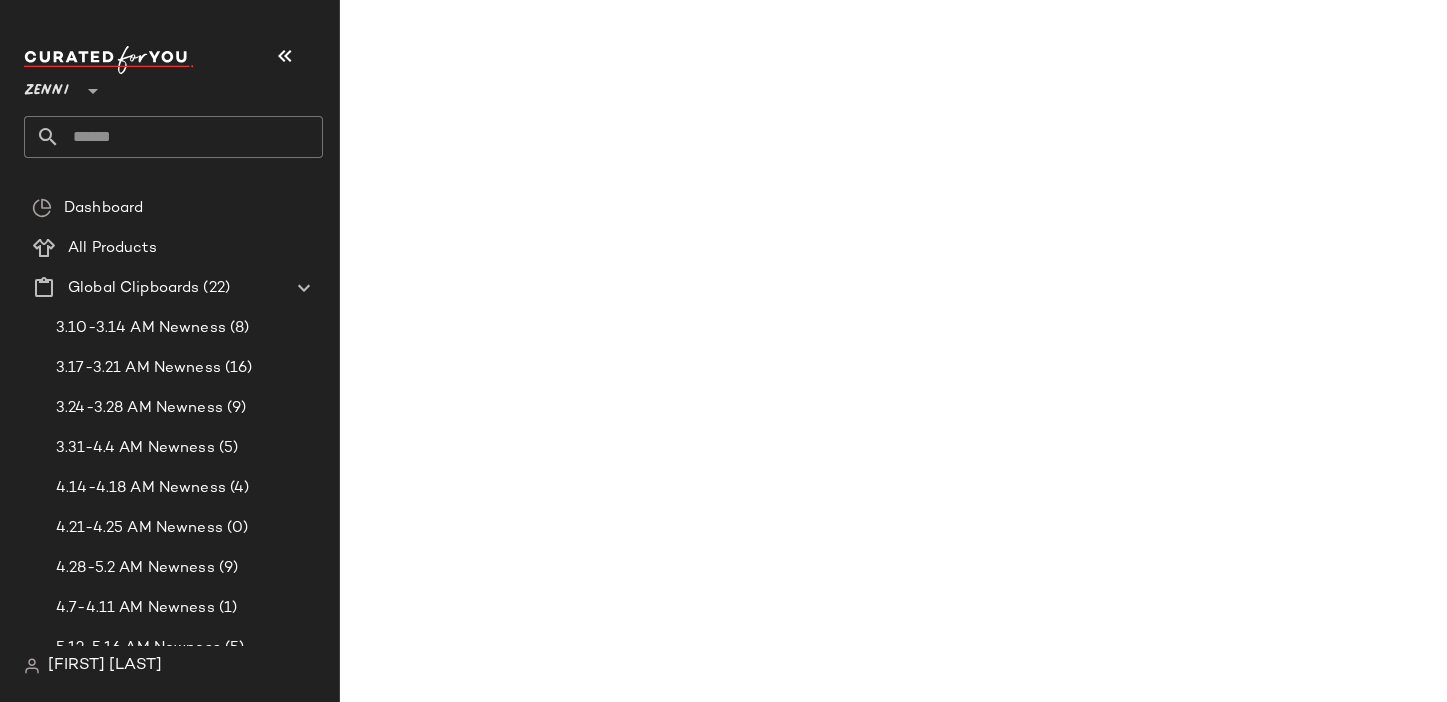 click on "Zenni **" 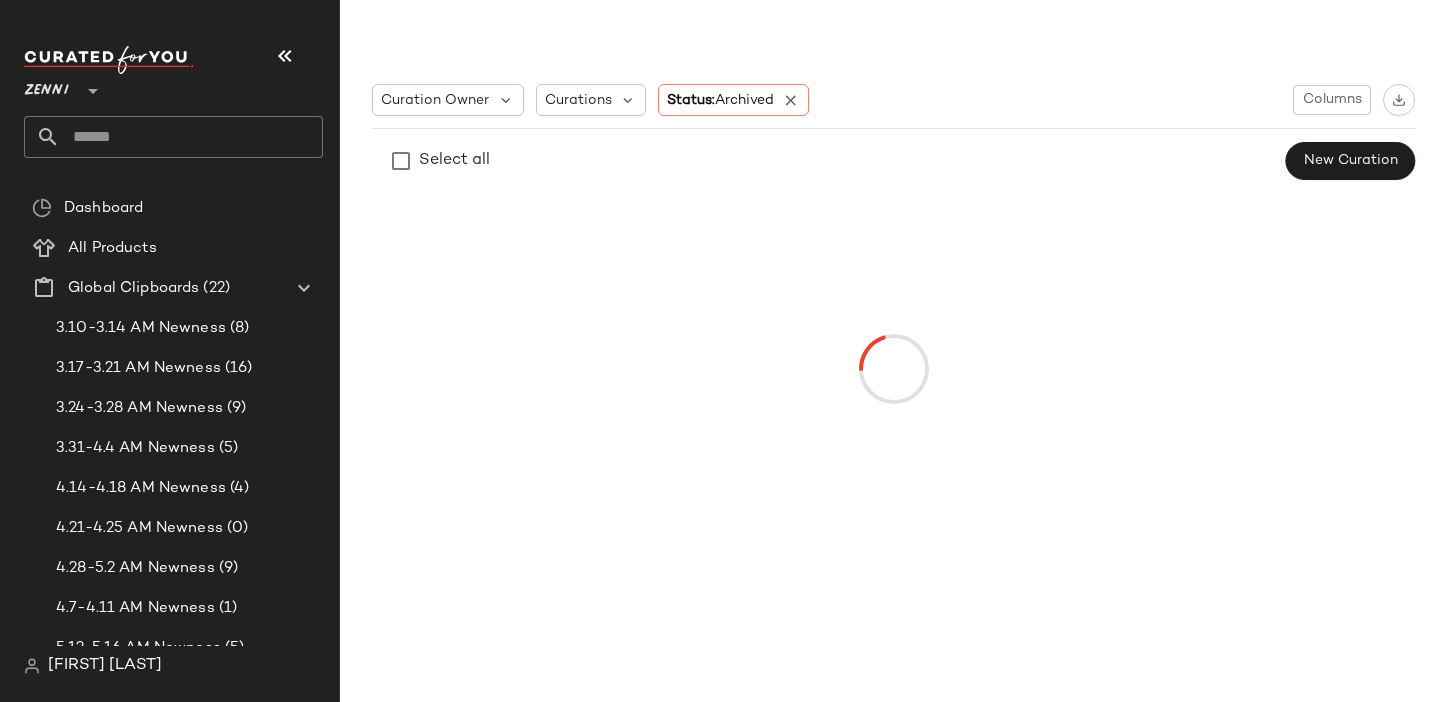click 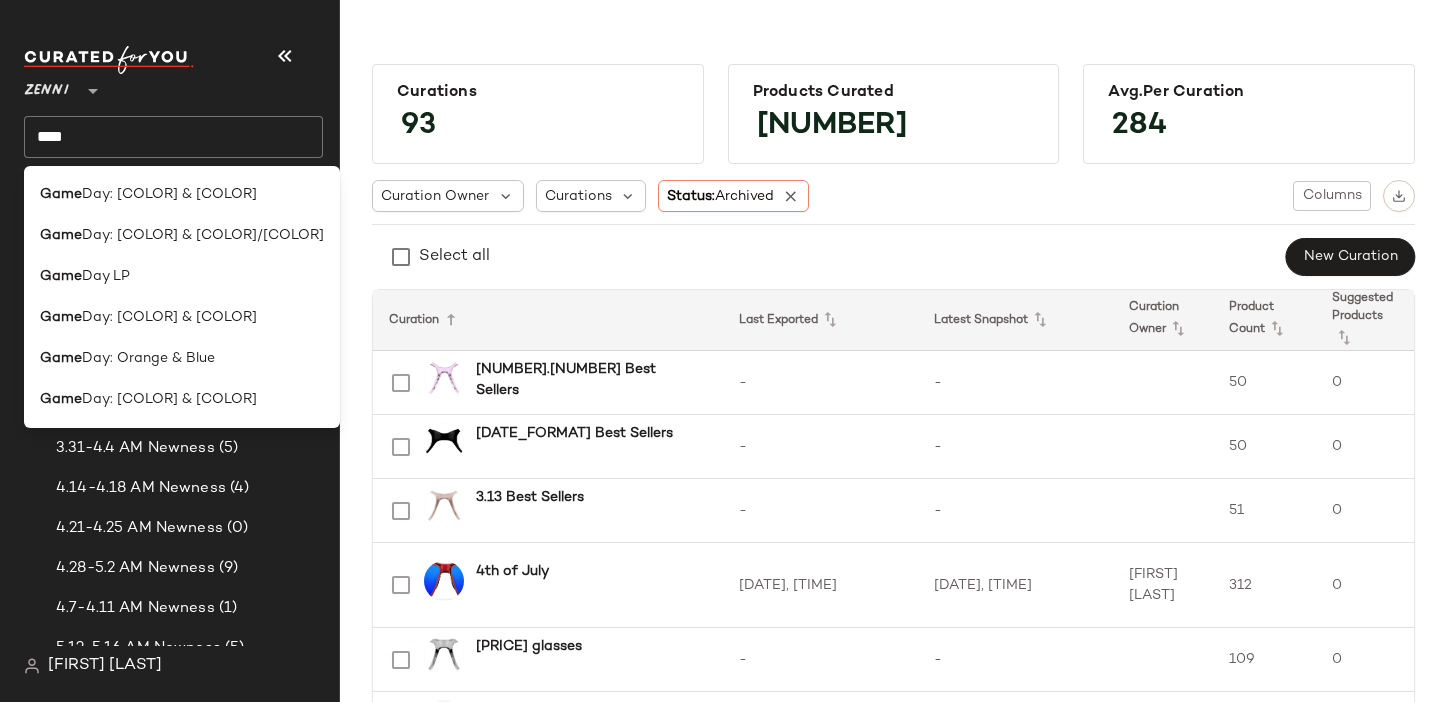 click on "4.14-4.18 AM Newness (4)" at bounding box center [181, 488] 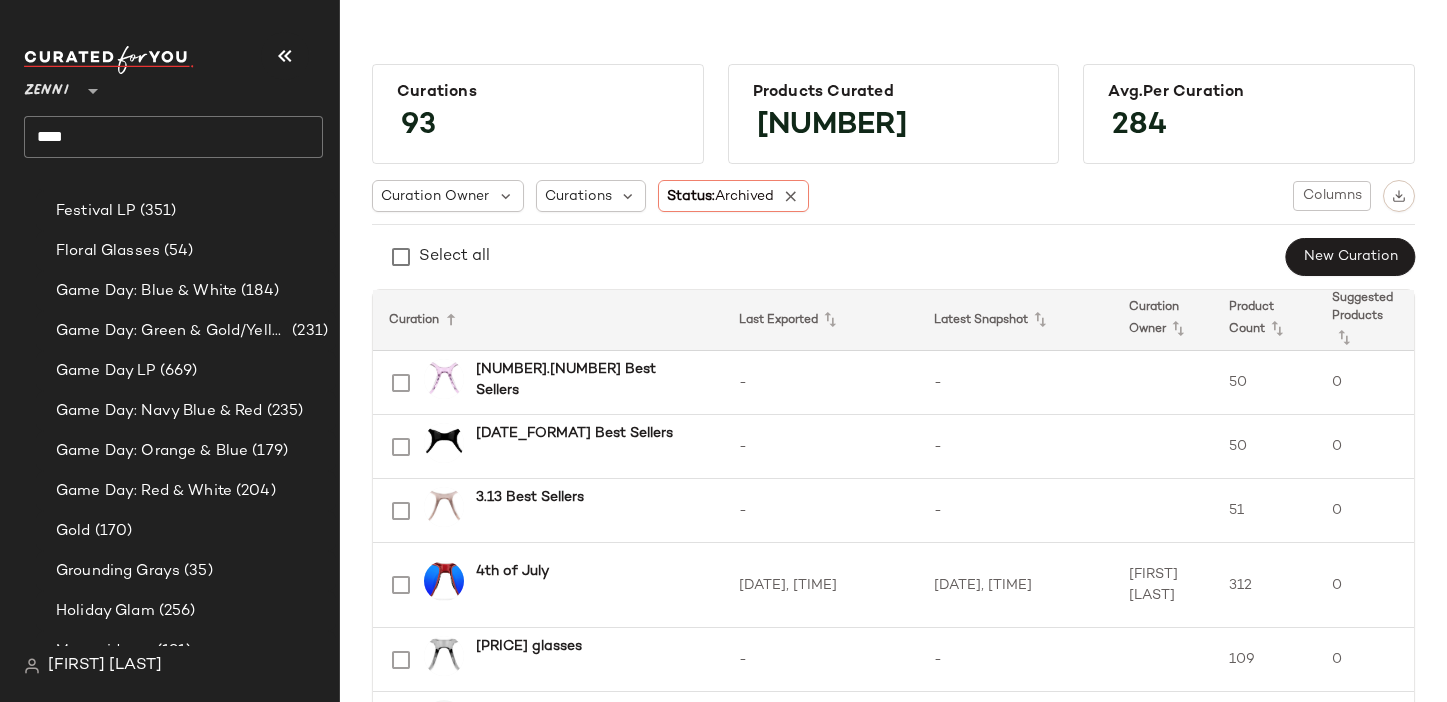 scroll, scrollTop: 2235, scrollLeft: 0, axis: vertical 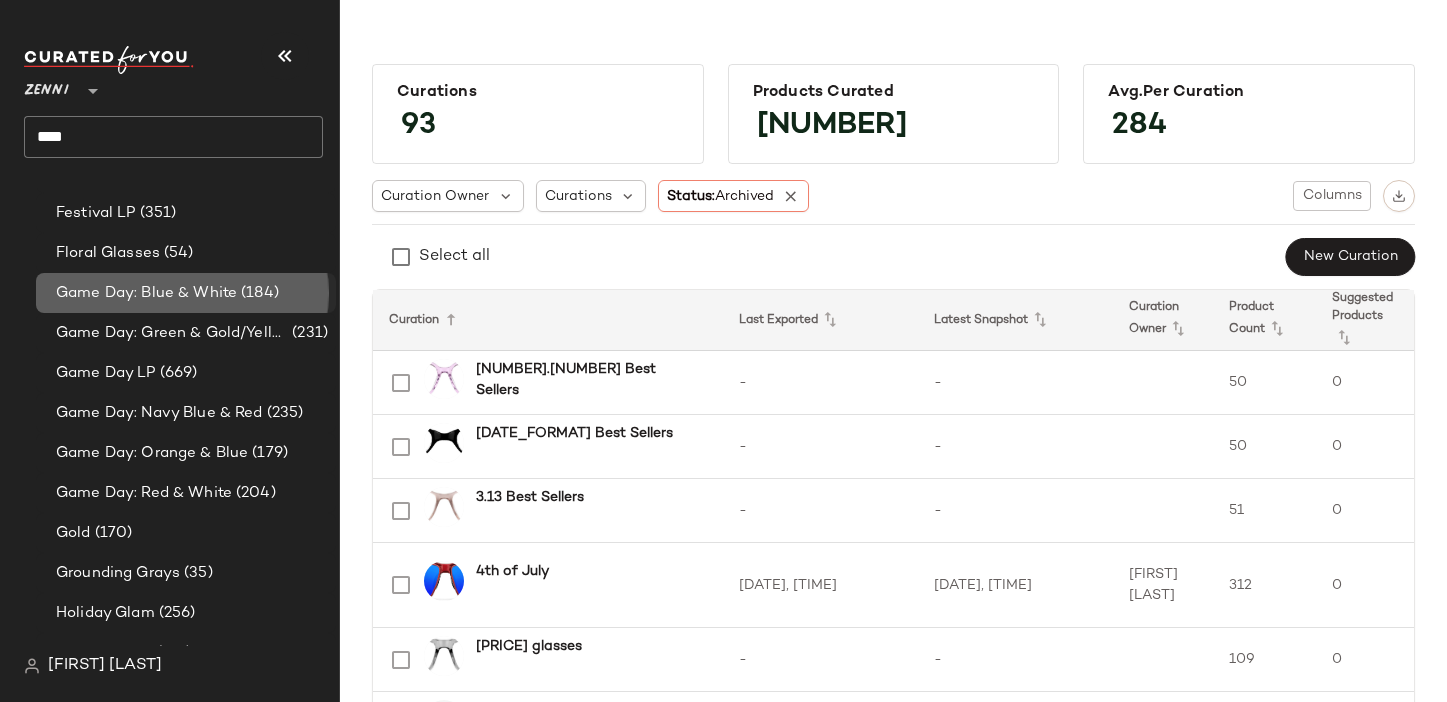 click on "Game Day: Blue & White" at bounding box center [146, 293] 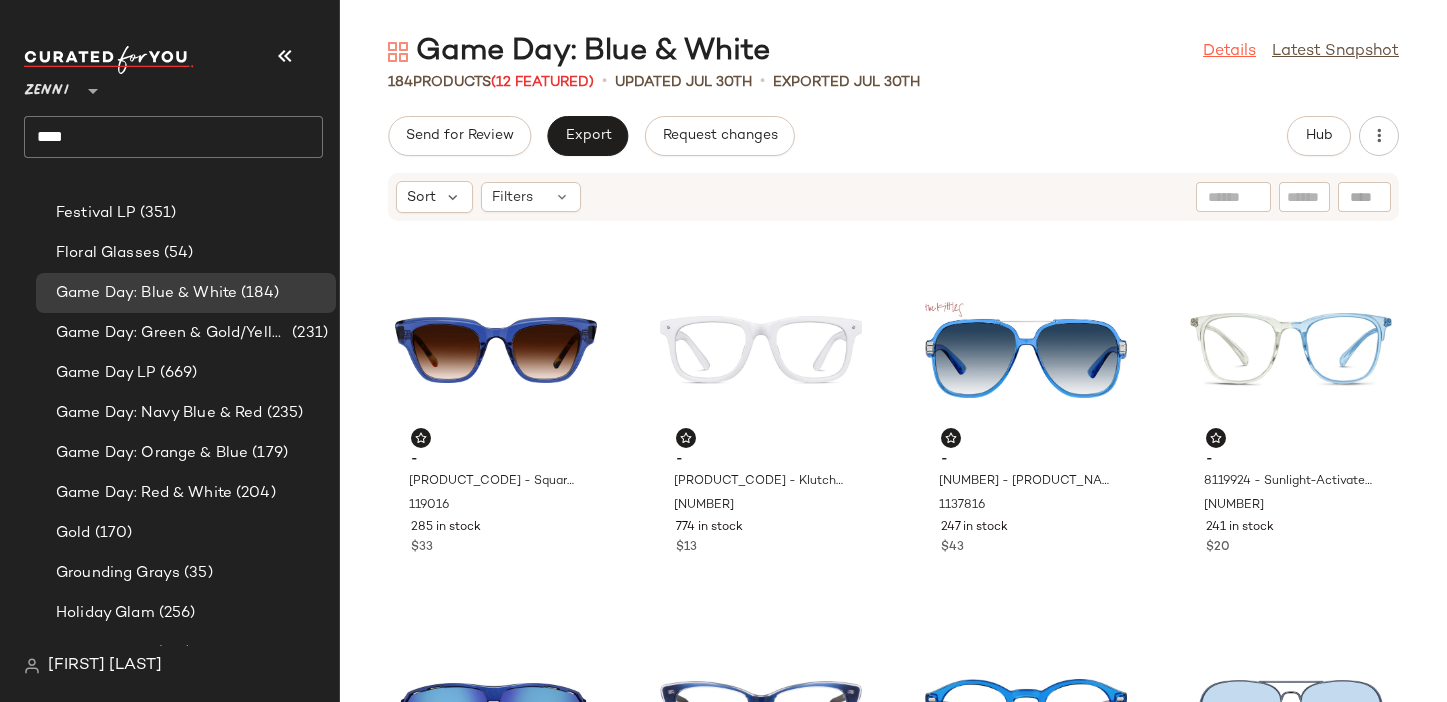 click on "Details" at bounding box center (1229, 52) 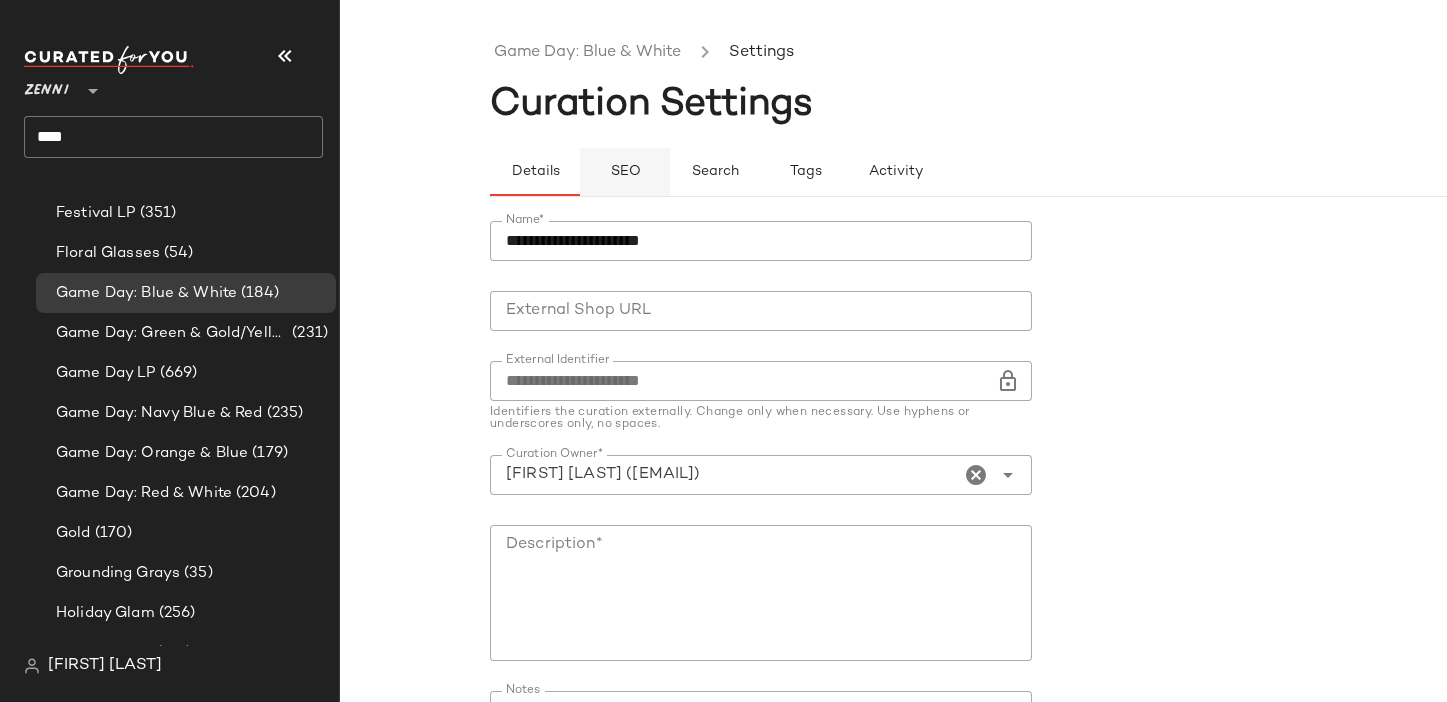 click on "SEO" 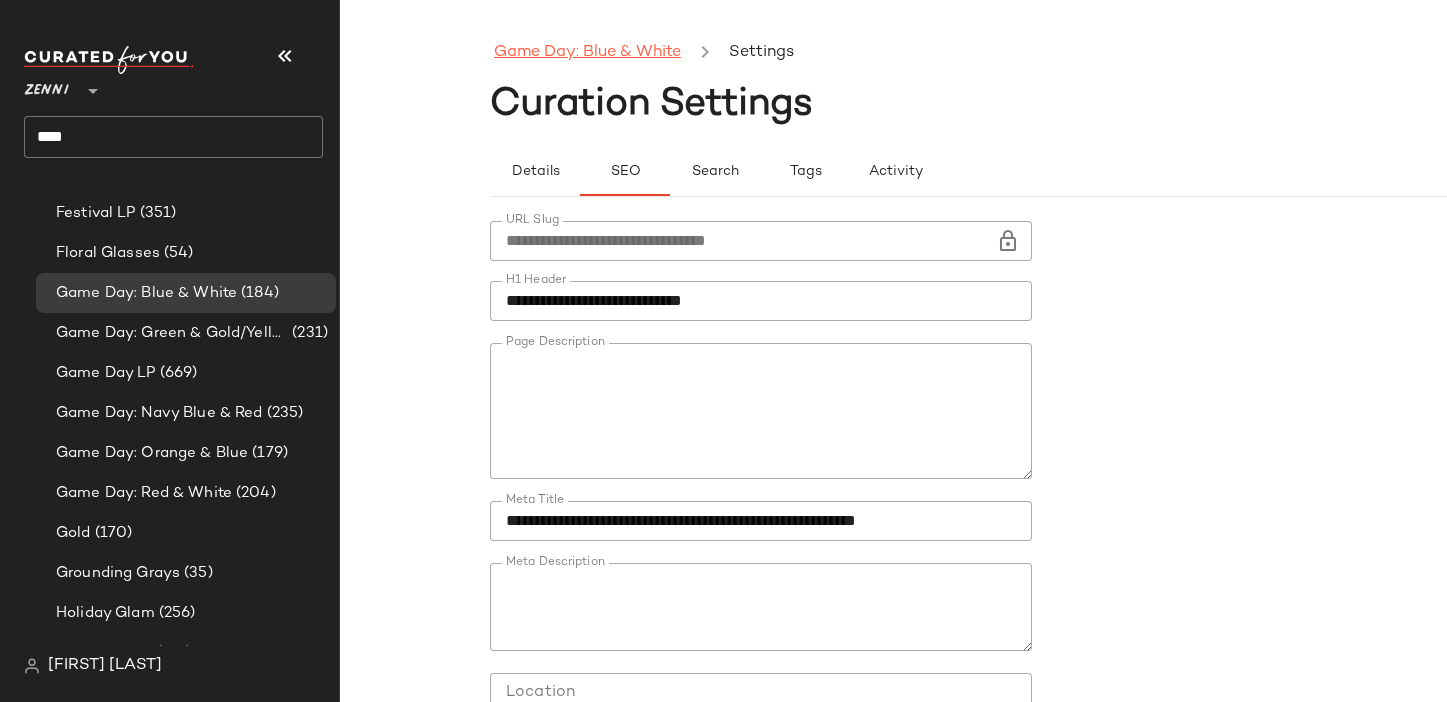 click on "Game Day: Blue & White" at bounding box center (587, 53) 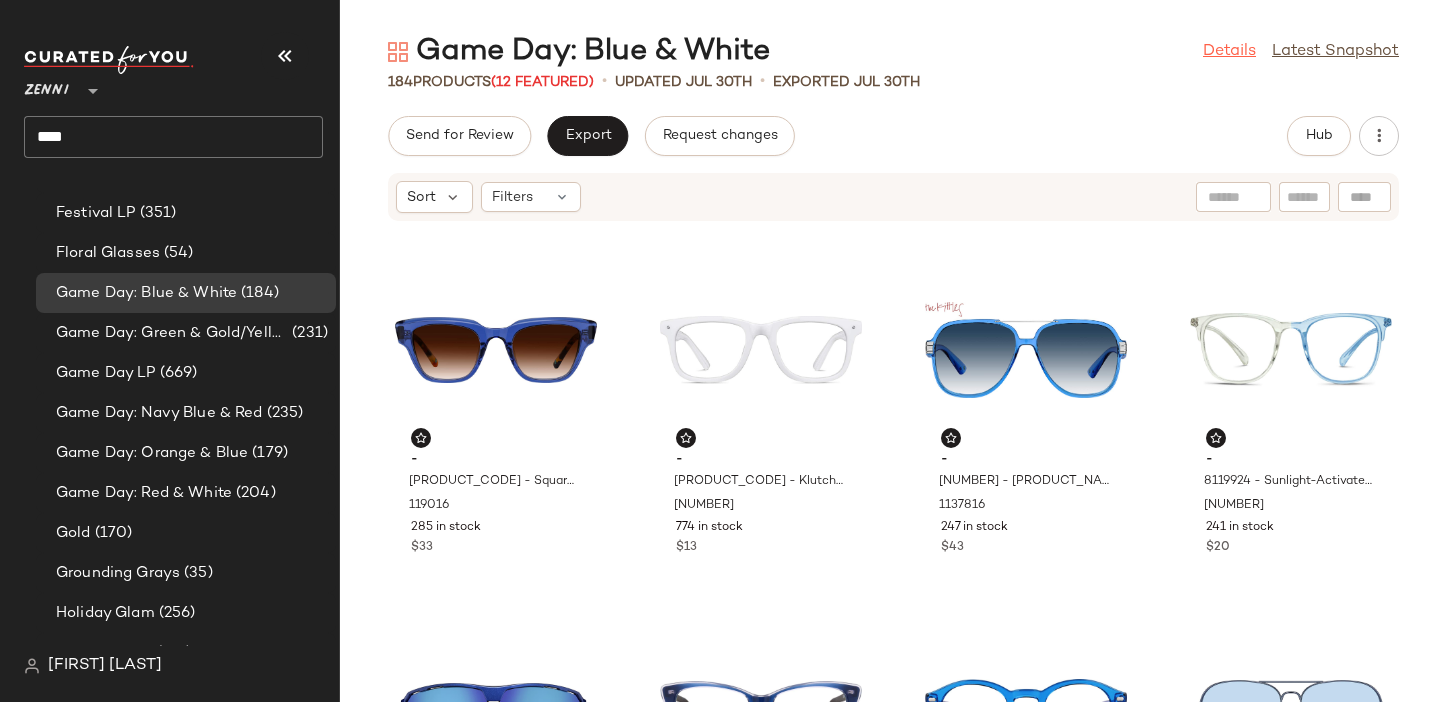 click on "Details" at bounding box center [1229, 52] 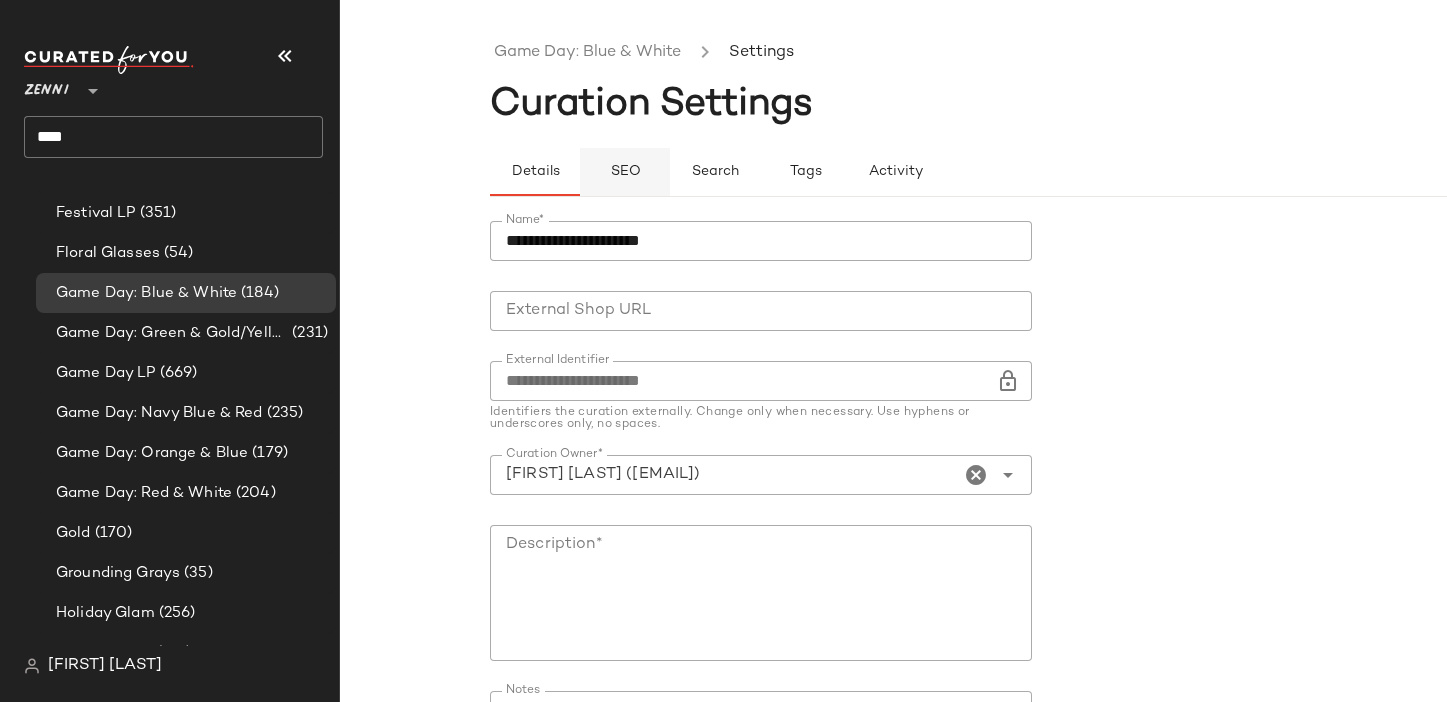click on "SEO" 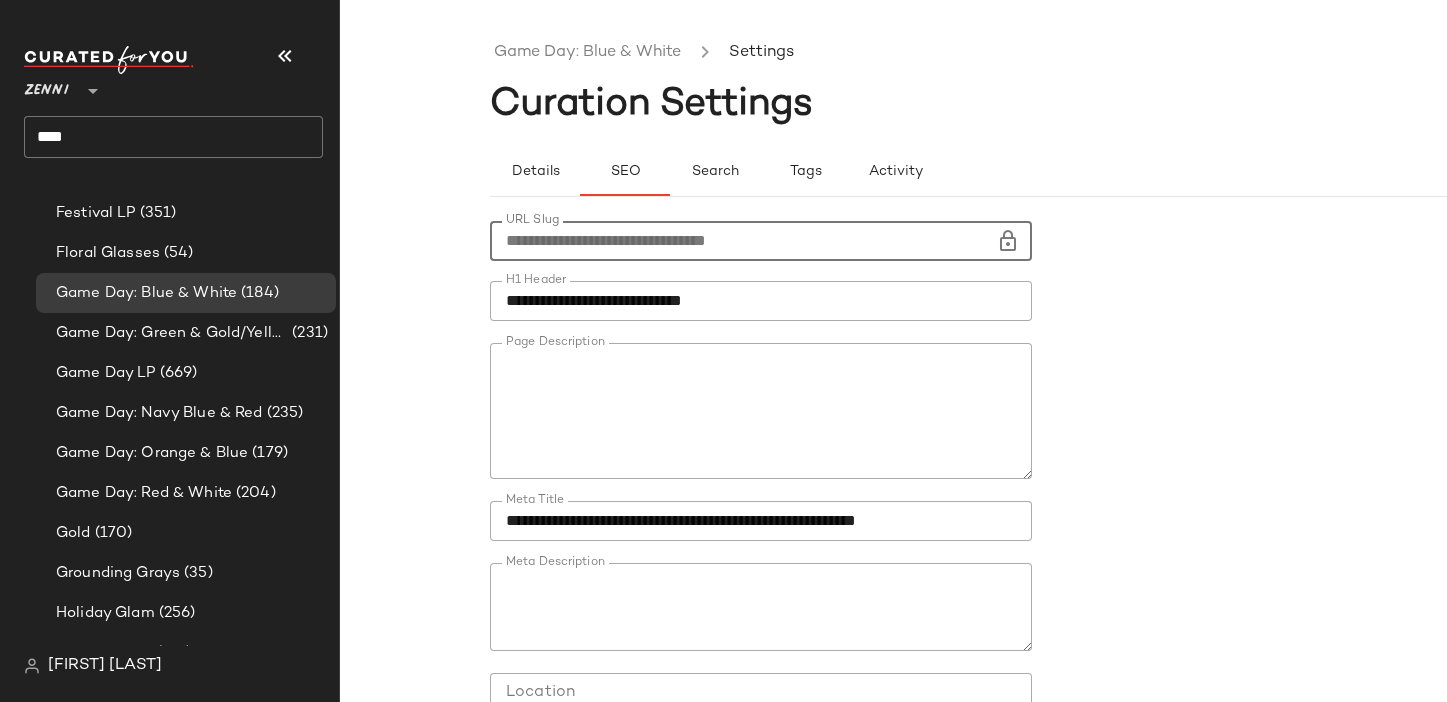 drag, startPoint x: 807, startPoint y: 235, endPoint x: 497, endPoint y: 240, distance: 310.0403 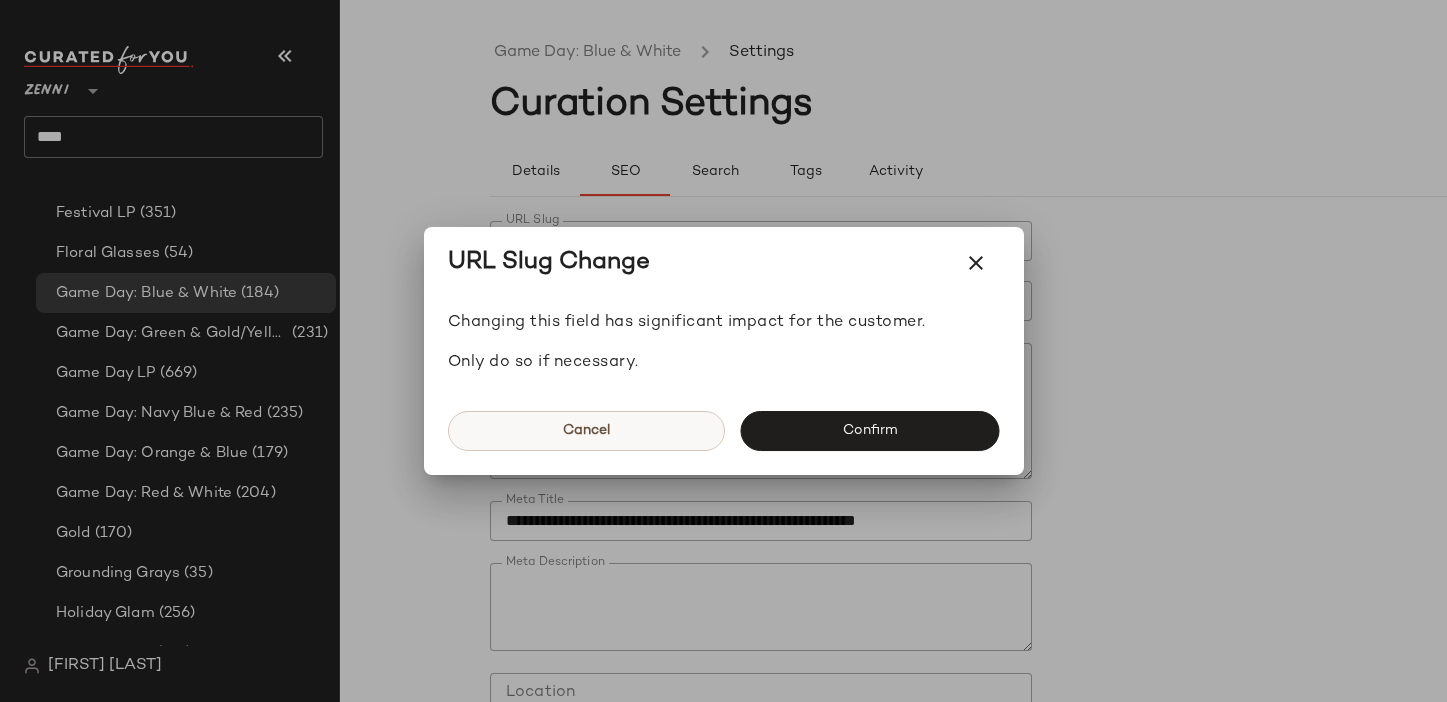 click on "Cancel" 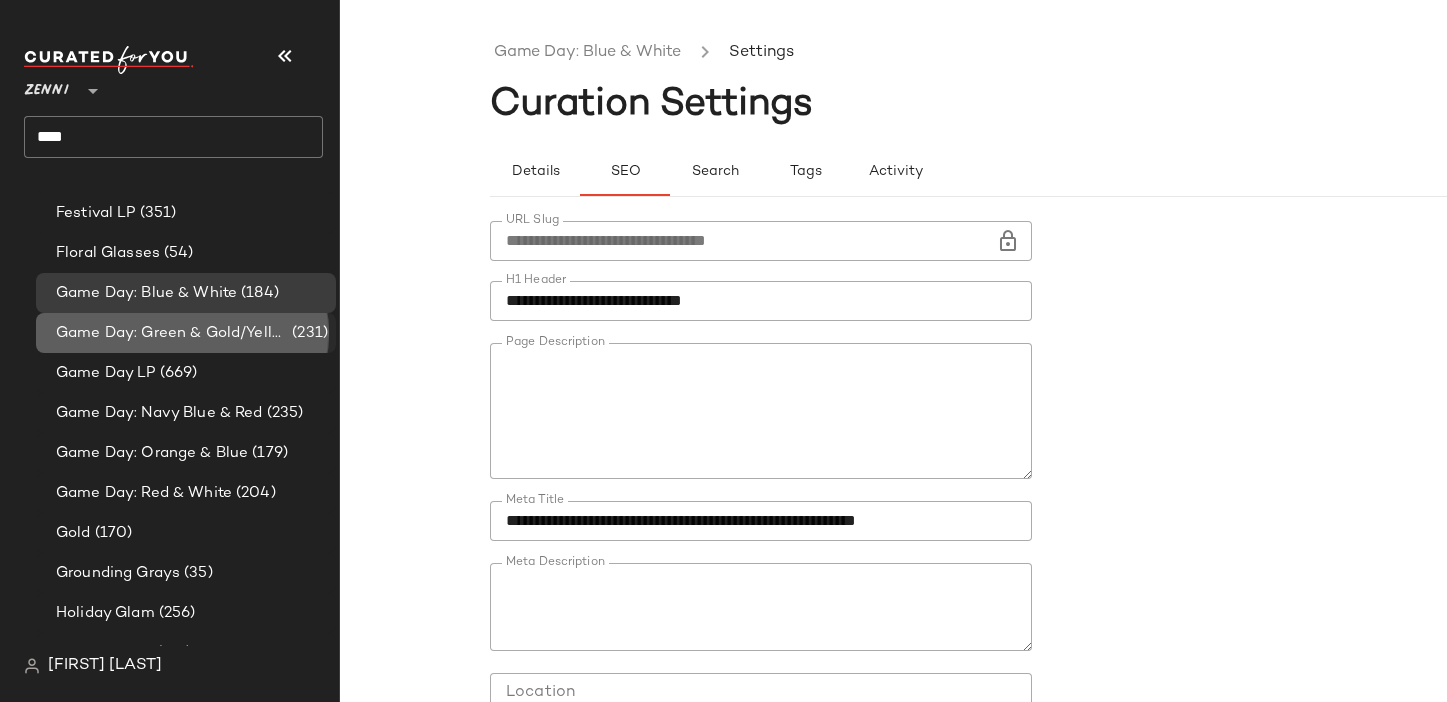 click on "Game Day: Green & Gold/Yellow (231)" 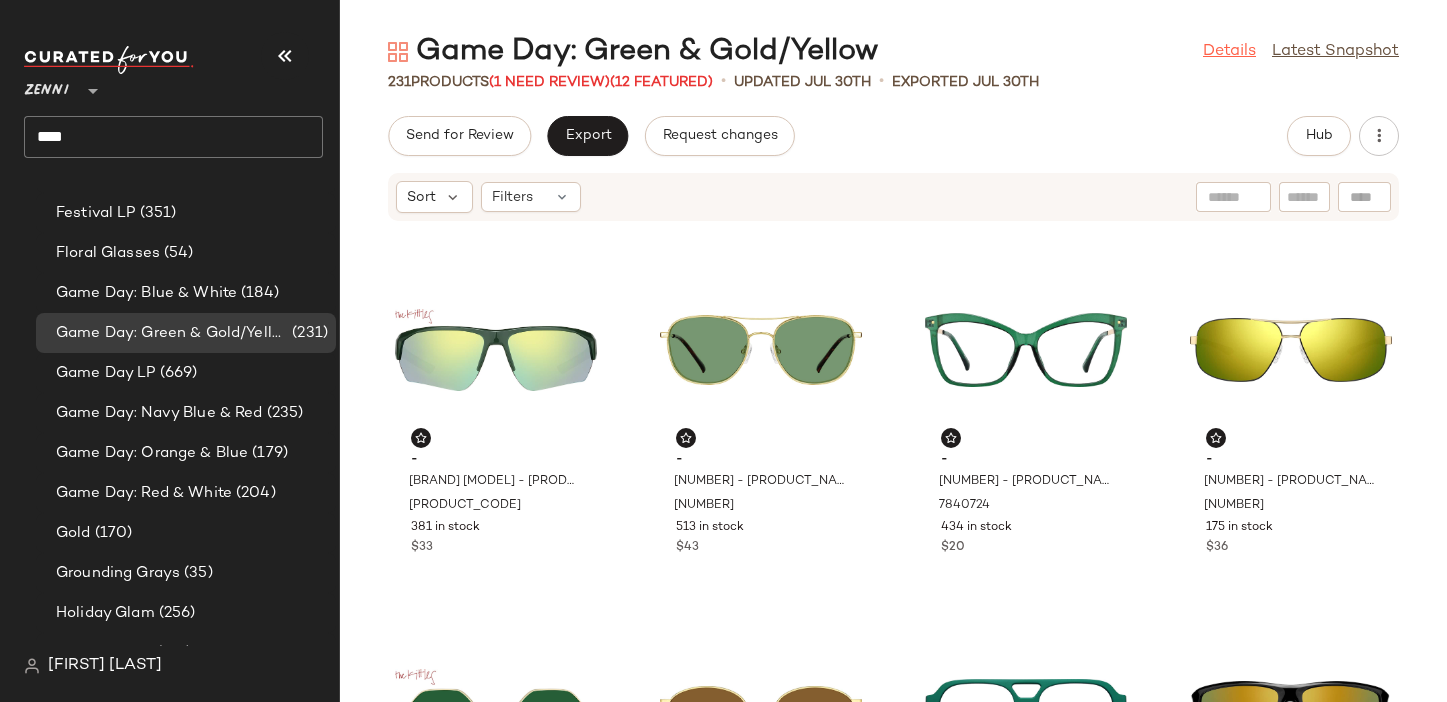 click on "Details" at bounding box center (1229, 52) 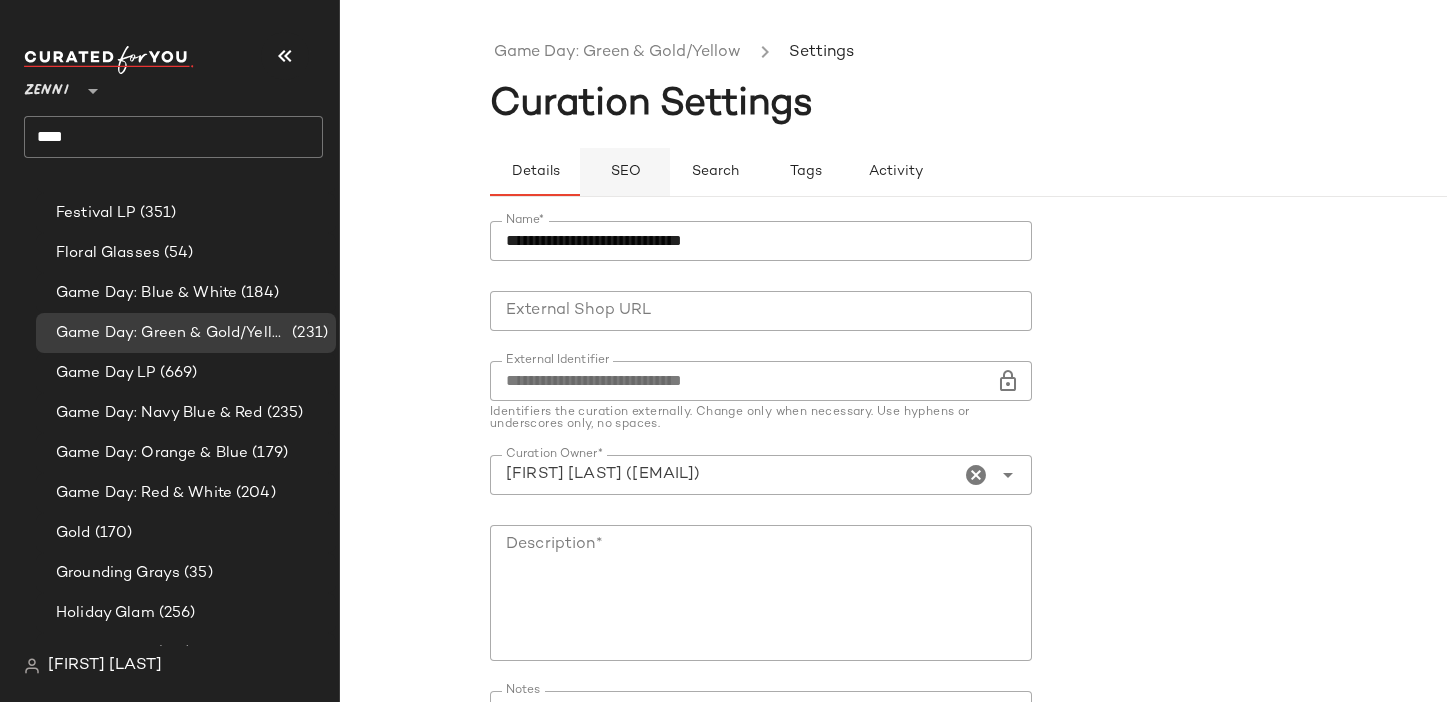 click on "SEO" 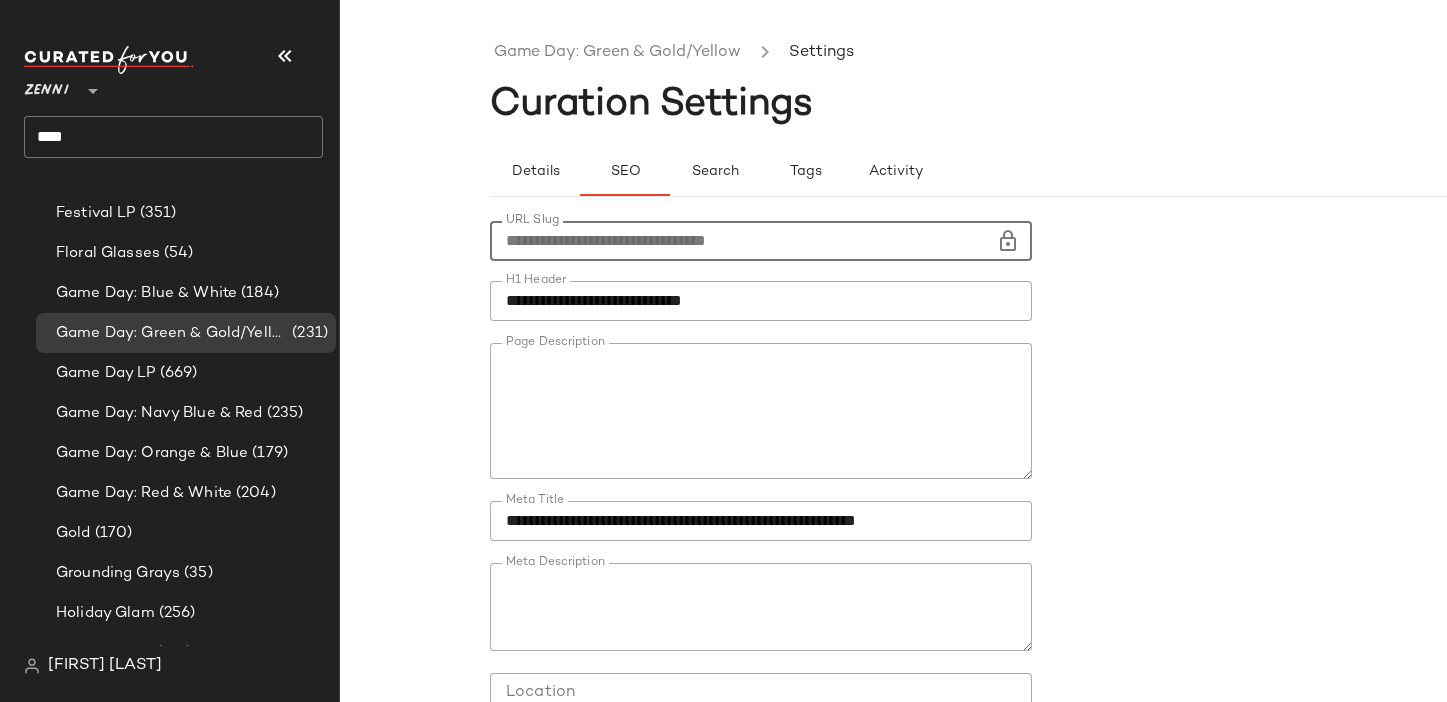 drag, startPoint x: 809, startPoint y: 231, endPoint x: 501, endPoint y: 242, distance: 308.19638 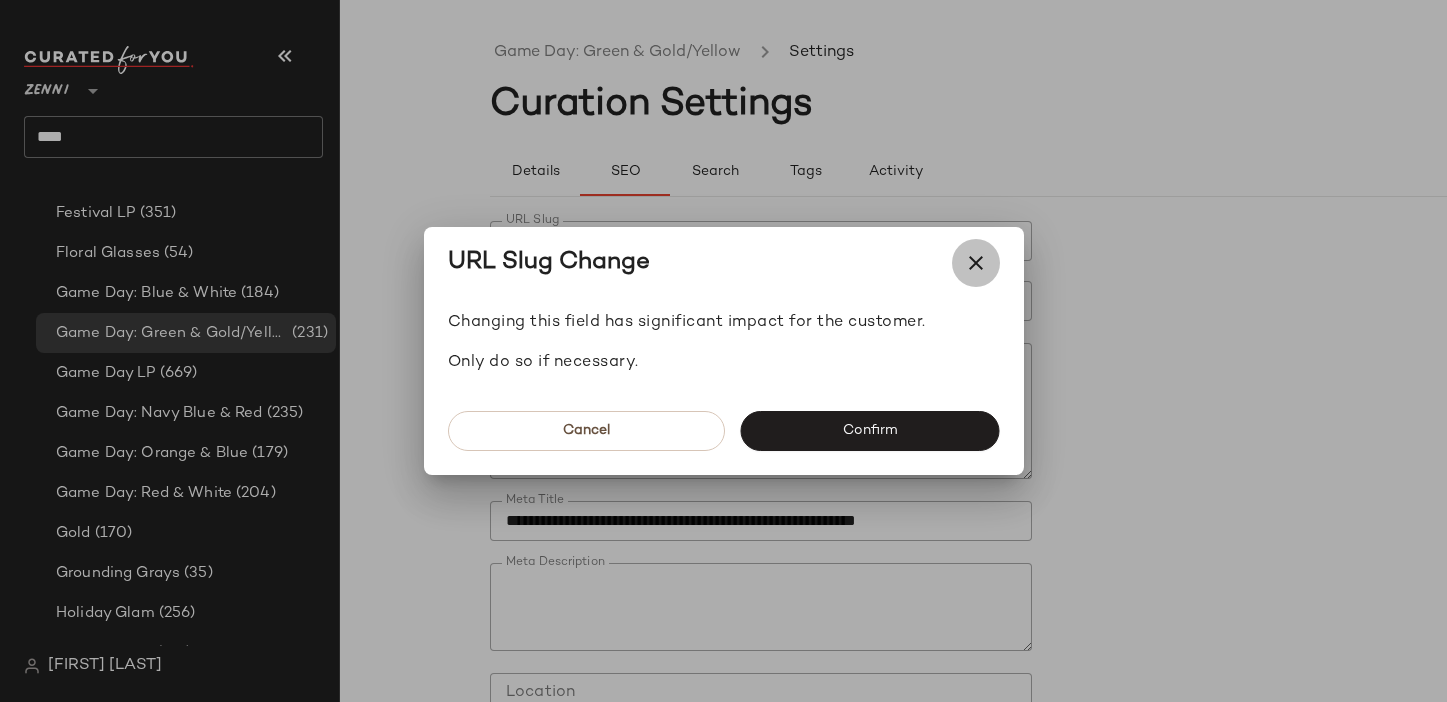 click at bounding box center (976, 263) 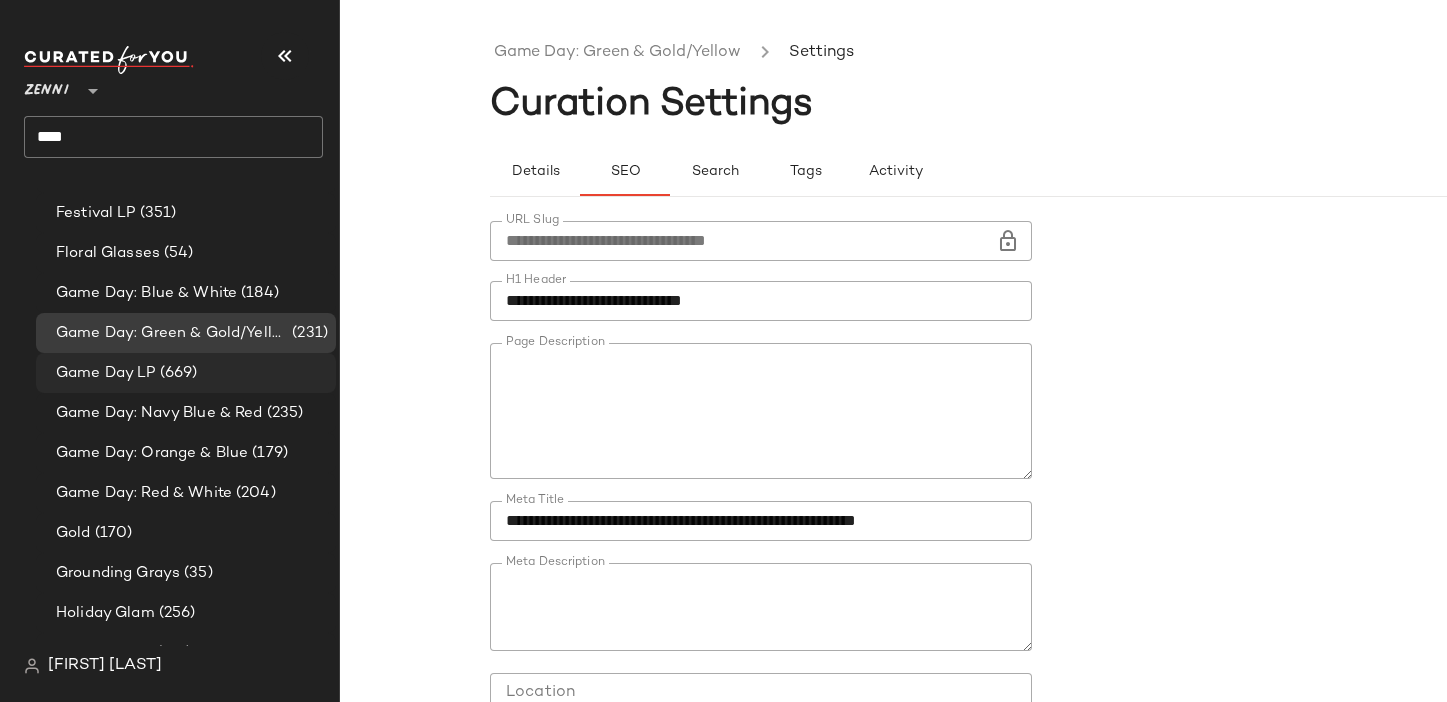 click on "Game Day LP (669)" 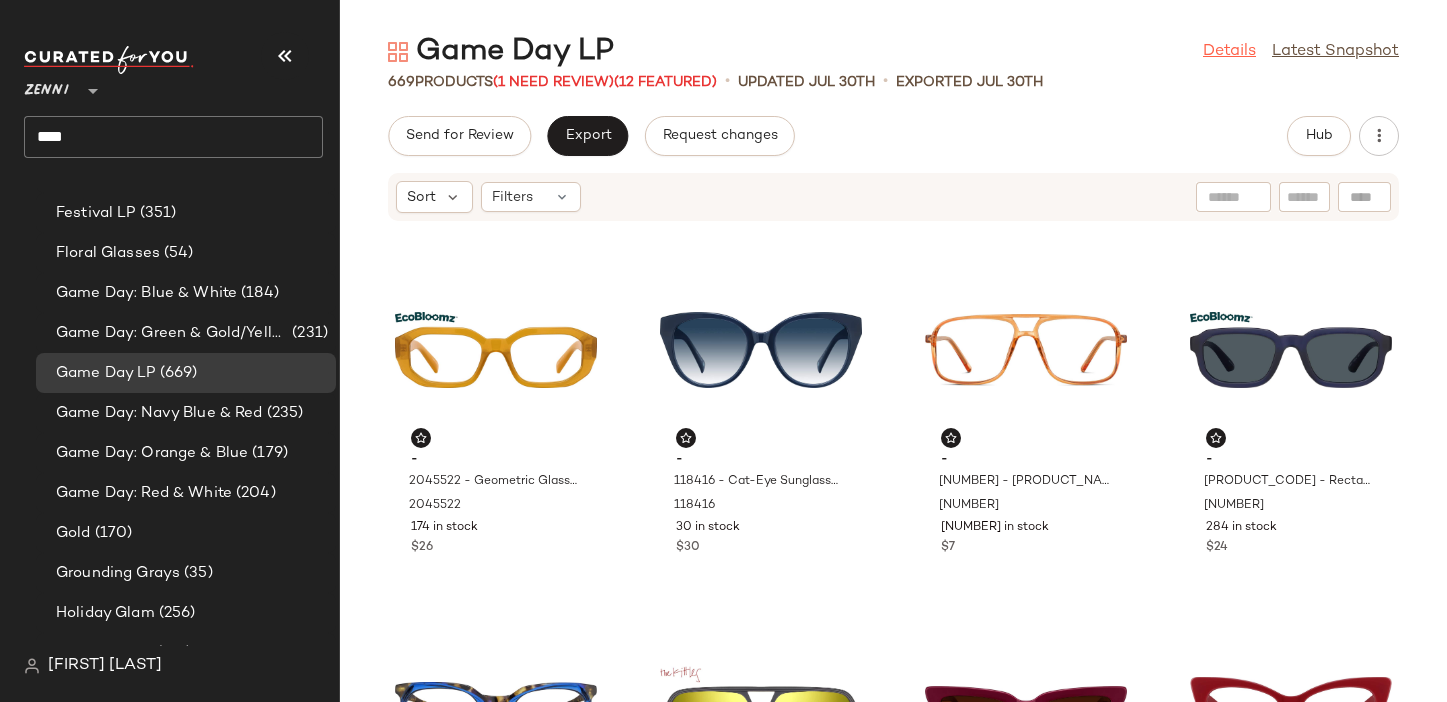 click on "Details" at bounding box center (1229, 52) 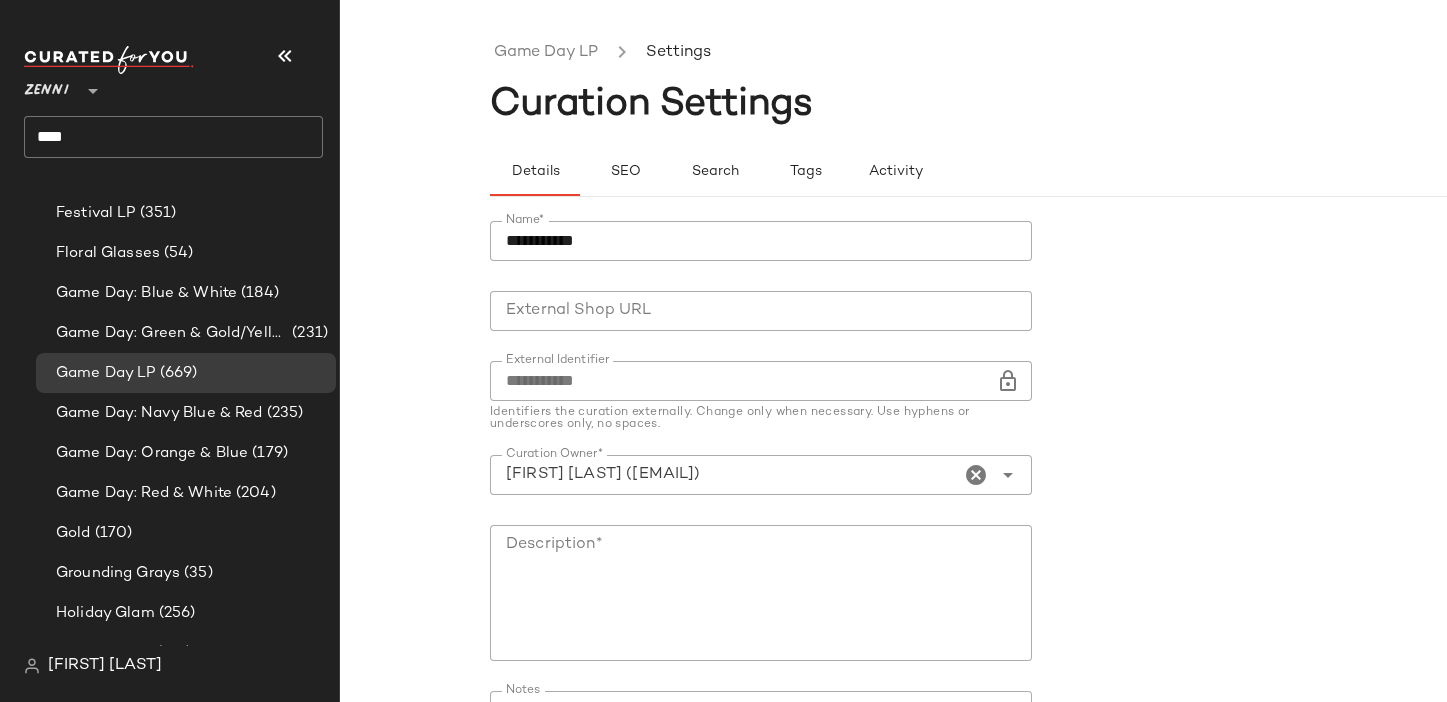 click on "Details   SEO   Search   Tags   Activity" at bounding box center [1043, 160] 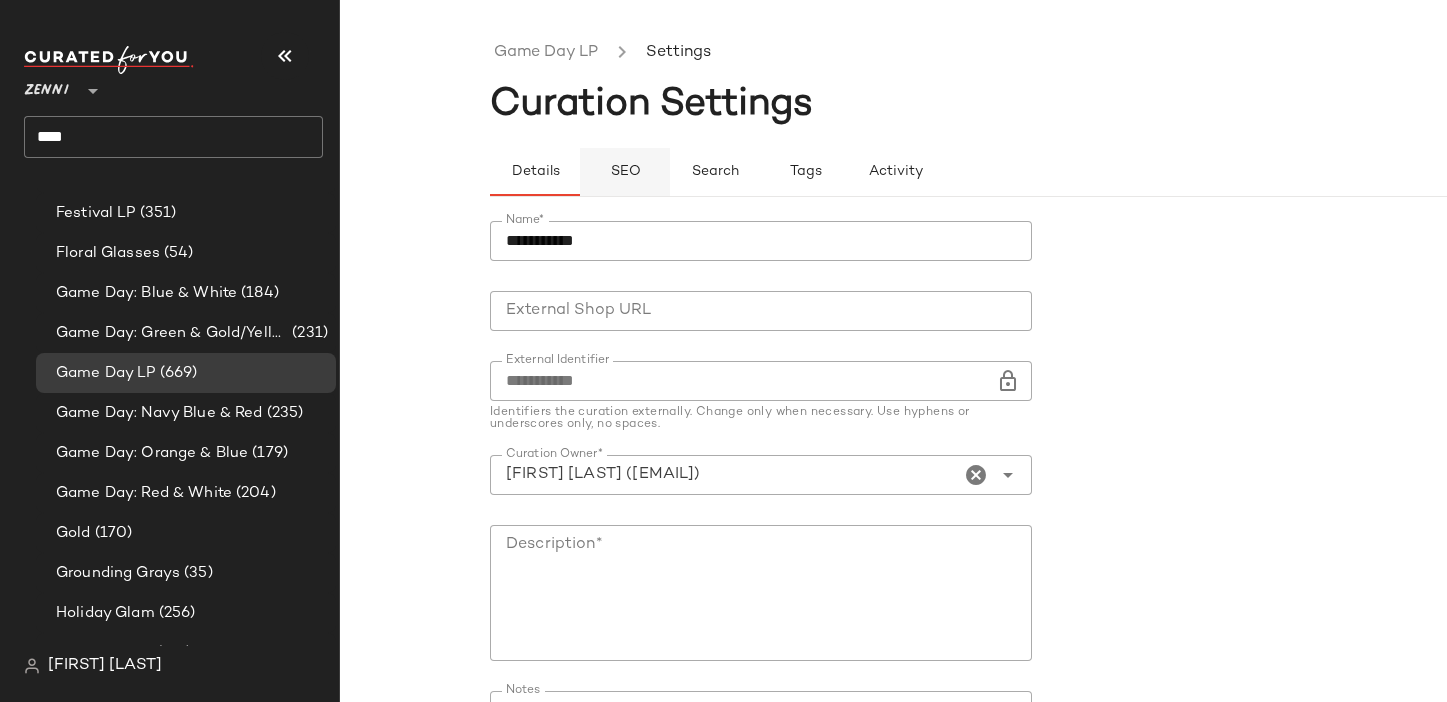 click on "SEO" 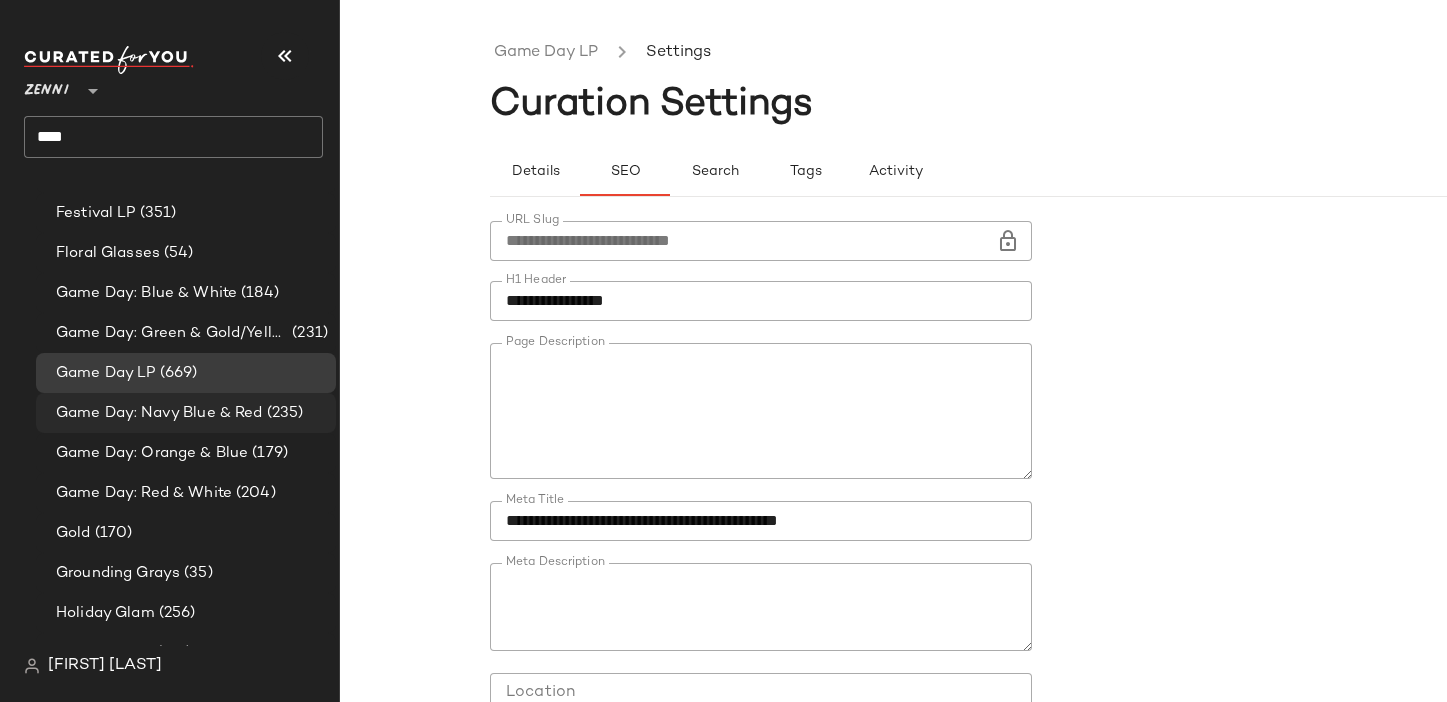 click on "Game Day: Navy Blue & Red (235)" 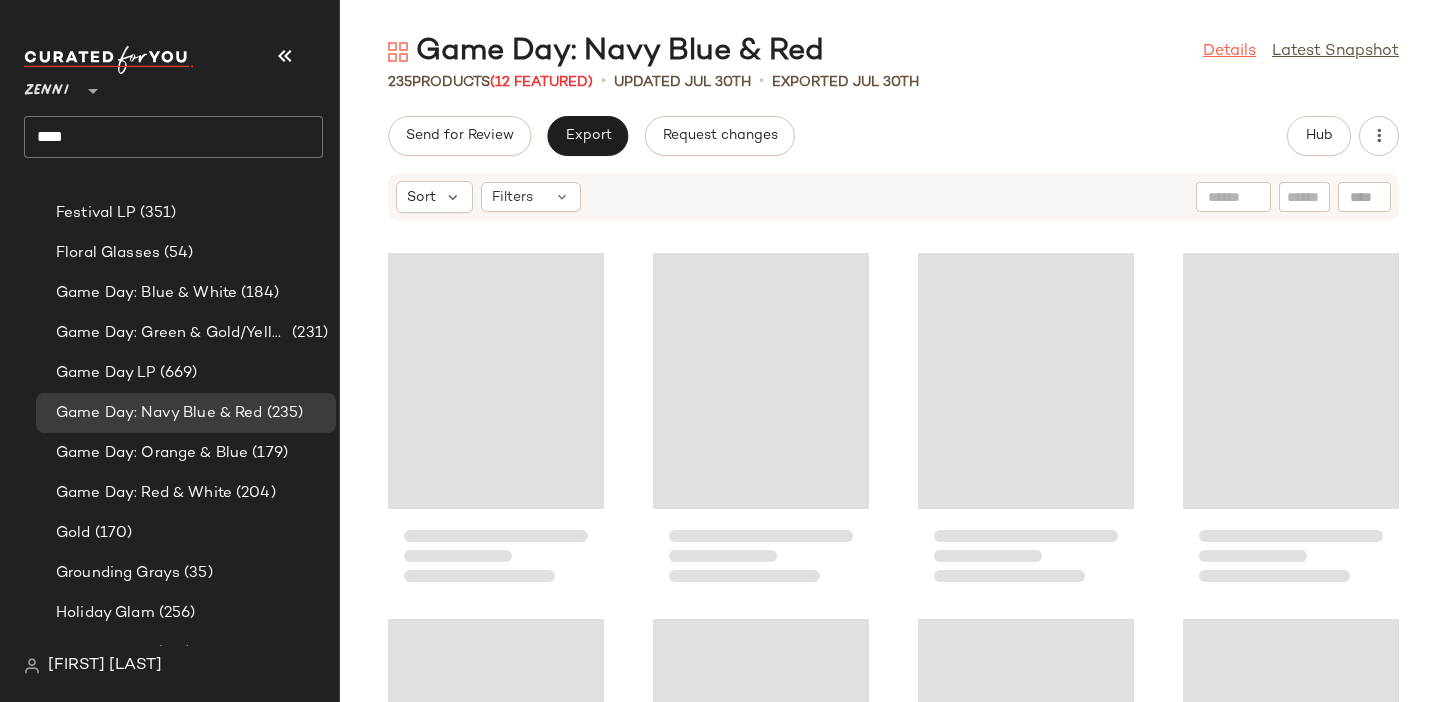 click on "Details" at bounding box center [1229, 52] 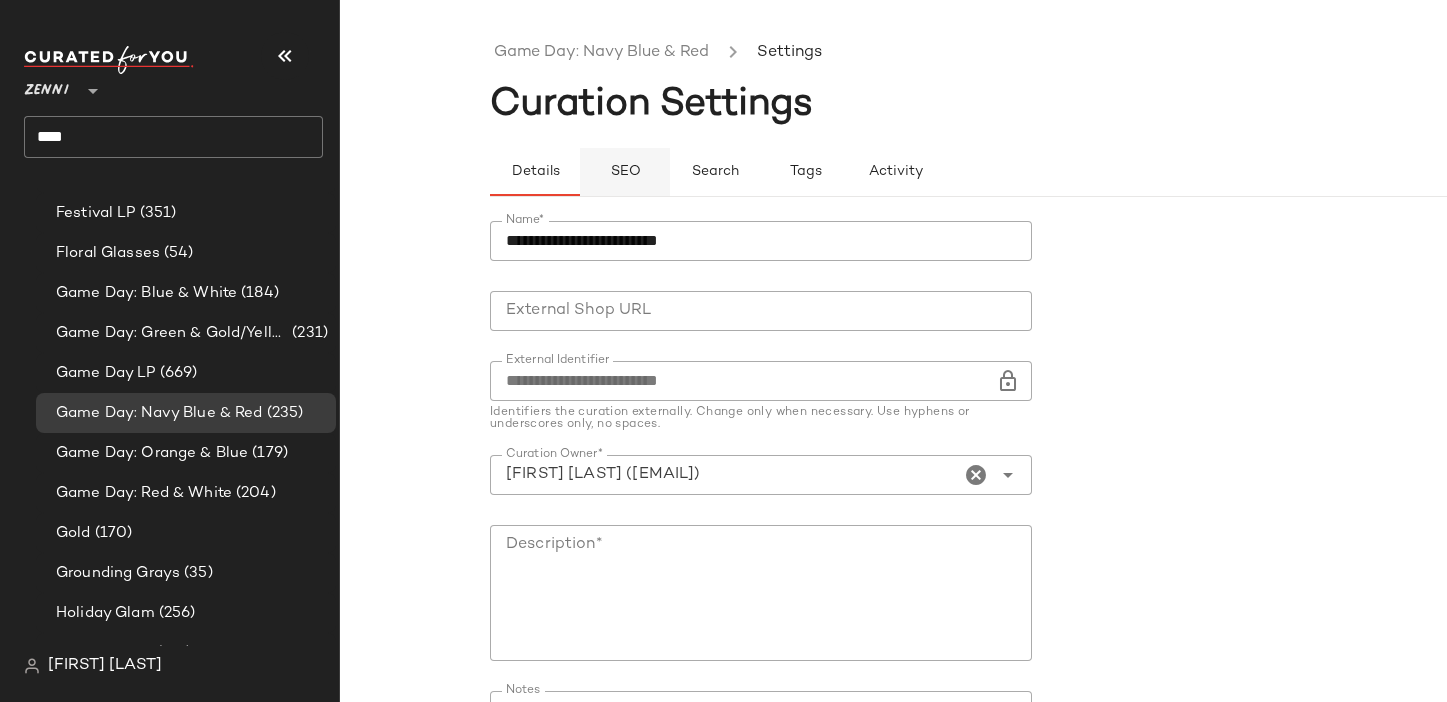 click on "SEO" 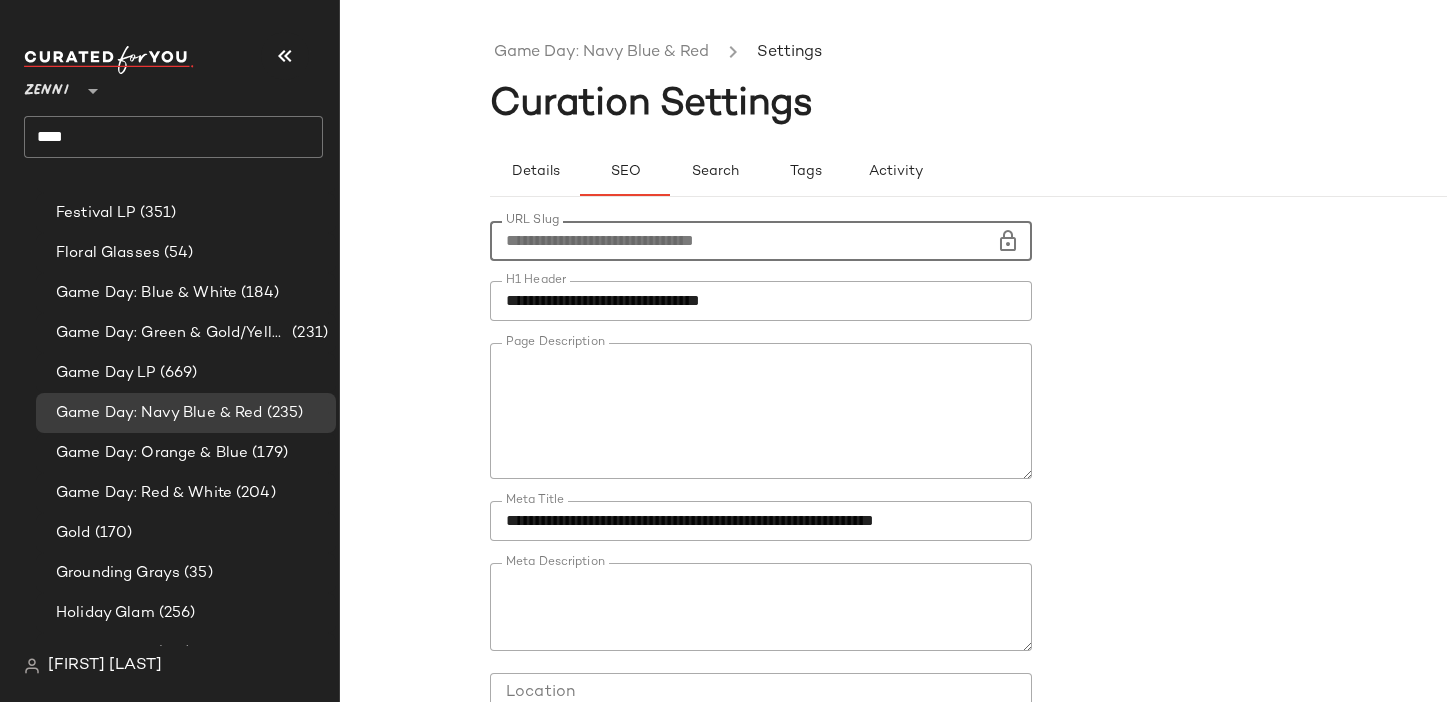 drag, startPoint x: 760, startPoint y: 232, endPoint x: 494, endPoint y: 232, distance: 266 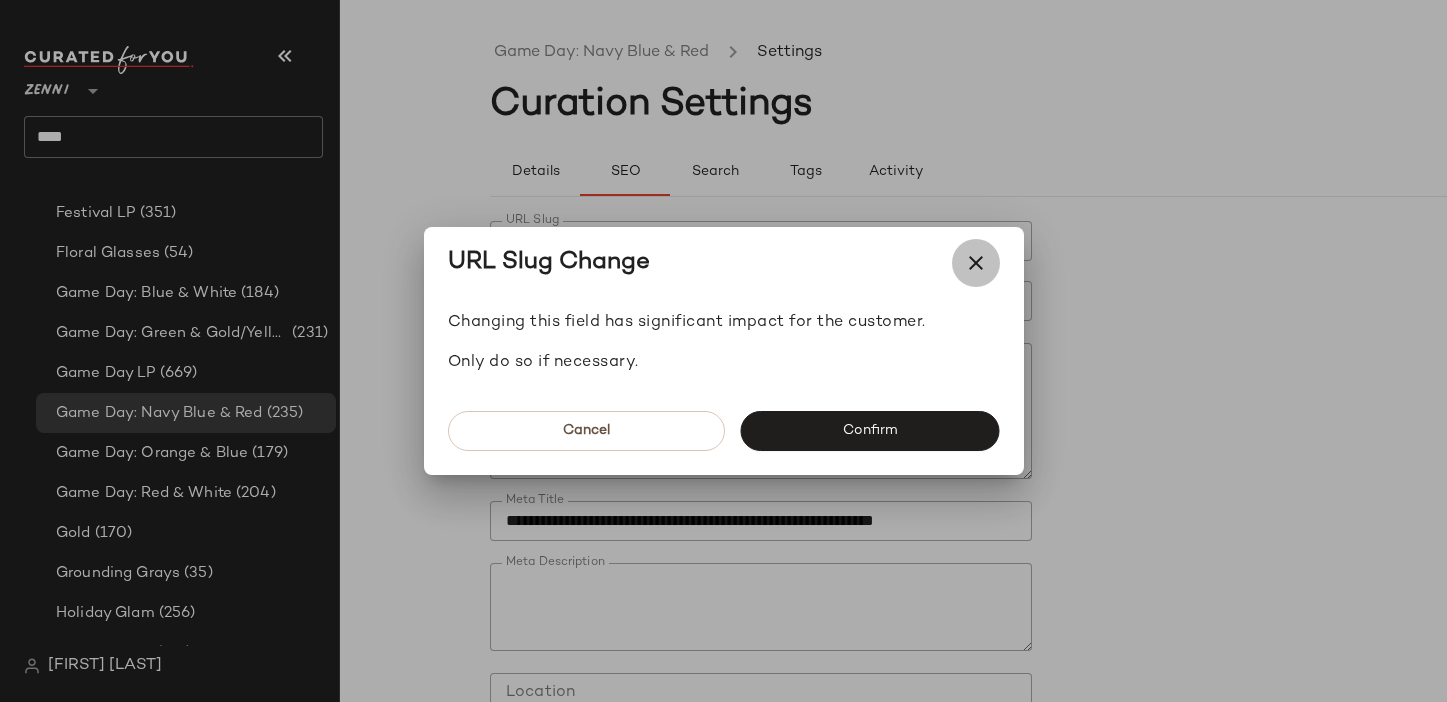 click at bounding box center [976, 263] 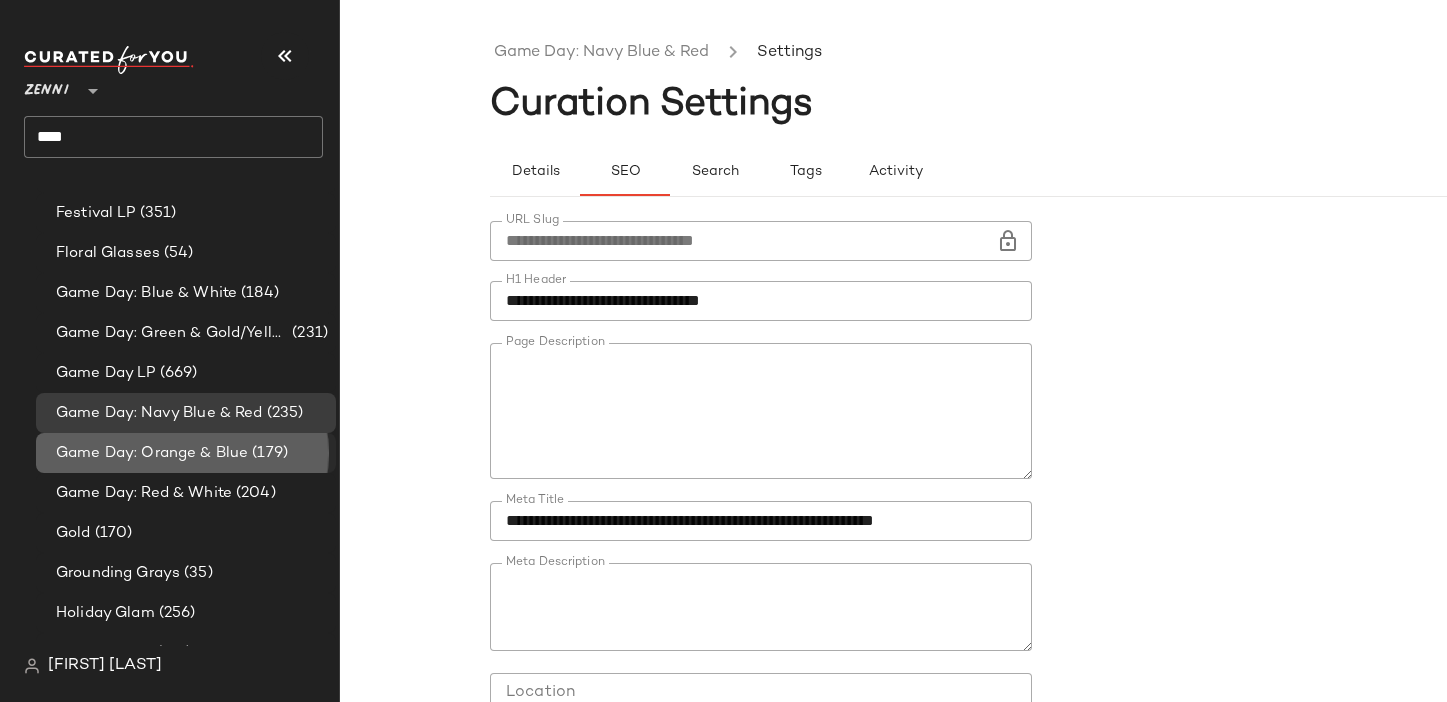 click on "Game Day: Orange & Blue (179)" 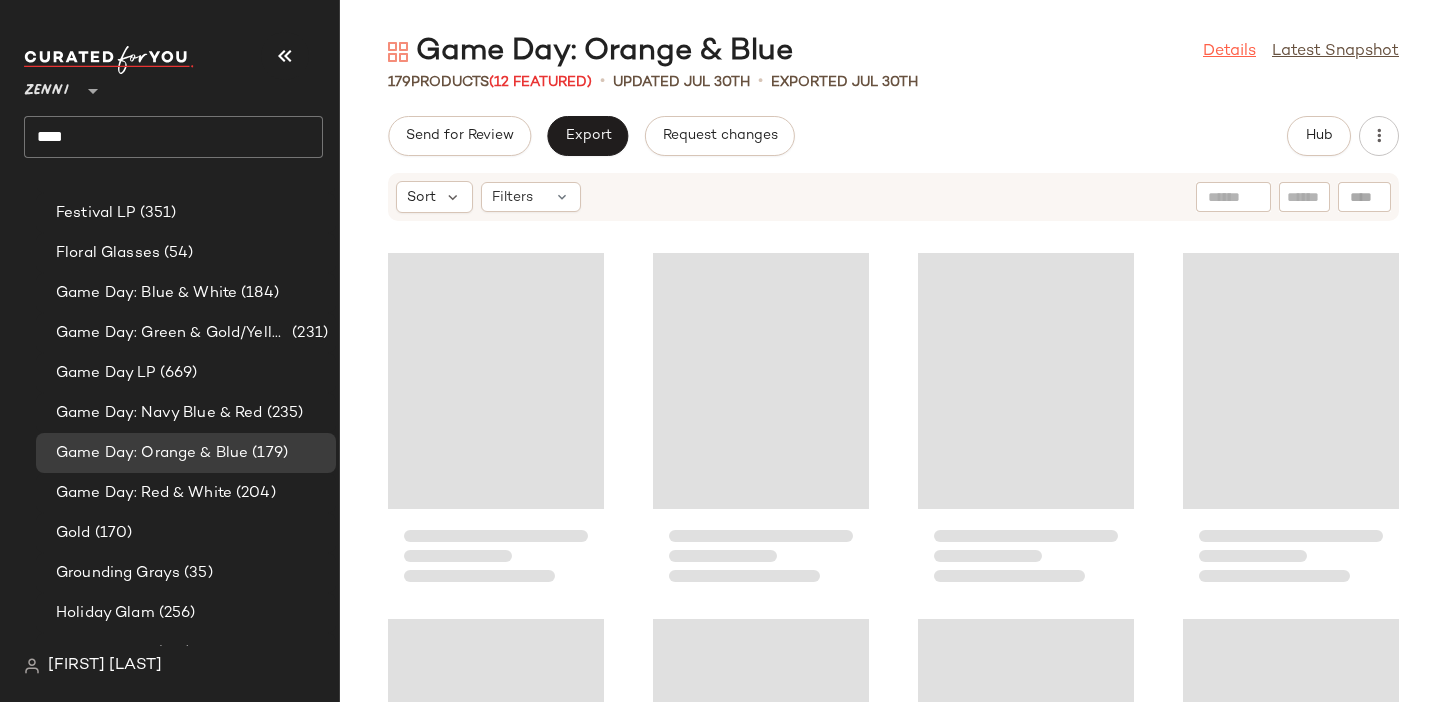 click on "Details" at bounding box center (1229, 52) 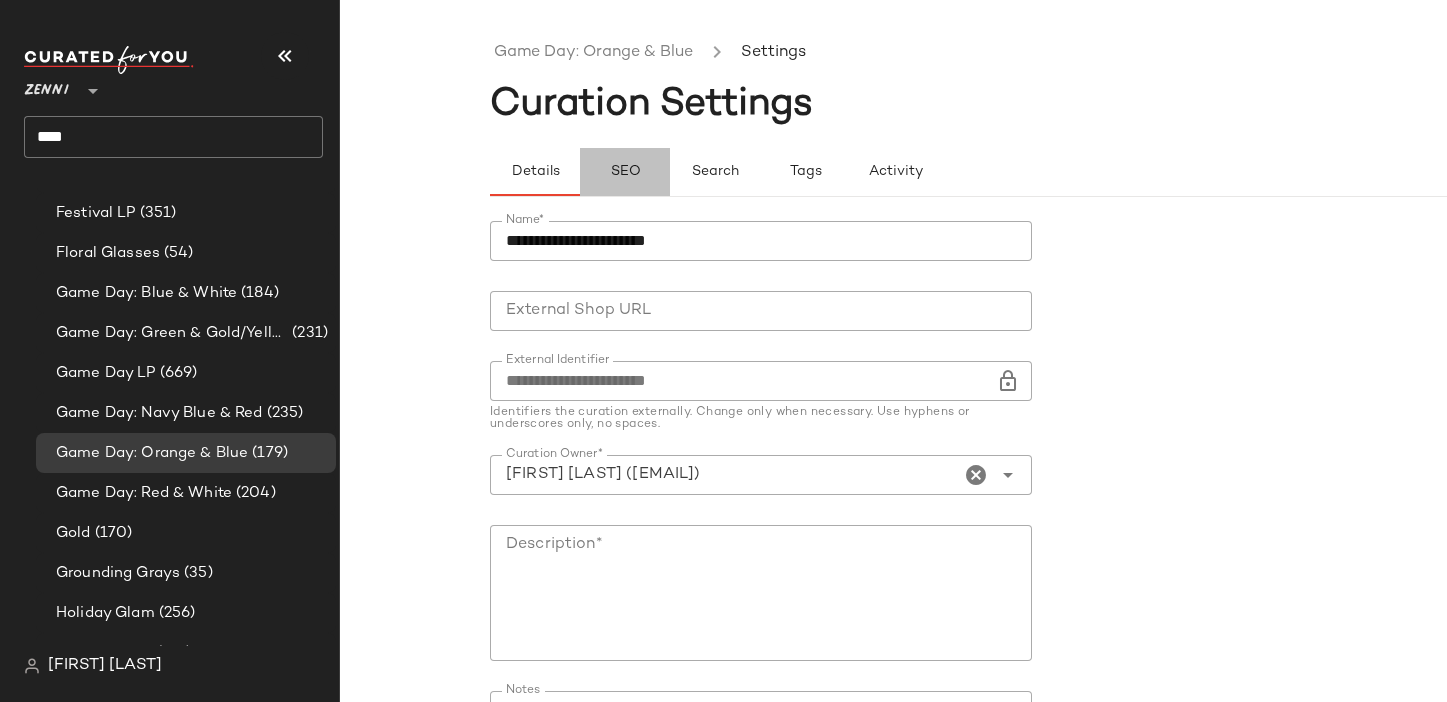 click on "SEO" 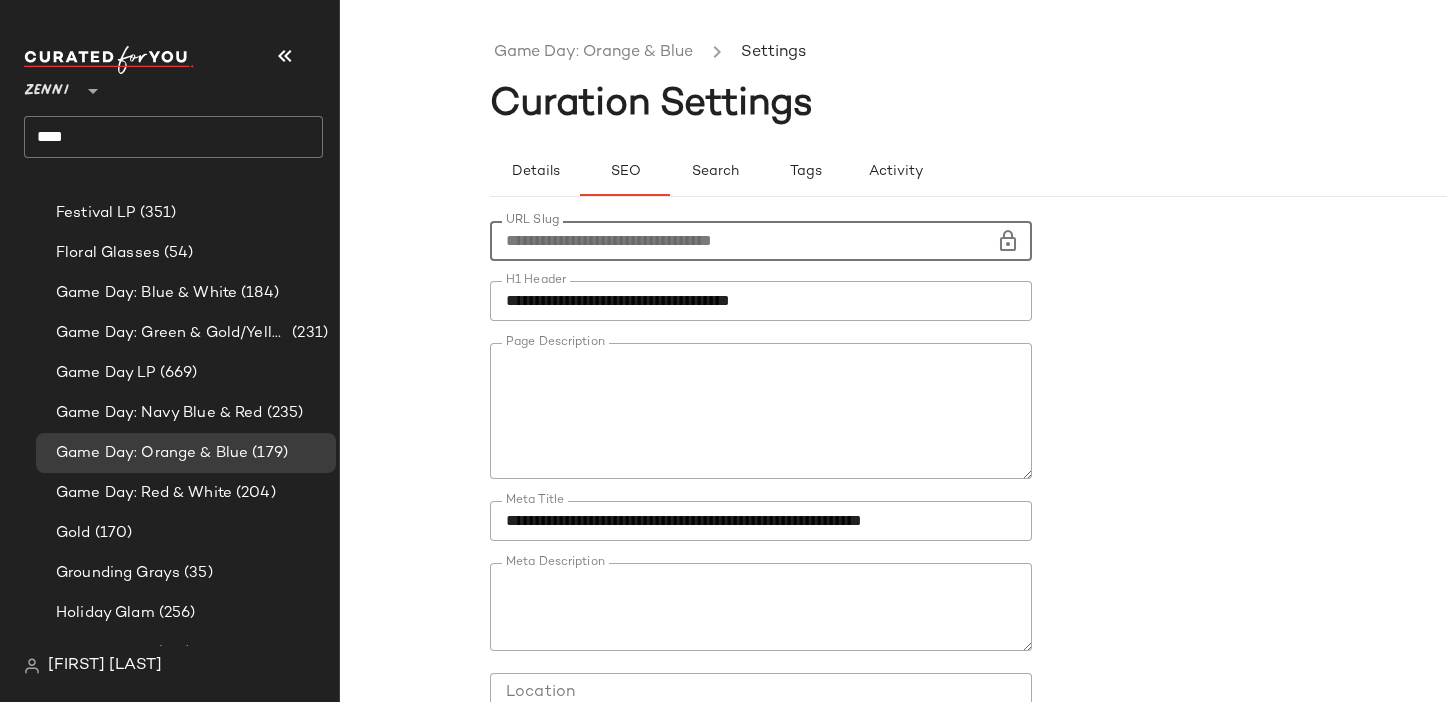 drag, startPoint x: 814, startPoint y: 236, endPoint x: 489, endPoint y: 236, distance: 325 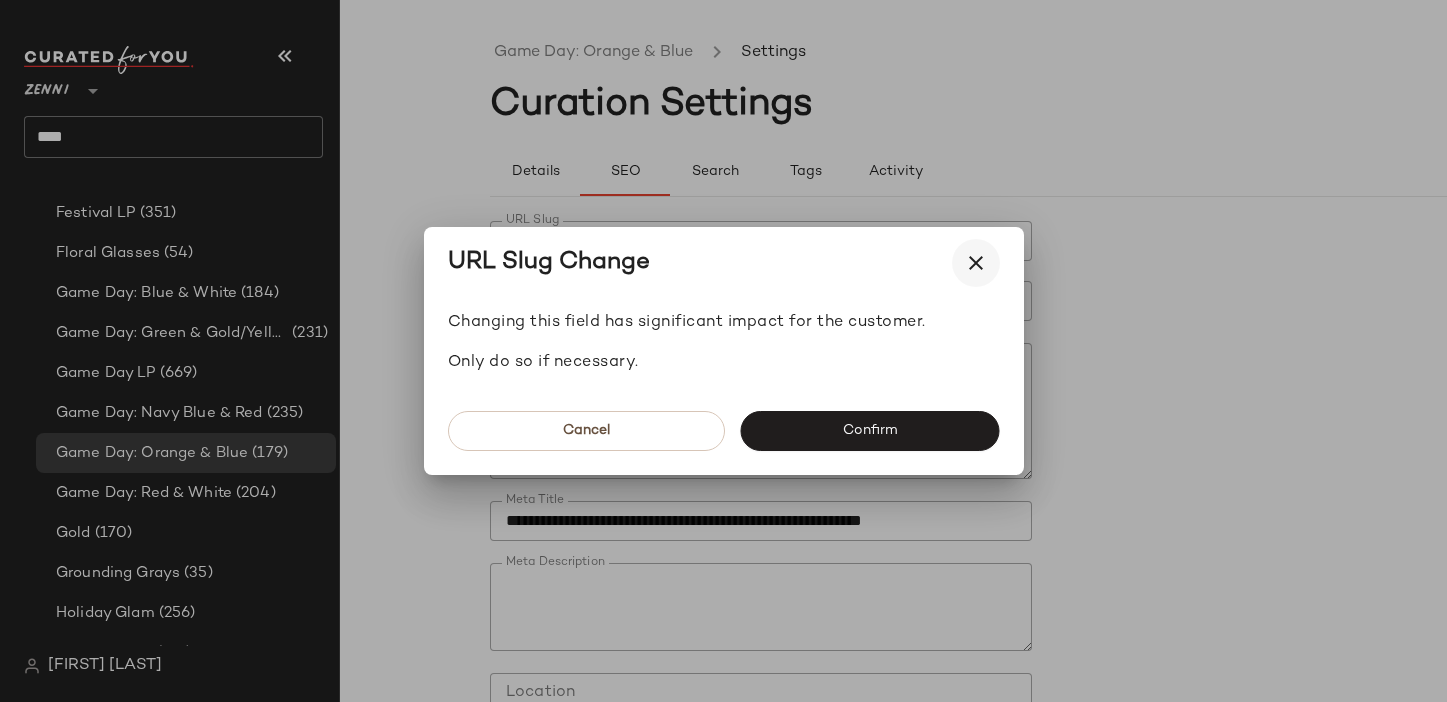 click at bounding box center (976, 263) 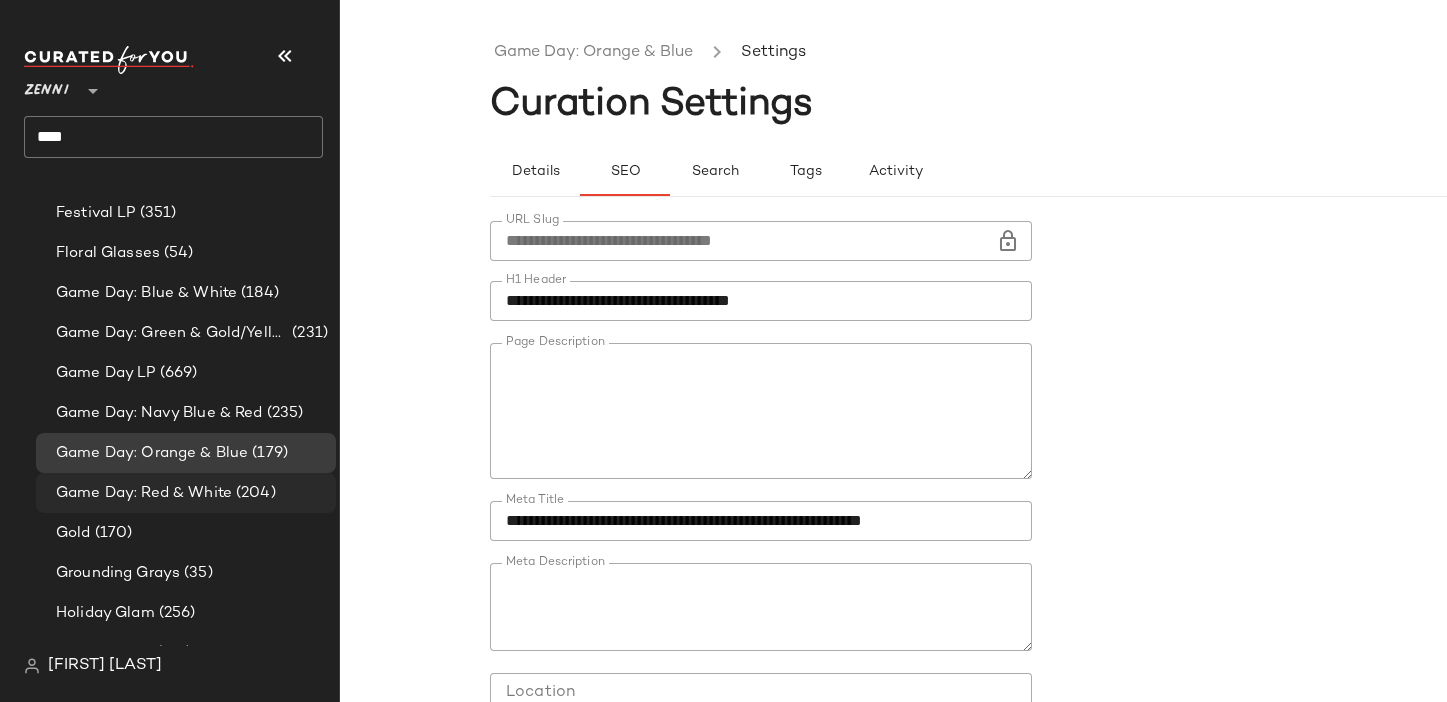 click on "Game Day: Red & White" at bounding box center [144, 493] 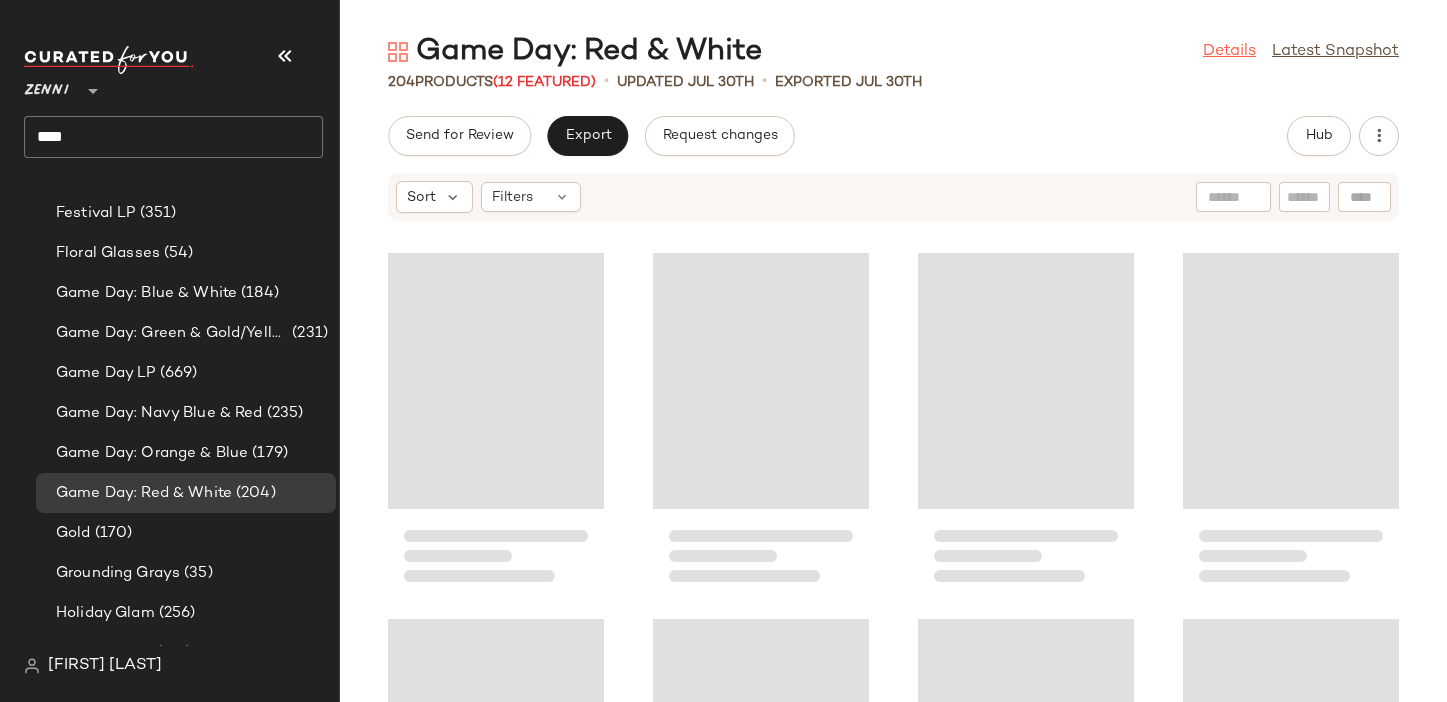 click on "Details" at bounding box center (1229, 52) 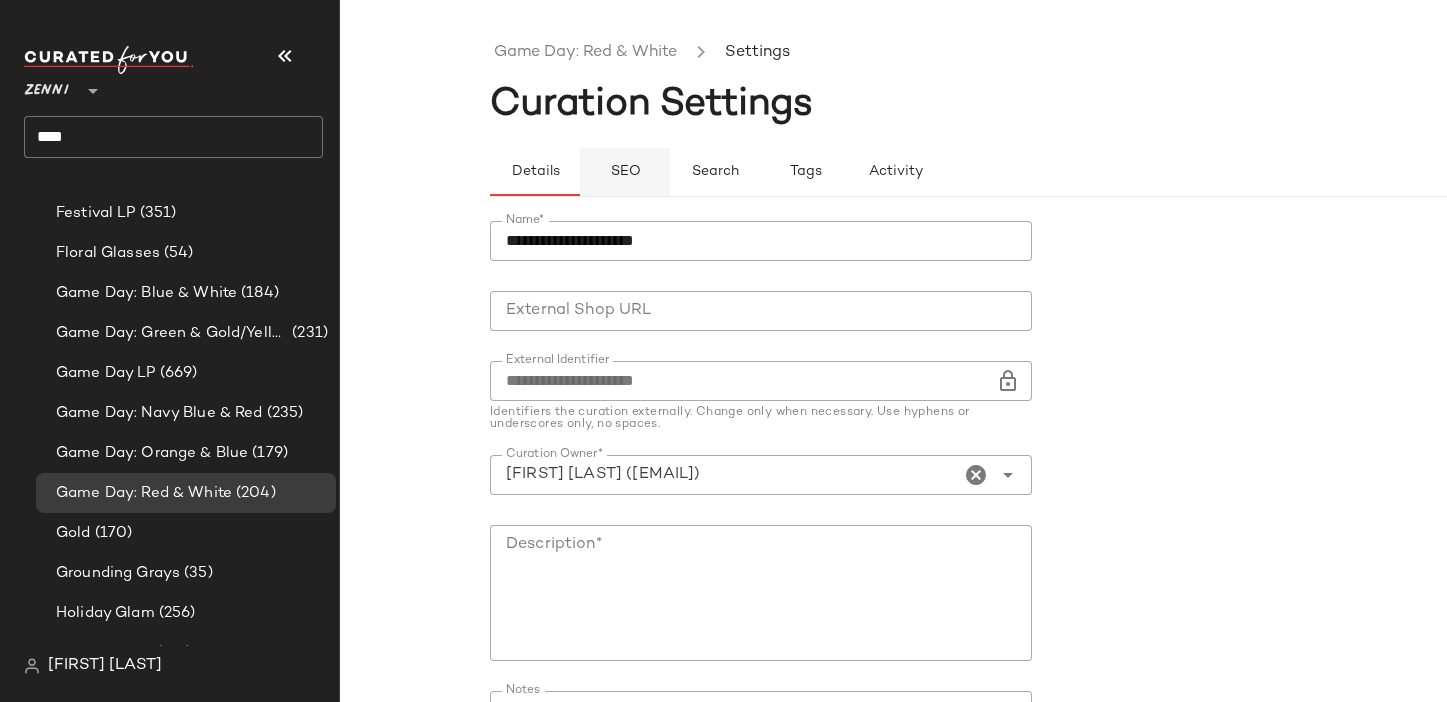 click on "SEO" 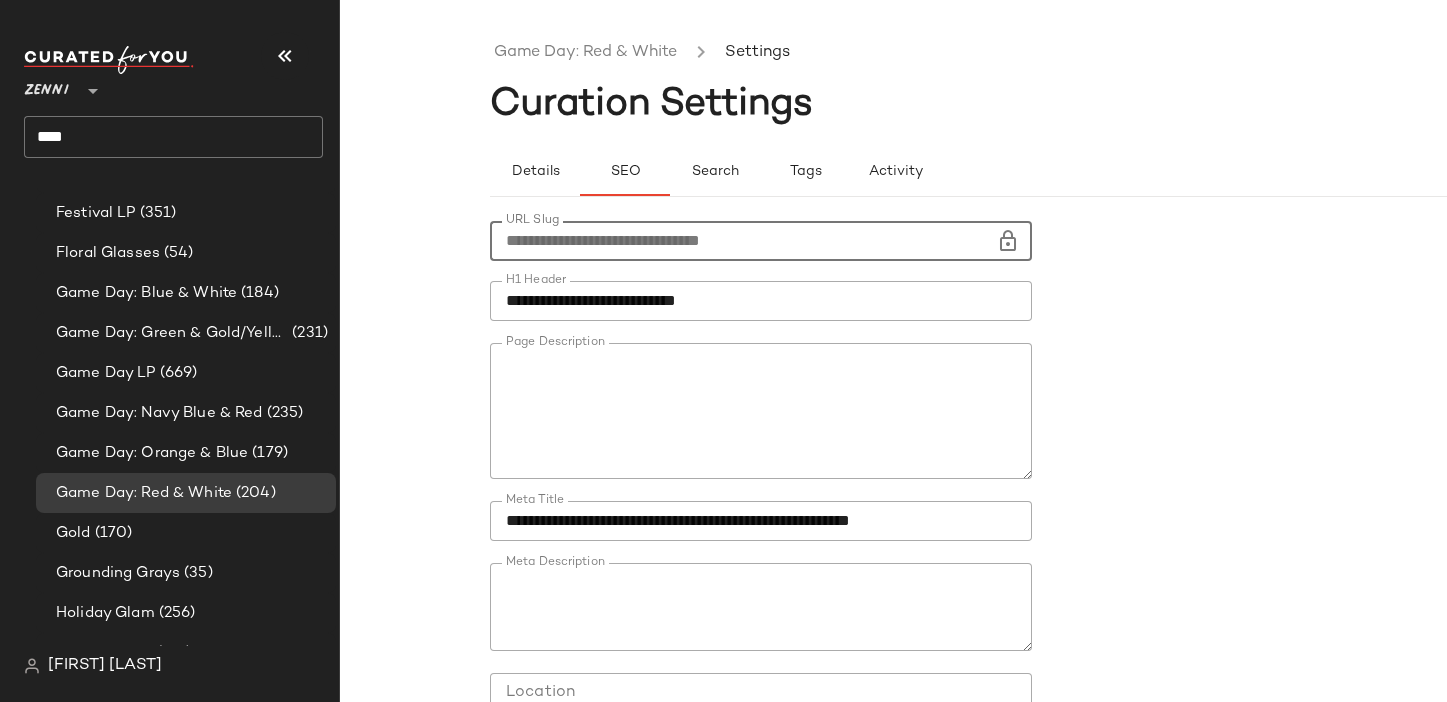 drag, startPoint x: 817, startPoint y: 231, endPoint x: 522, endPoint y: 231, distance: 295 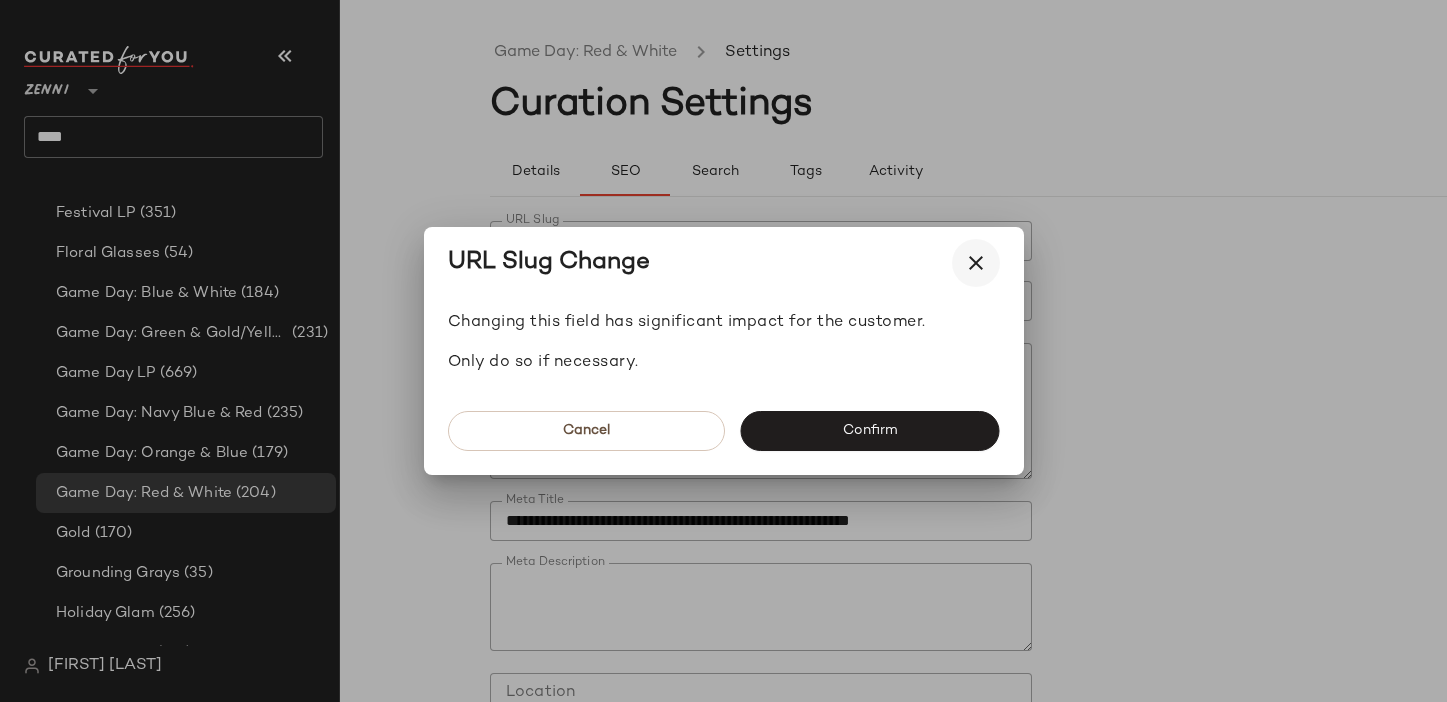 click at bounding box center (976, 263) 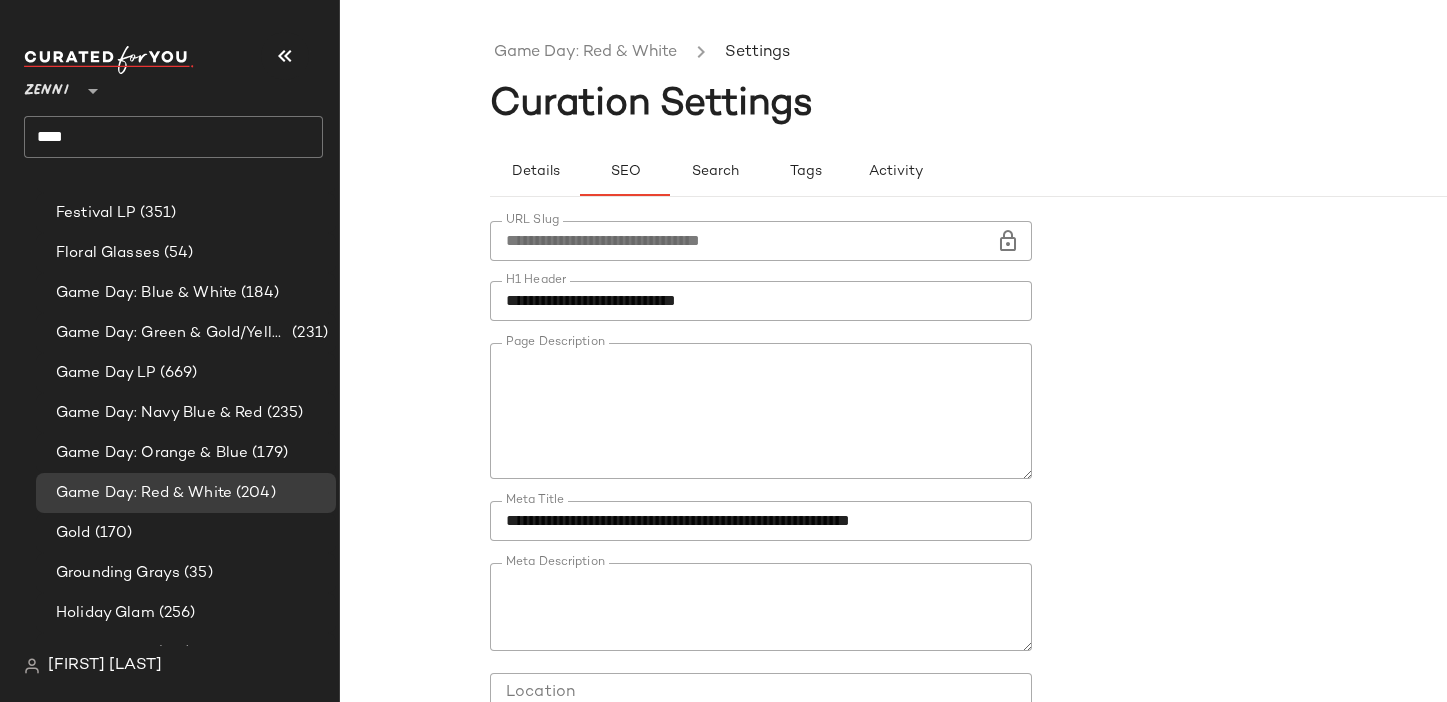 click on "**********" 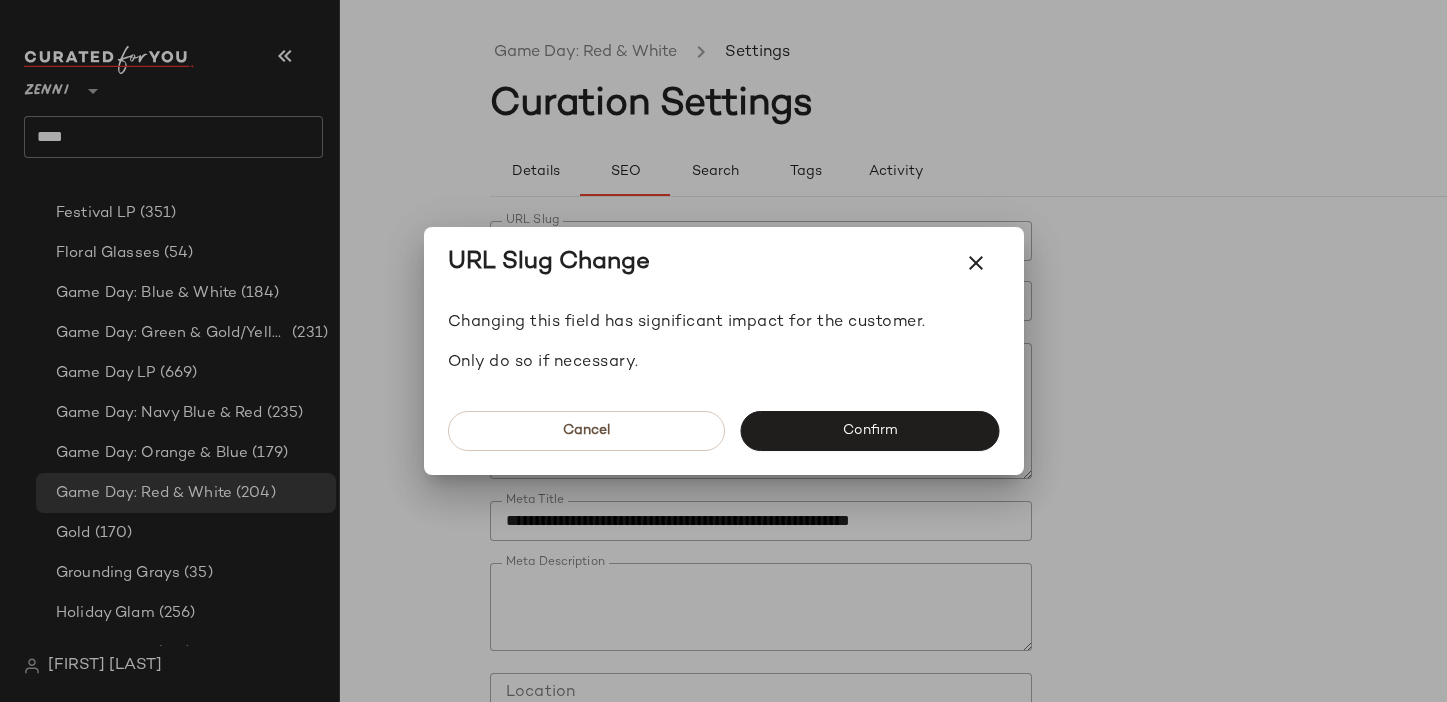 drag, startPoint x: 845, startPoint y: 243, endPoint x: 871, endPoint y: 238, distance: 26.476404 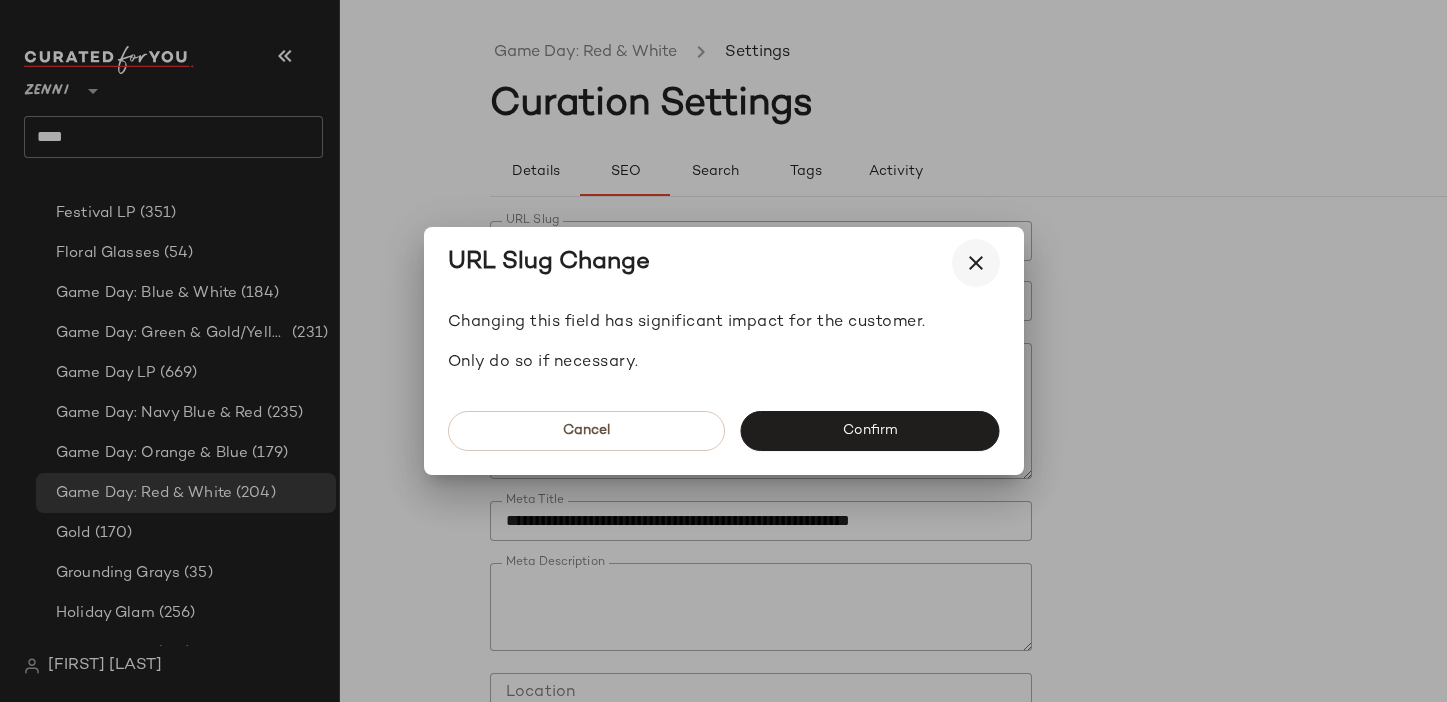 click at bounding box center (976, 263) 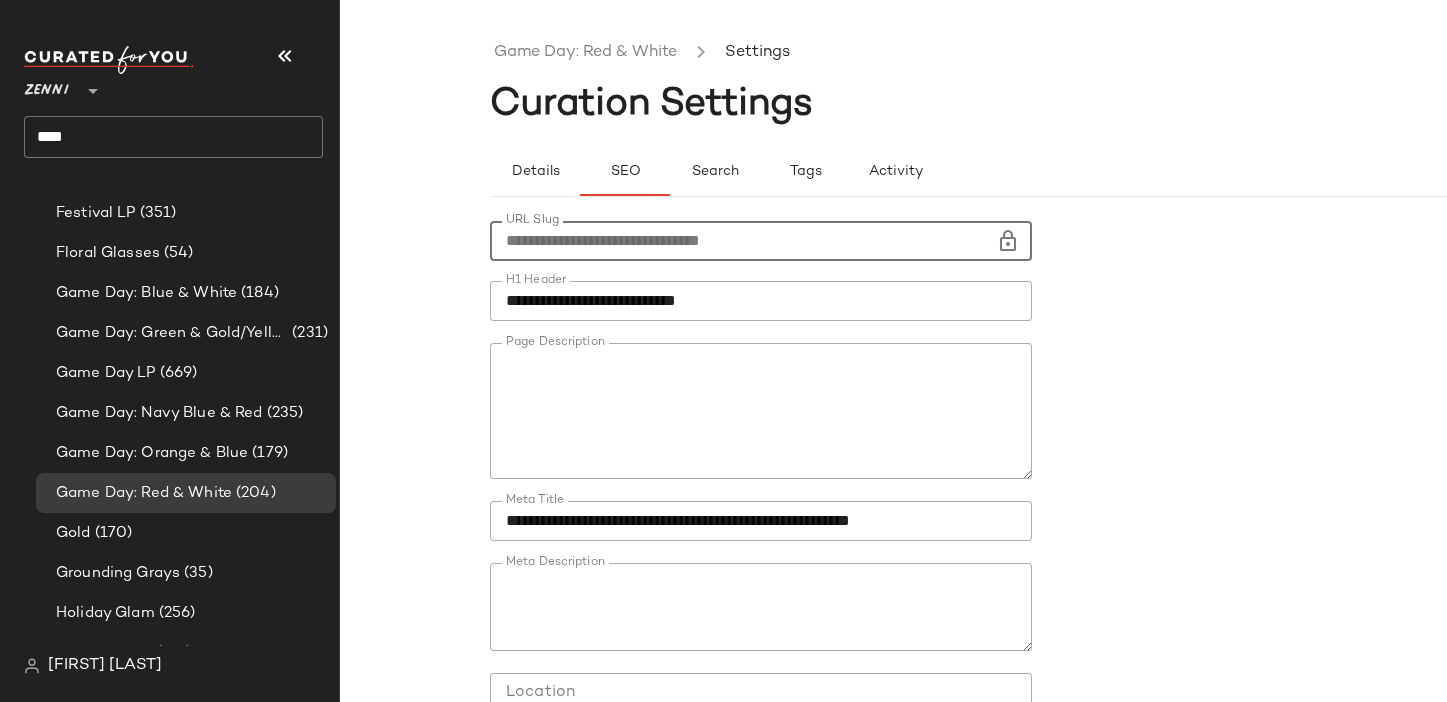 drag, startPoint x: 836, startPoint y: 246, endPoint x: 482, endPoint y: 246, distance: 354 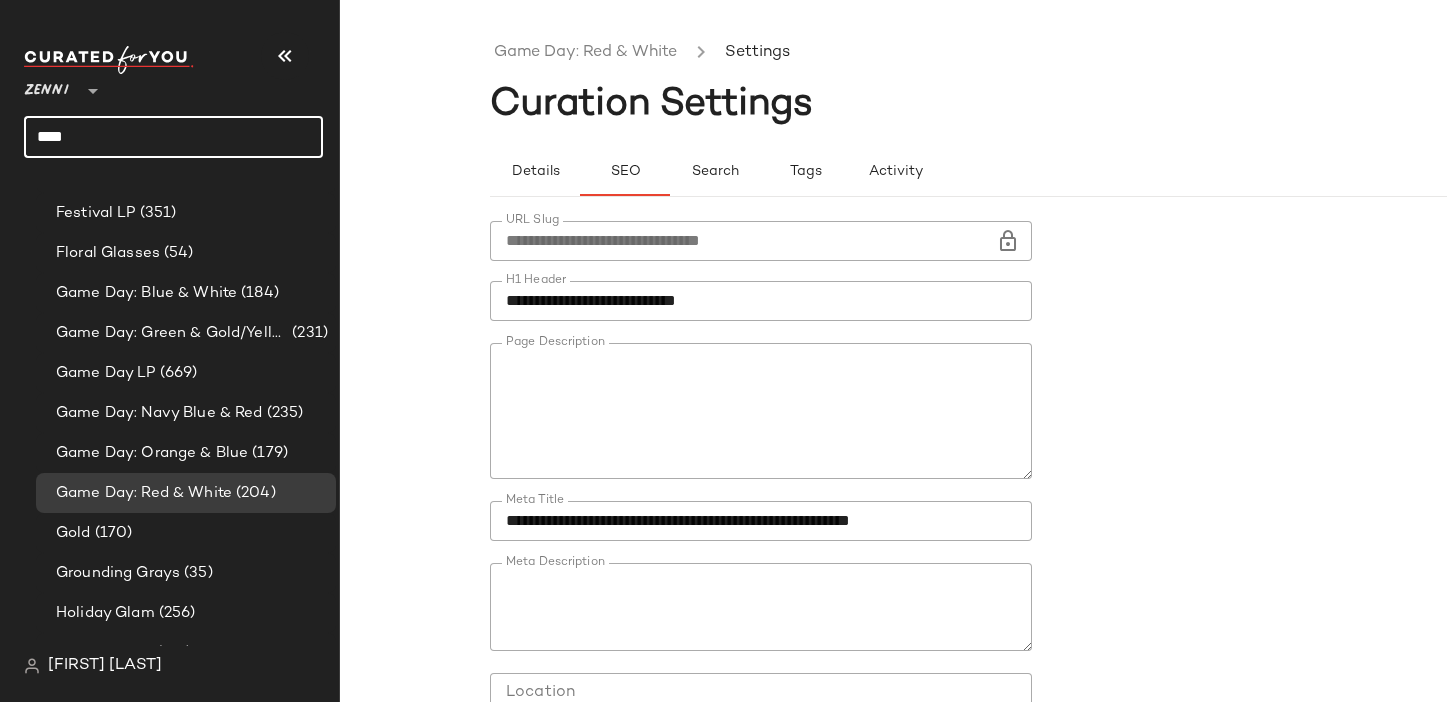 click on "****" 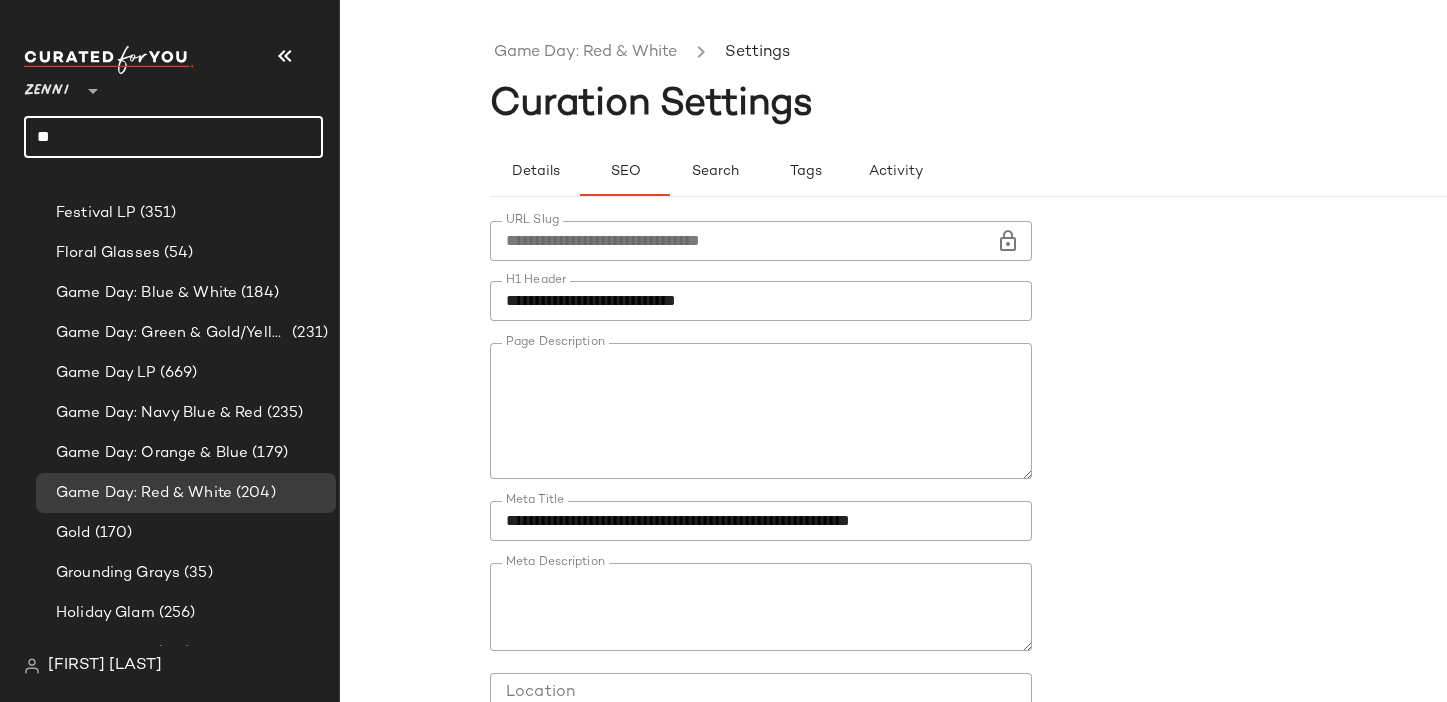 type on "*" 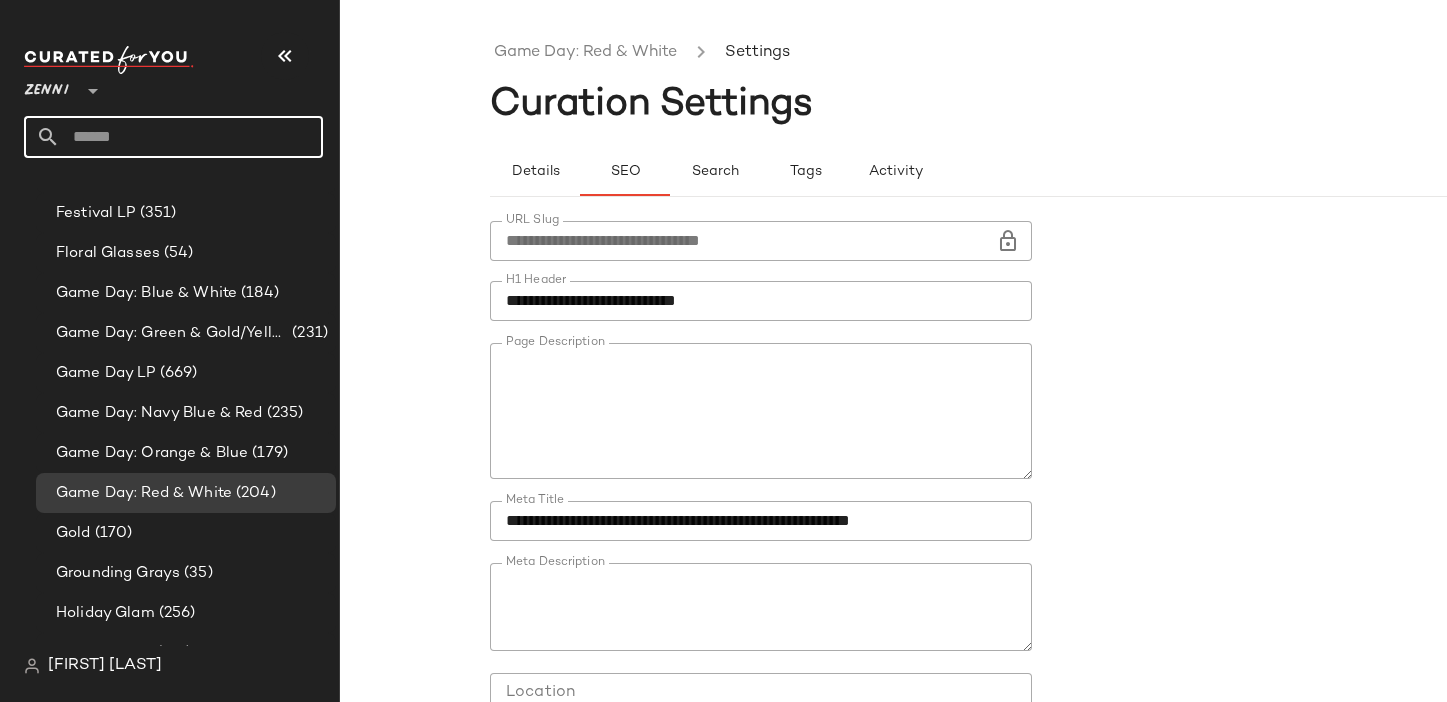 type 